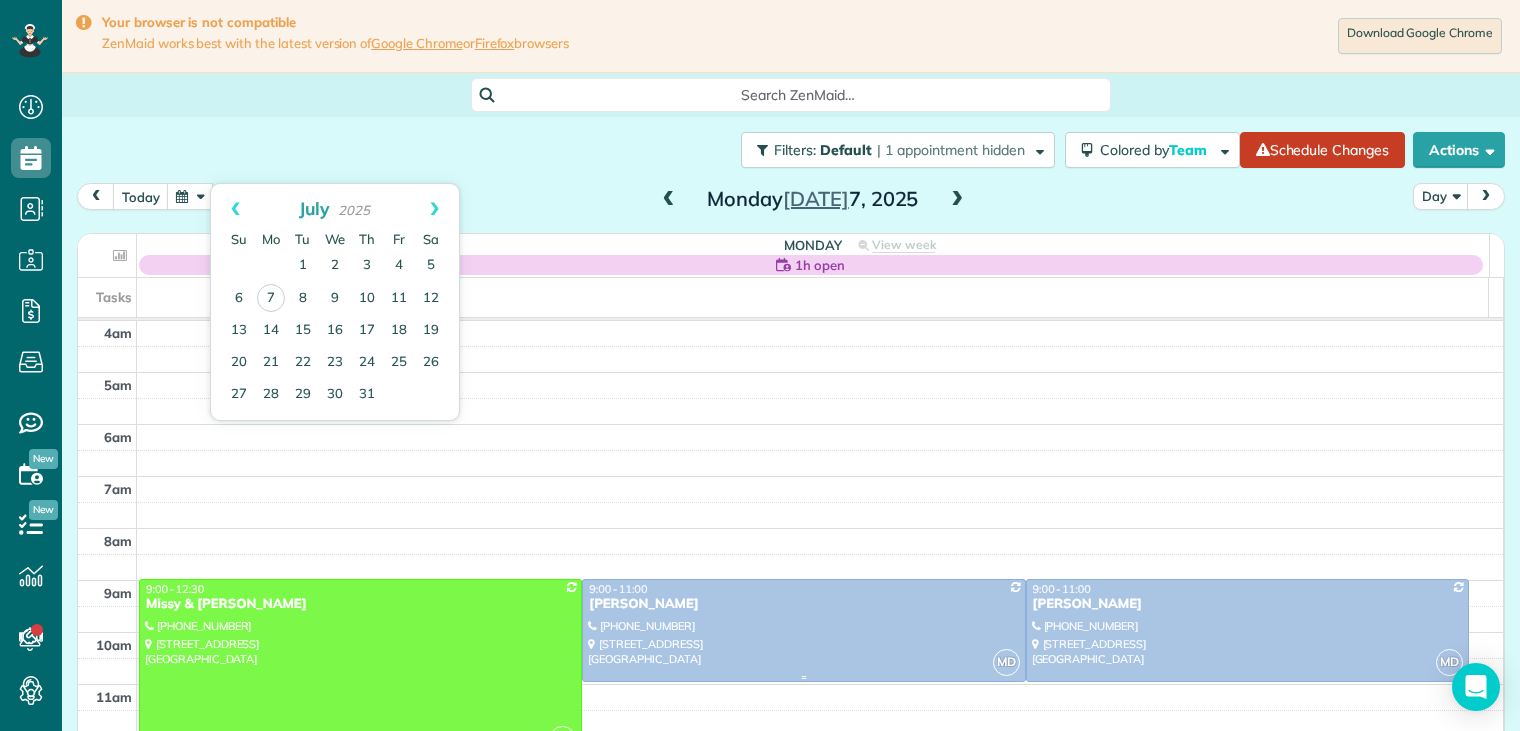 scroll, scrollTop: 0, scrollLeft: 0, axis: both 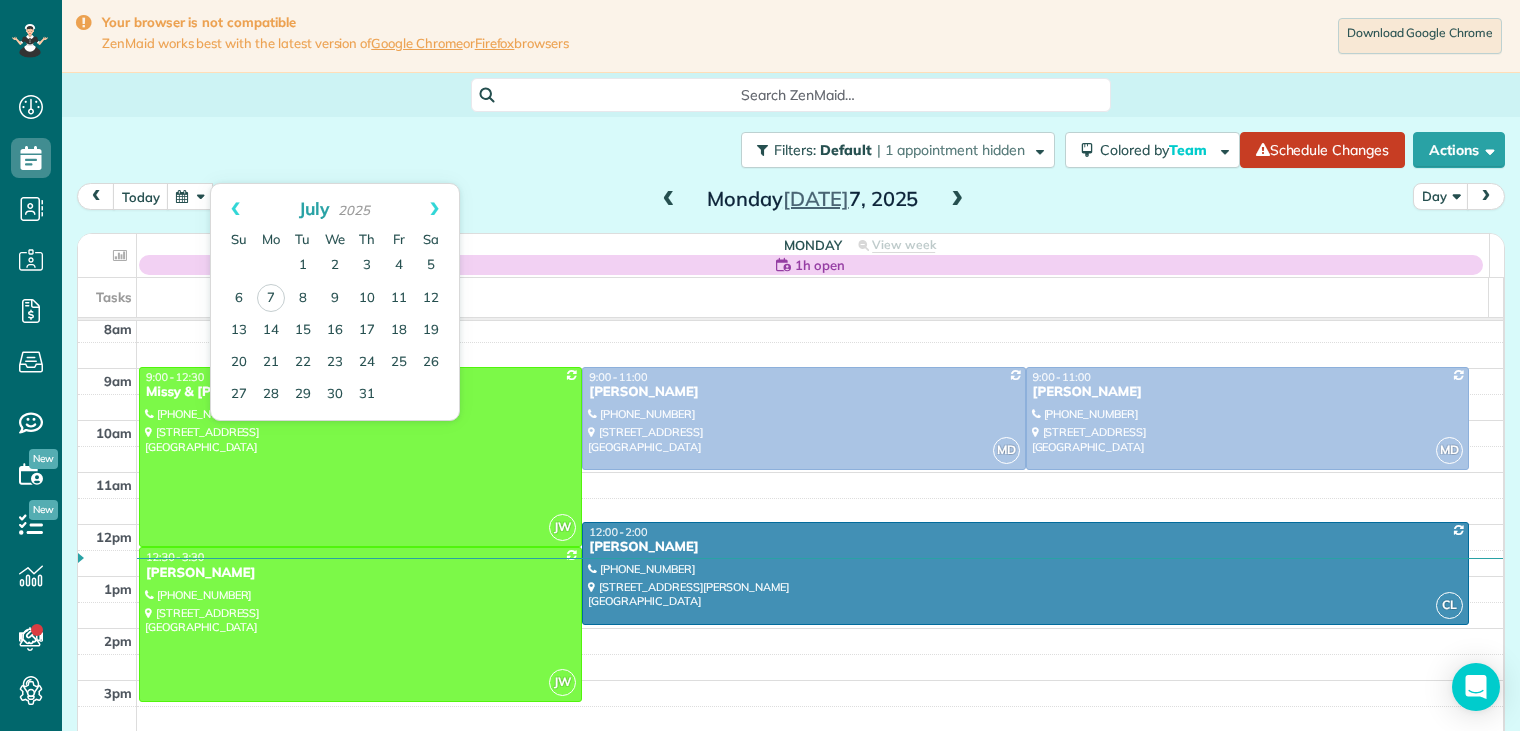click on "Filters:   Default
|  1 appointment hidden
Colored by  Team
Color by Cleaner
Color by Team
Color by Status
Color by Recurrence
Color by Paid/Unpaid
Filters  Default
Schedule Changes
Actions
Create Appointment
Create Task
Clock In/Out
Send Work Orders
Print Route Sheets
[DATE] Emails/Texts
View Metrics" at bounding box center (791, 150) 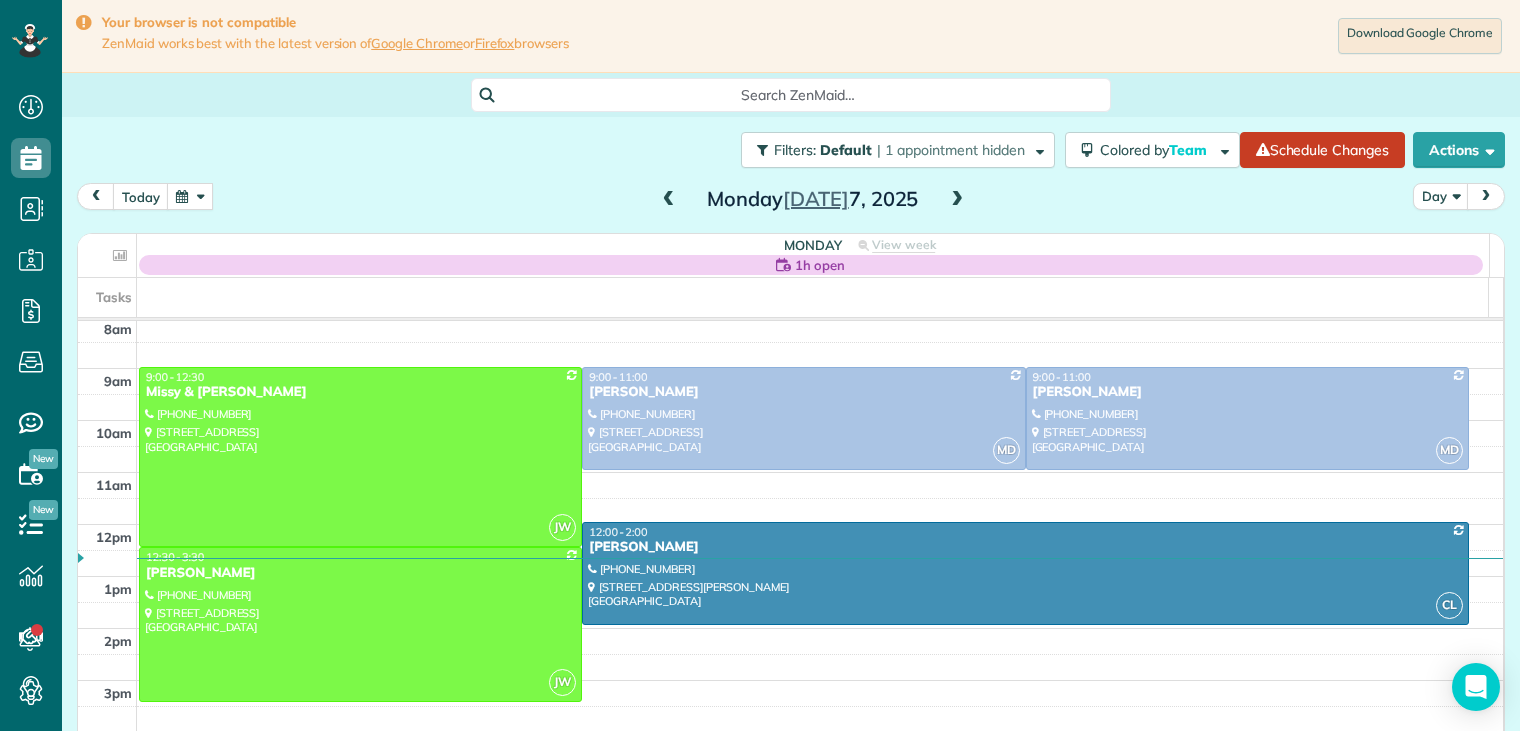 click at bounding box center [957, 200] 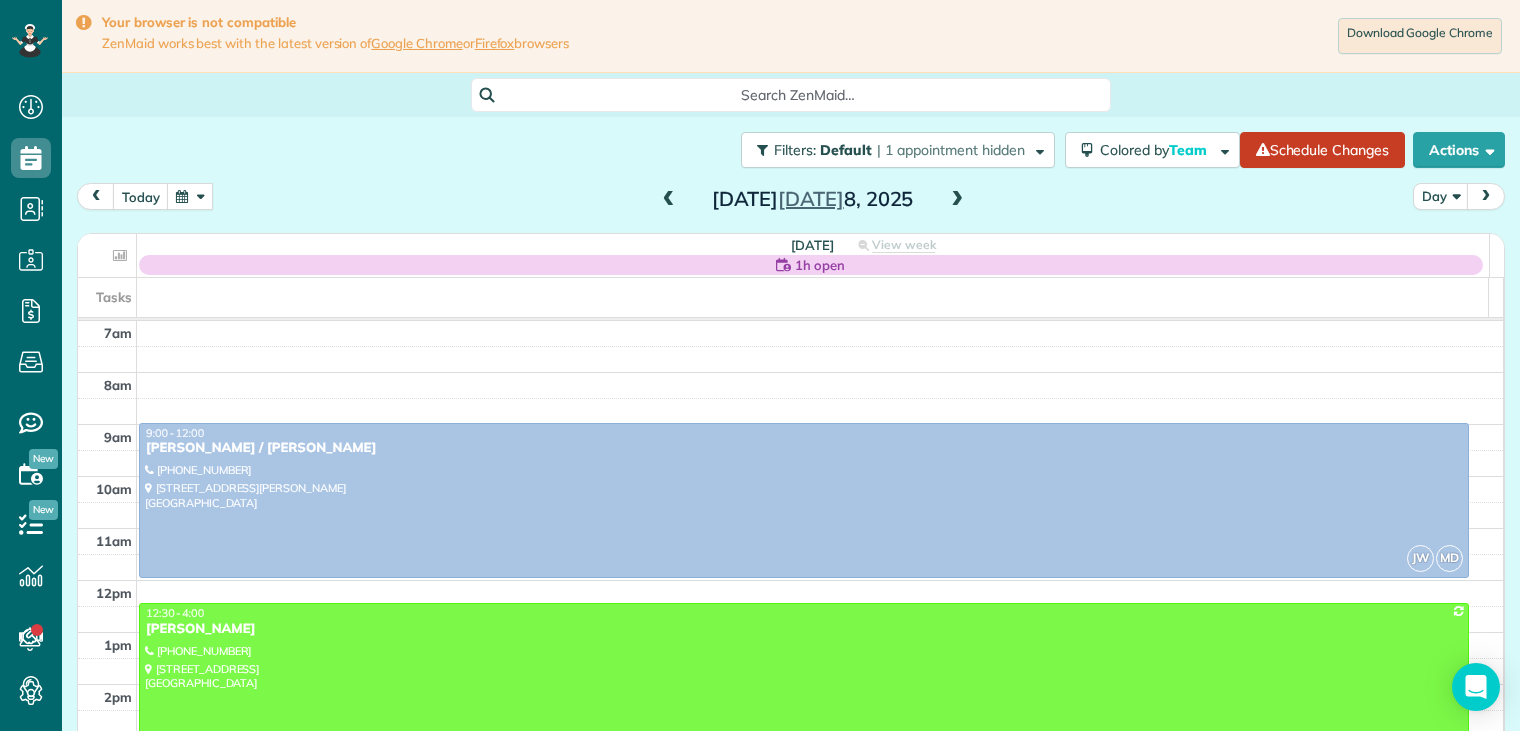 click at bounding box center [957, 200] 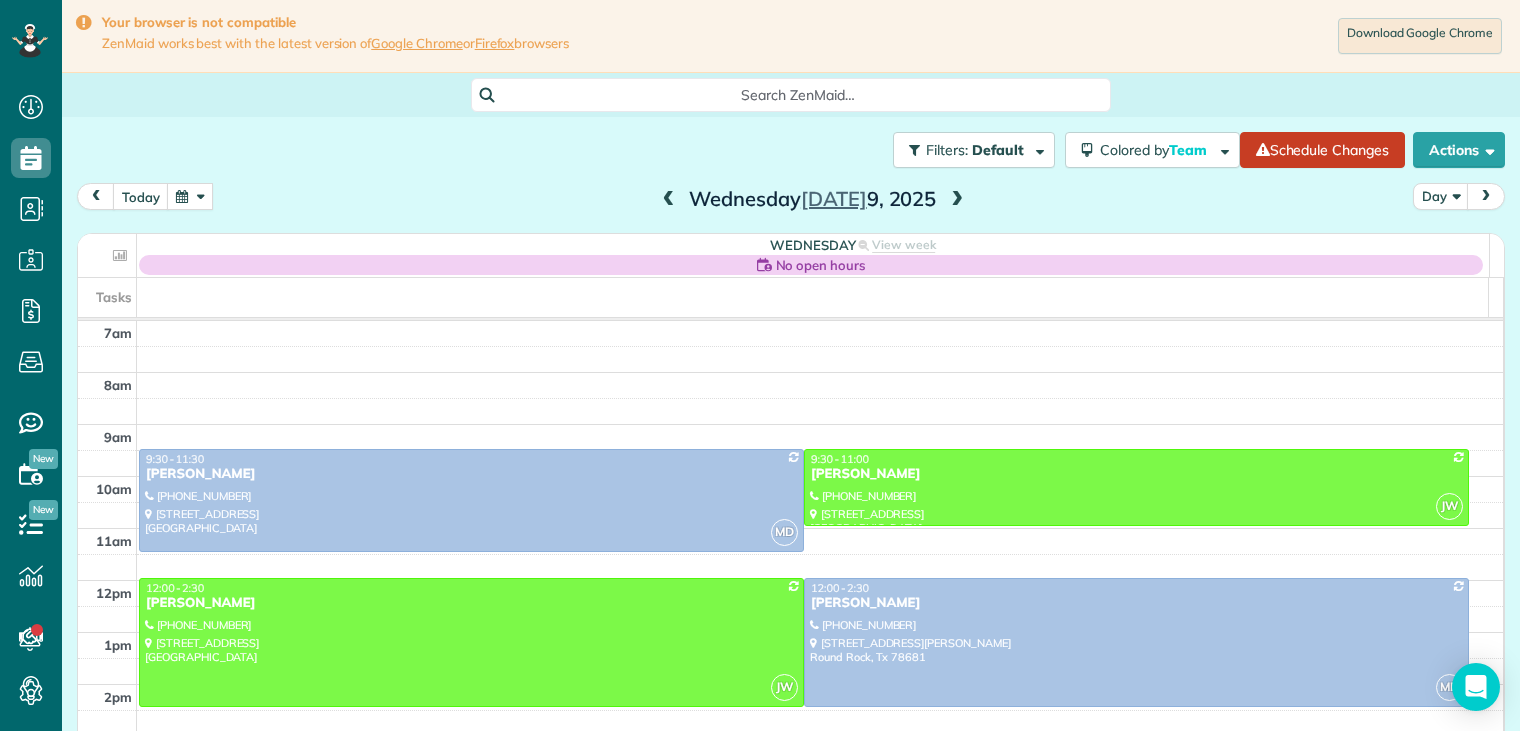 click at bounding box center (957, 200) 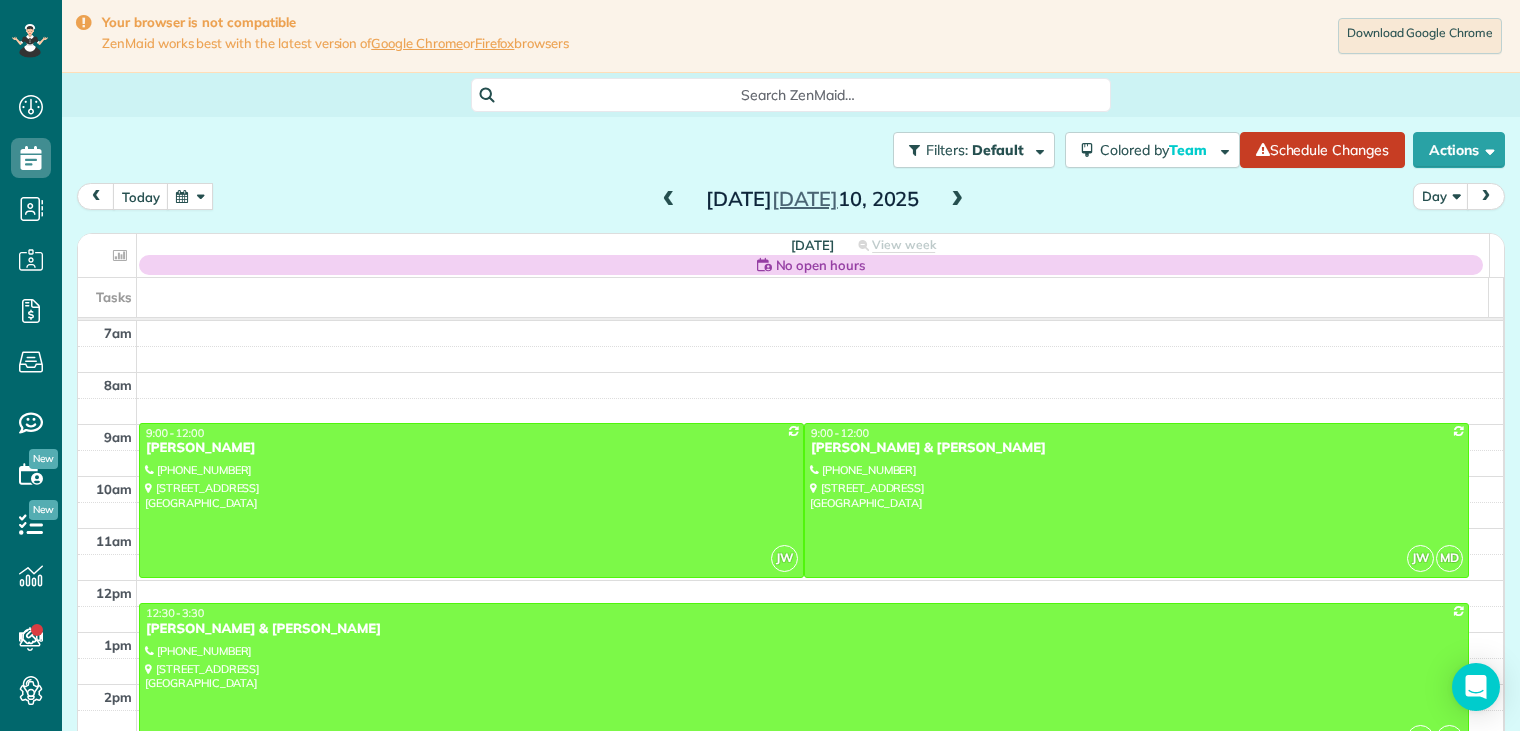 click at bounding box center [957, 200] 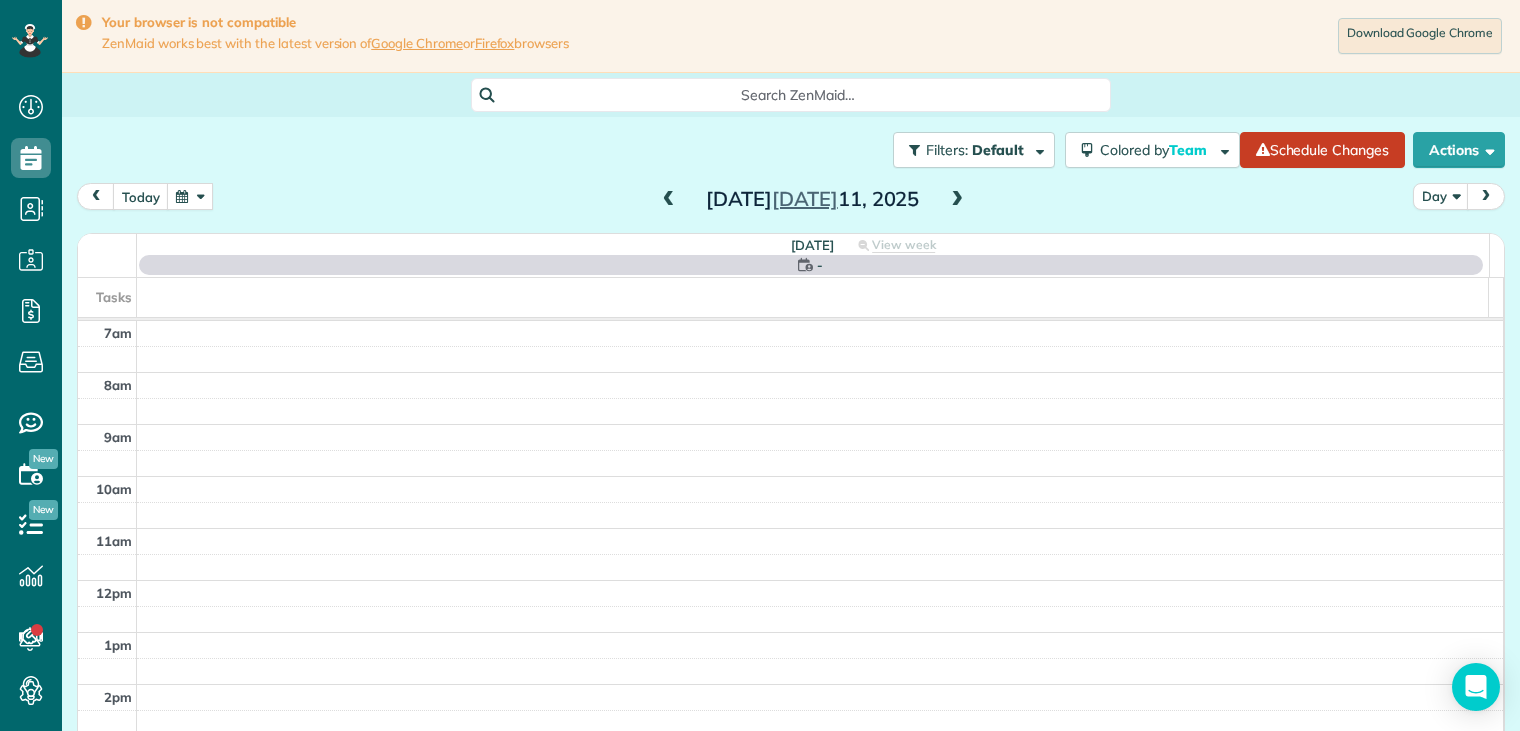 click at bounding box center [957, 200] 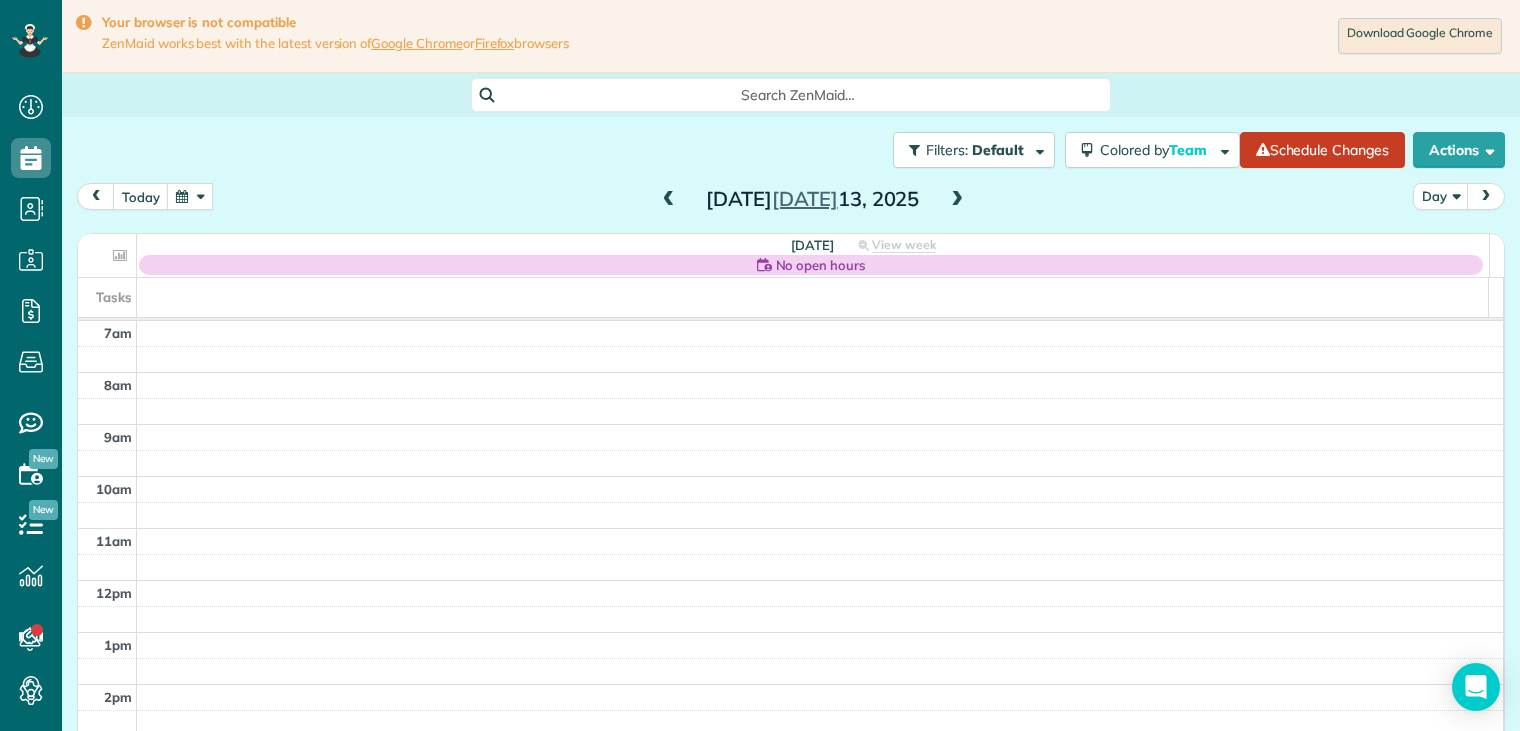 click at bounding box center [669, 200] 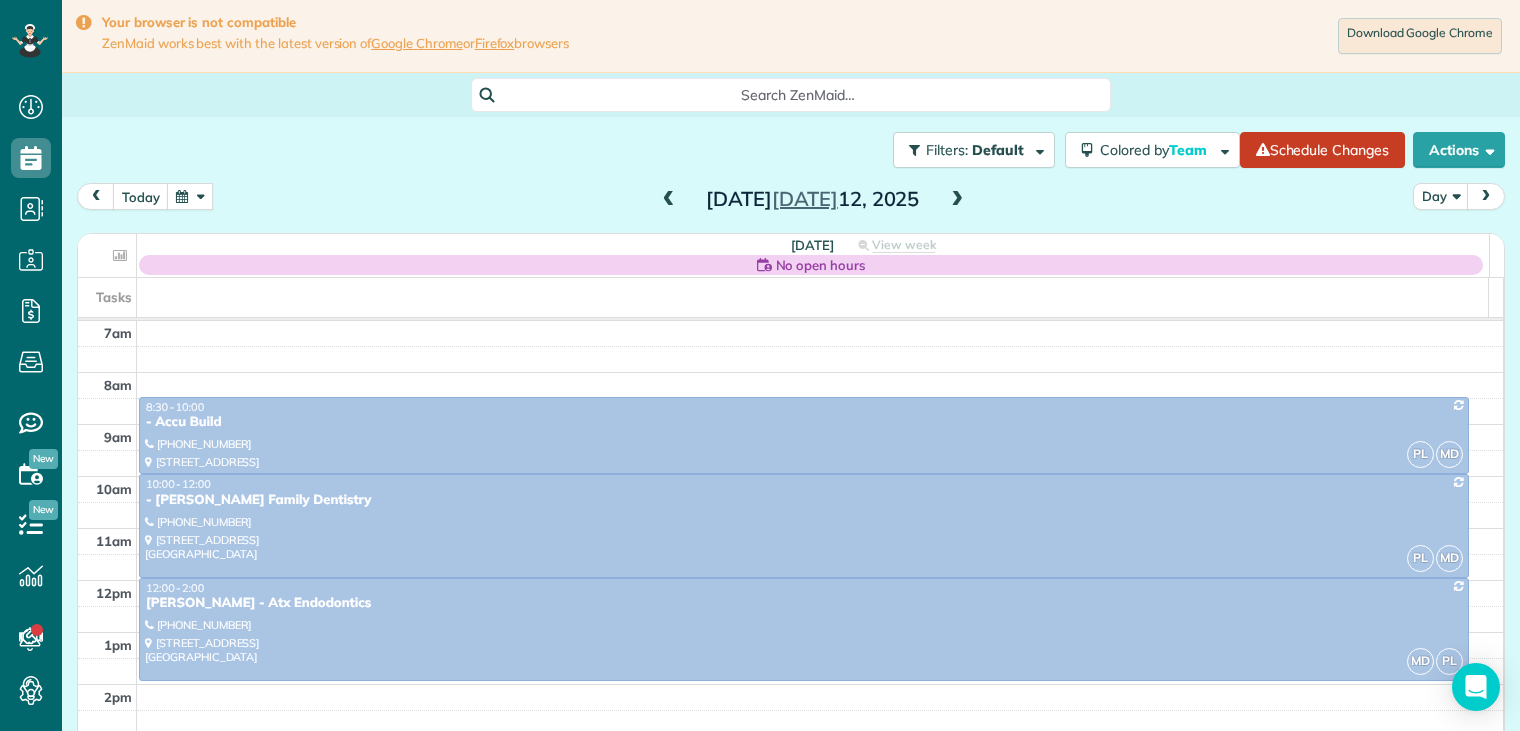 click at bounding box center (669, 200) 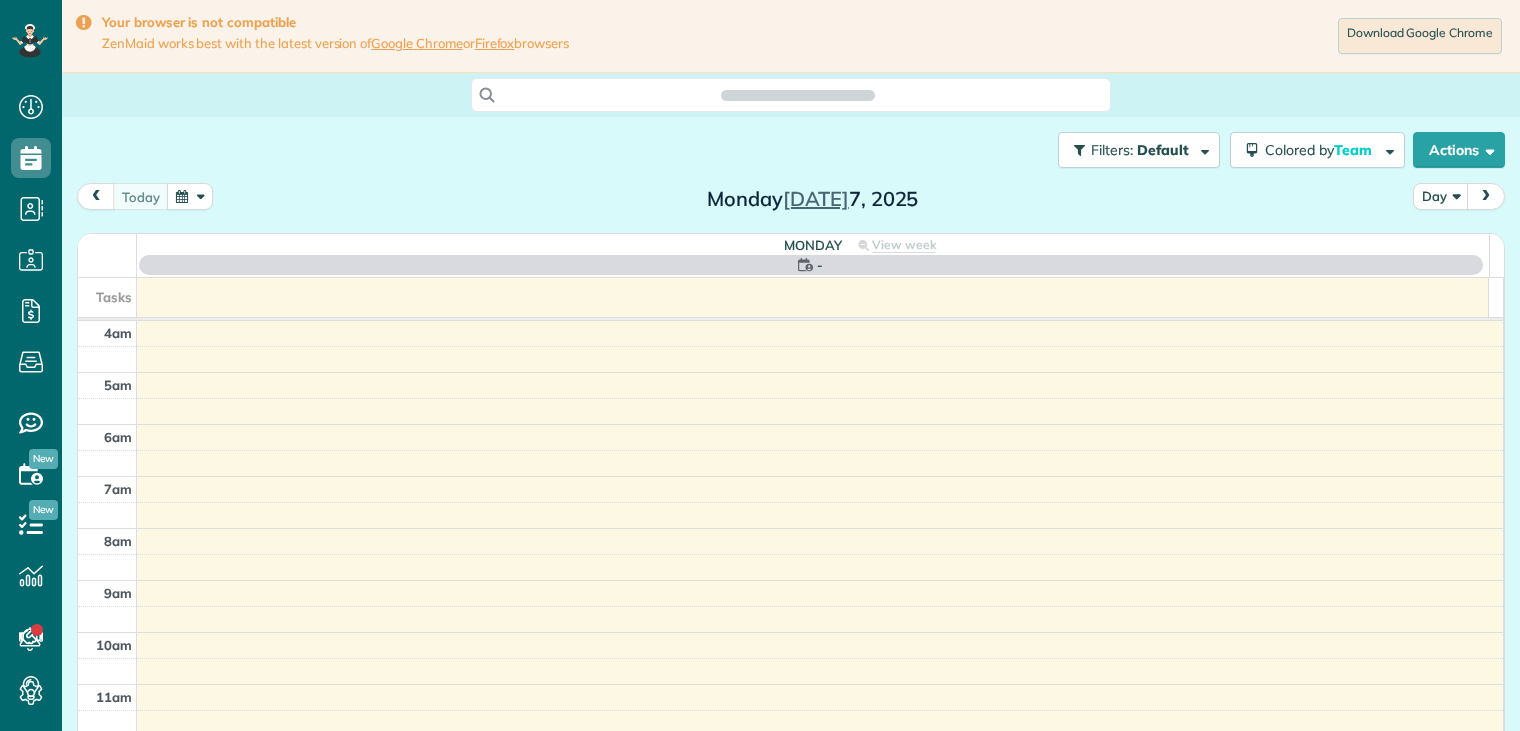 scroll, scrollTop: 0, scrollLeft: 0, axis: both 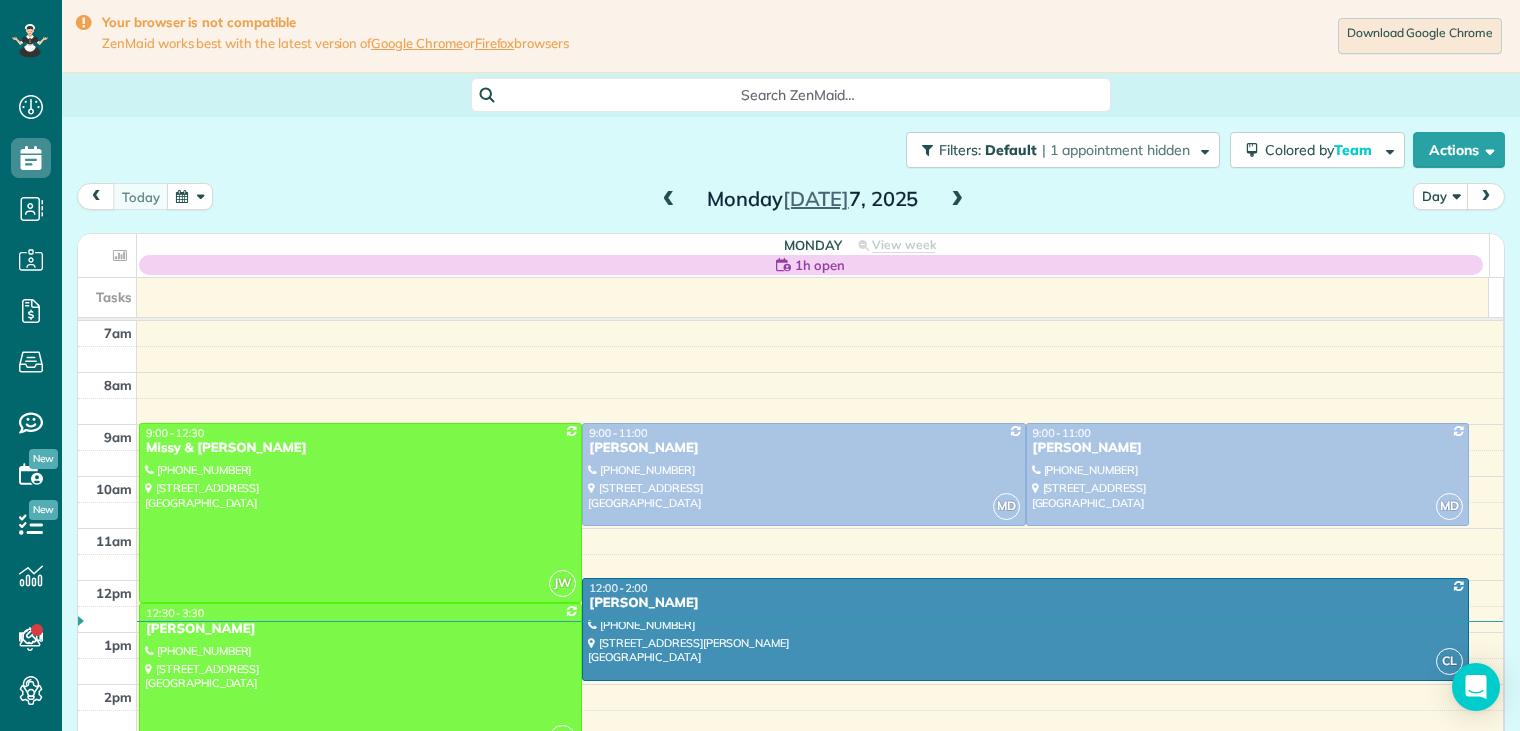 click at bounding box center (957, 200) 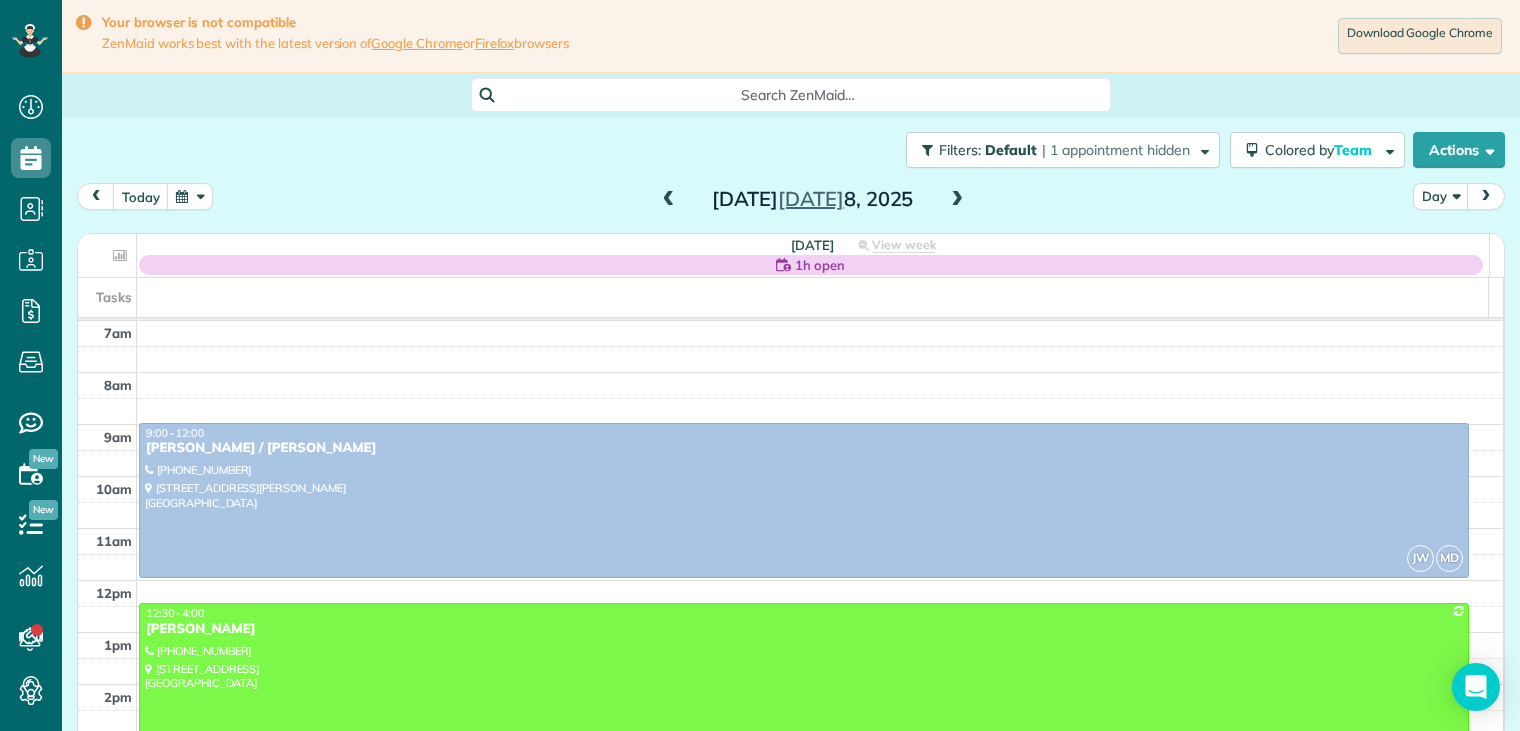 click at bounding box center (957, 200) 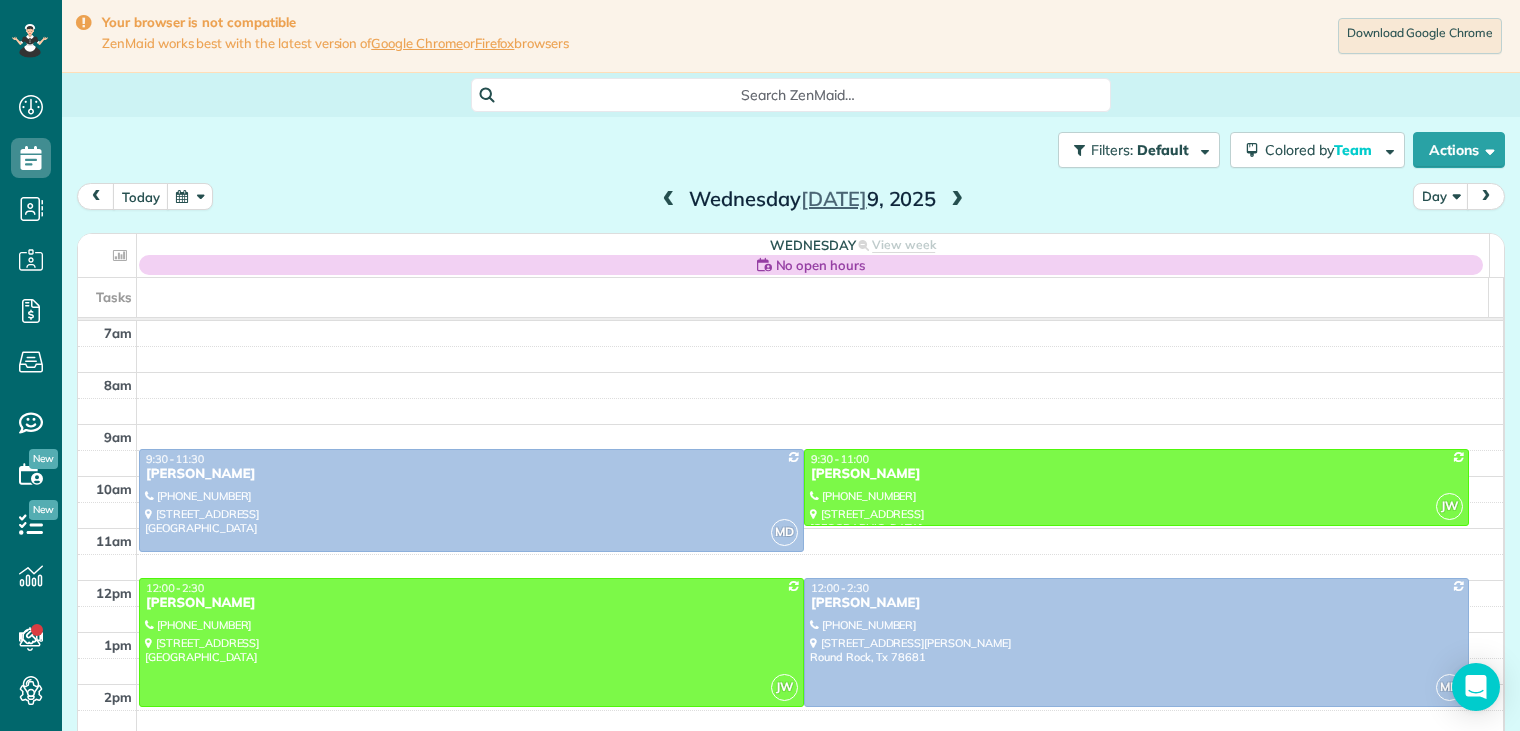 click at bounding box center [957, 200] 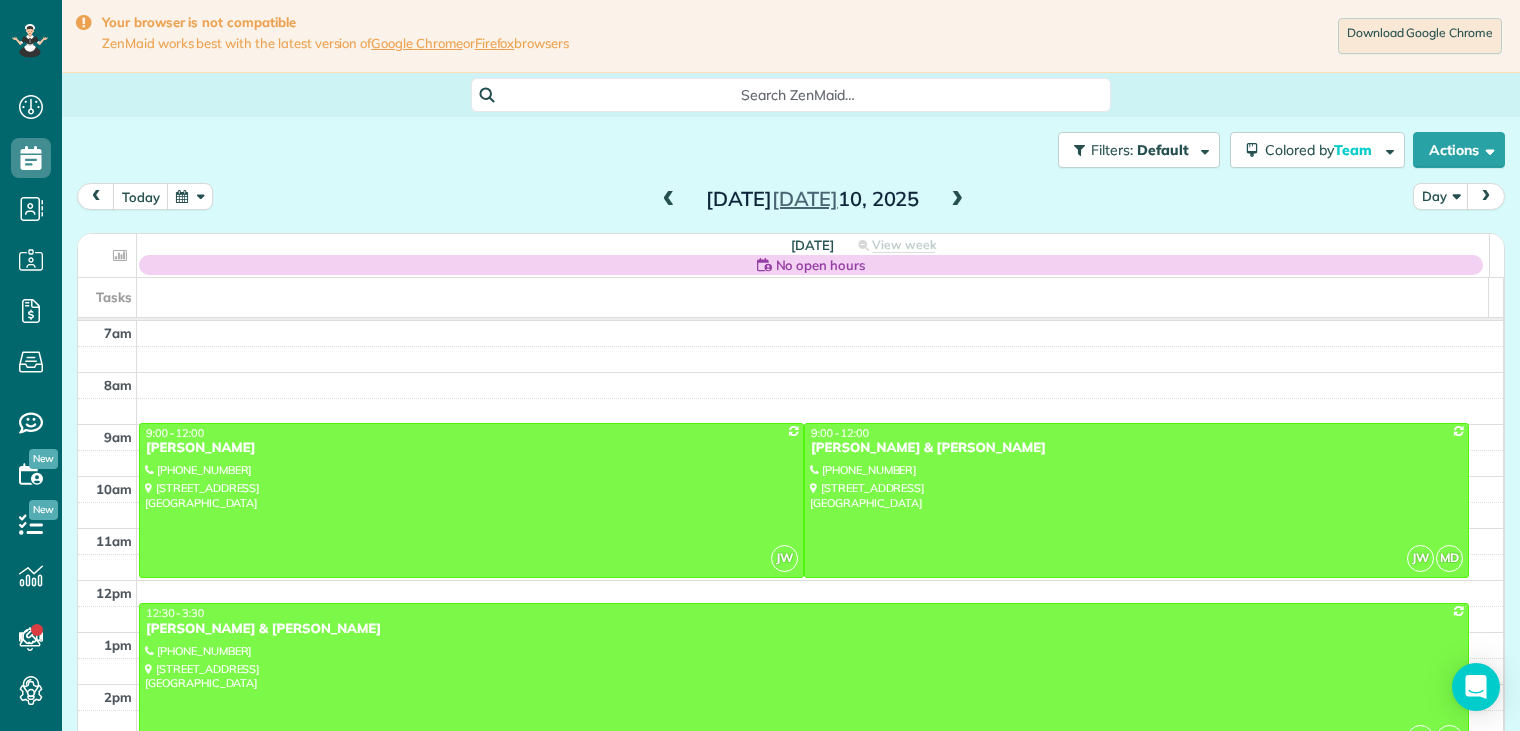 click at bounding box center (957, 200) 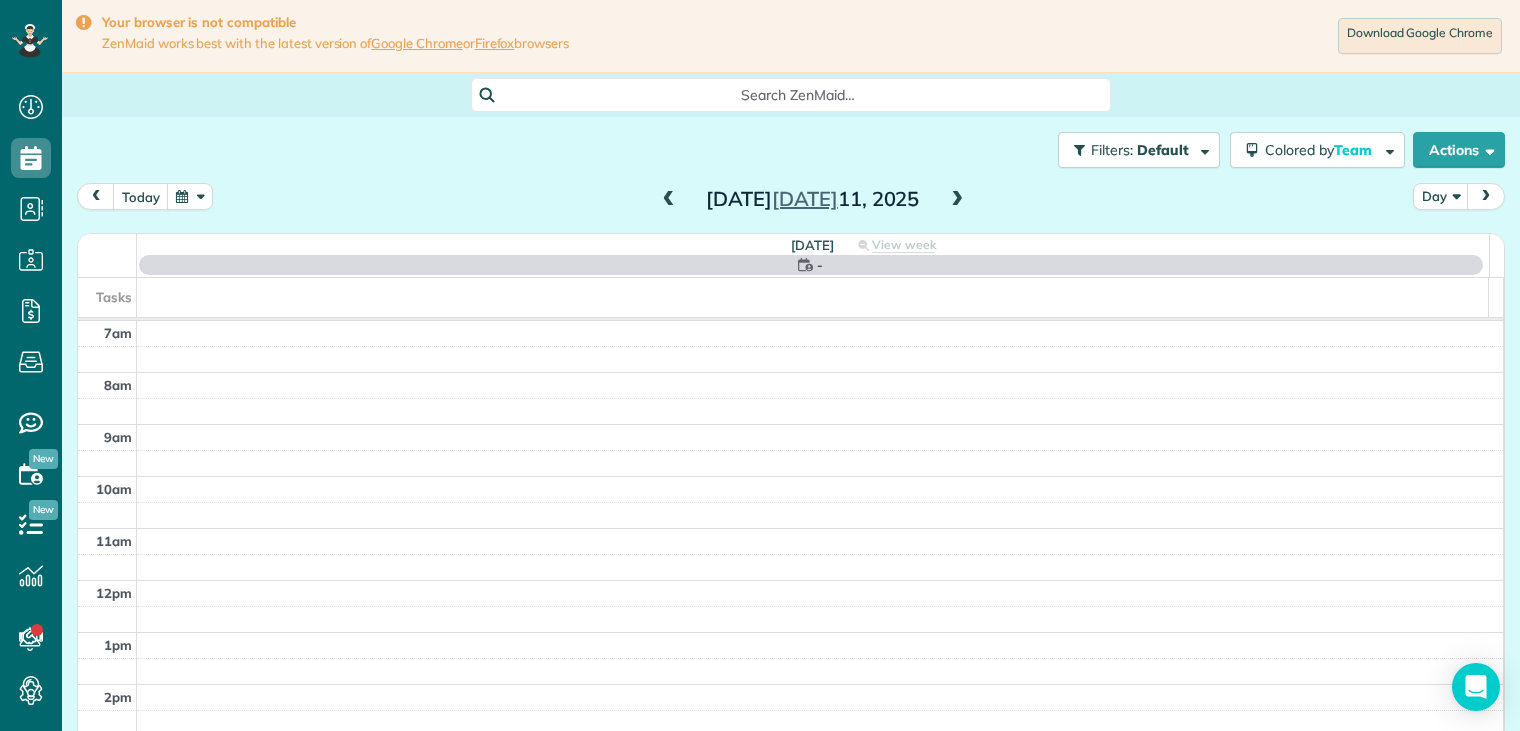 click at bounding box center [957, 200] 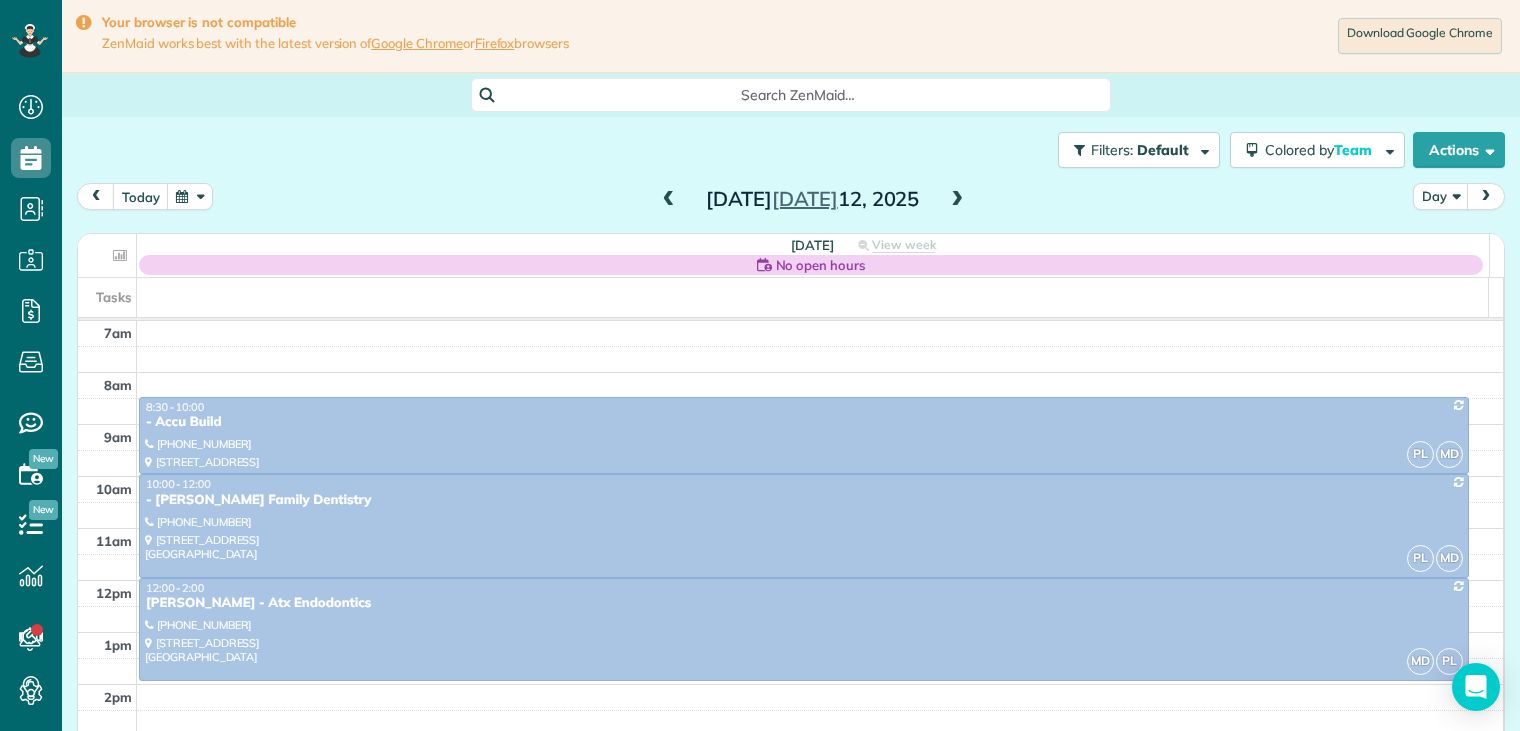 click at bounding box center (669, 200) 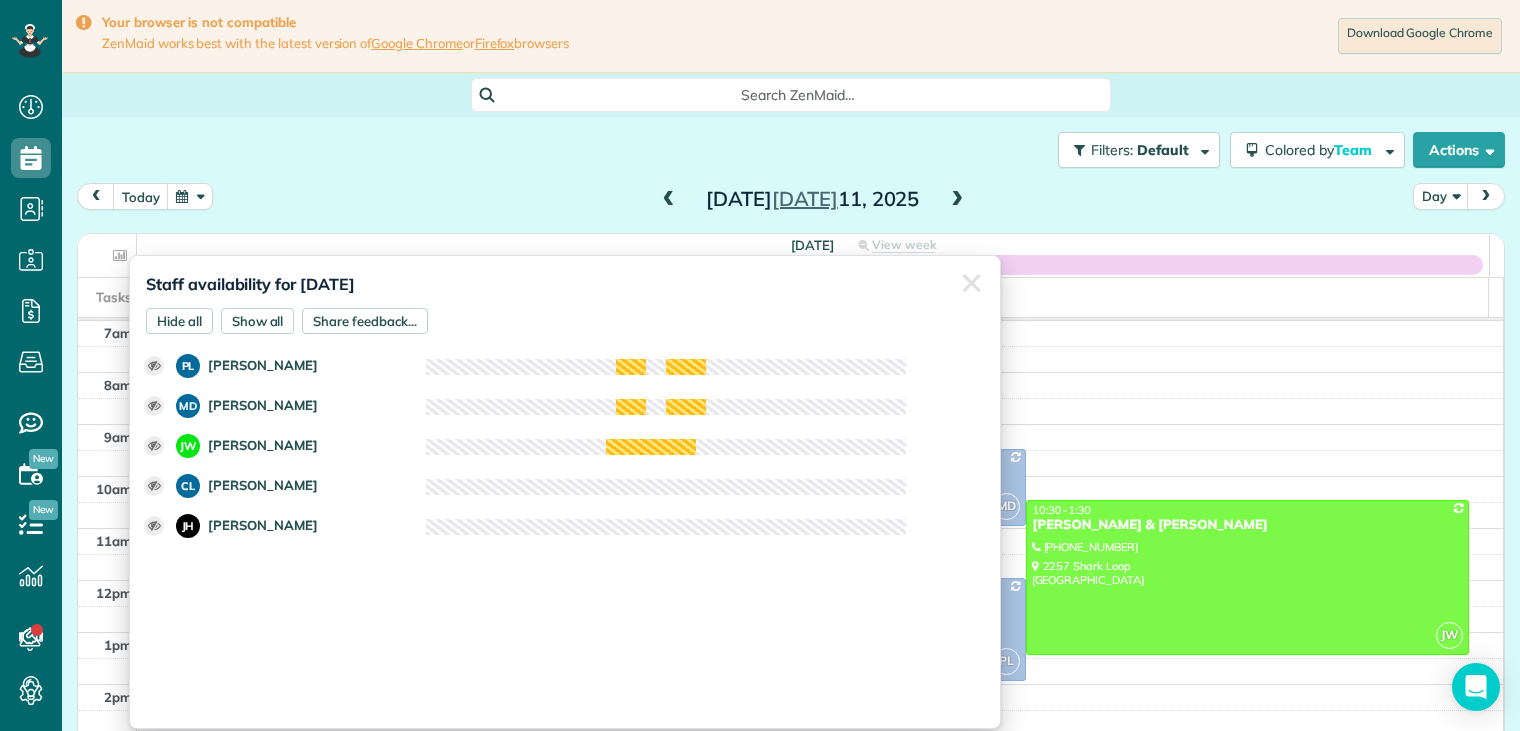 click on "Filters:   Default
|  1 appointment hidden
Colored by  Team
Color by Cleaner
Color by Team
Color by Status
Color by Recurrence
Color by Paid/Unpaid
Filters  Default
Schedule Changes
Actions
Create Appointment
Create Task
Clock In/Out
Send Work Orders
Print Route Sheets
Today's Emails/Texts
View Metrics" at bounding box center [791, 150] 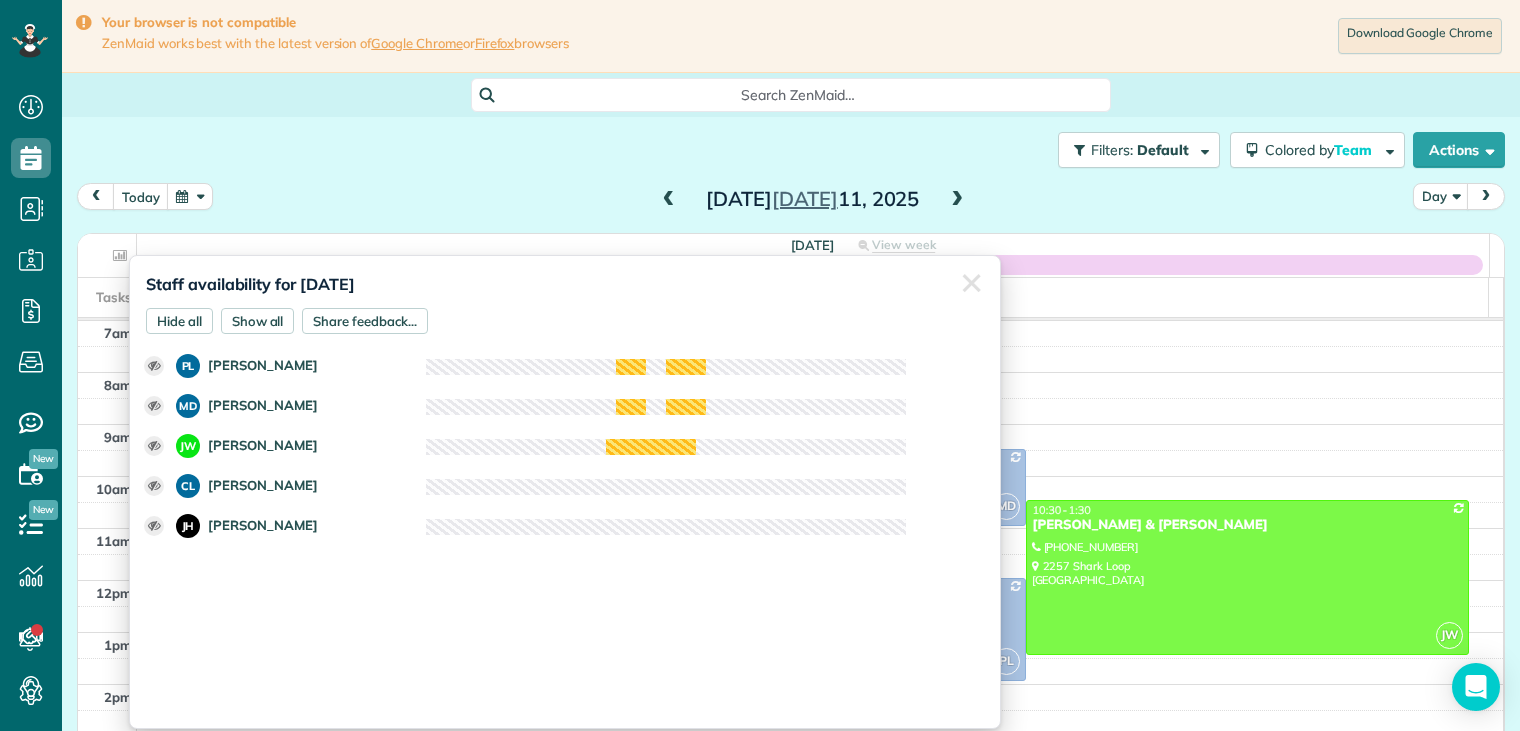 click on "Filters:   Default
|  1 appointment hidden
Colored by  Team
Color by Cleaner
Color by Team
Color by Status
Color by Recurrence
Color by Paid/Unpaid
Filters  Default
Schedule Changes
Actions
Create Appointment
Create Task
Clock In/Out
Send Work Orders
Print Route Sheets
Today's Emails/Texts
View Metrics" at bounding box center [791, 150] 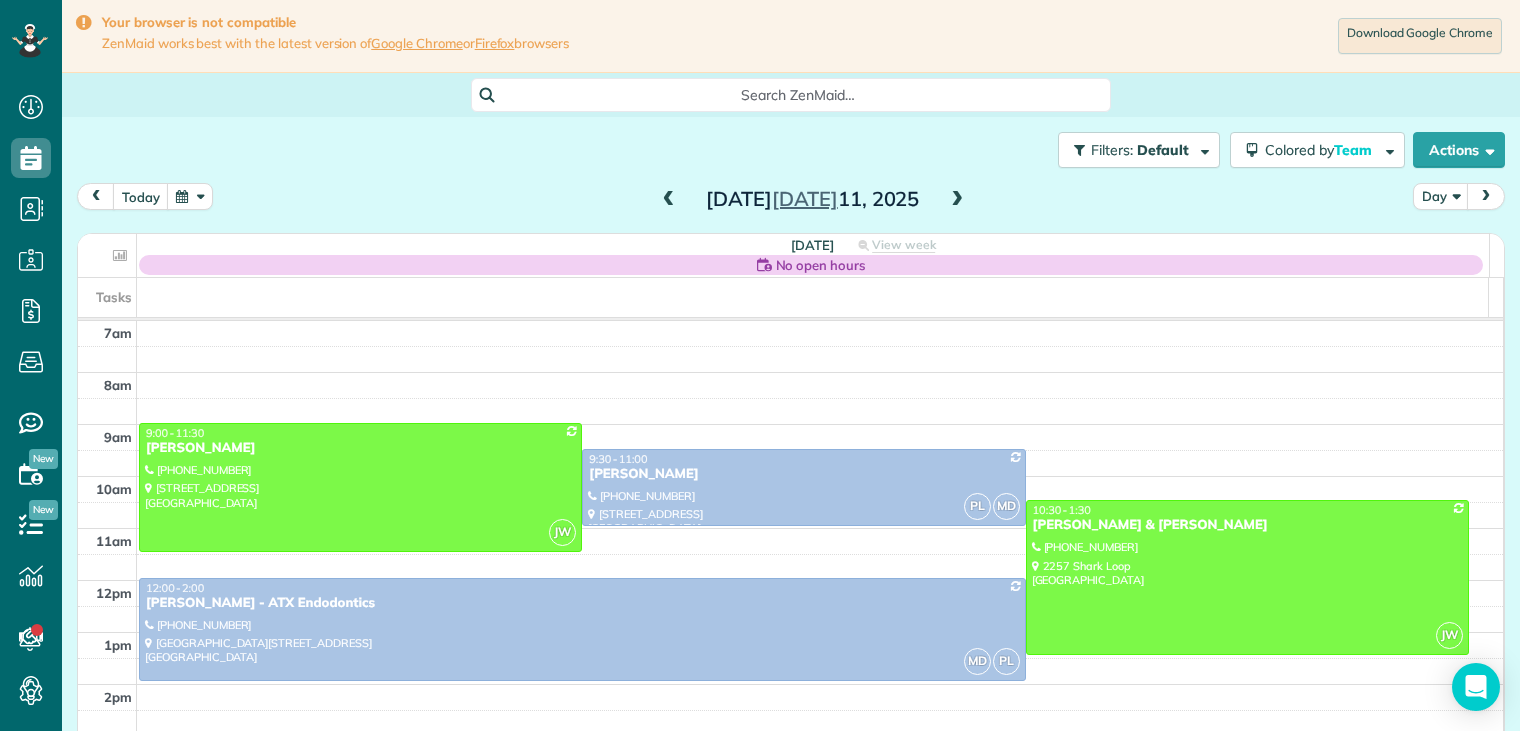 click at bounding box center [360, 487] 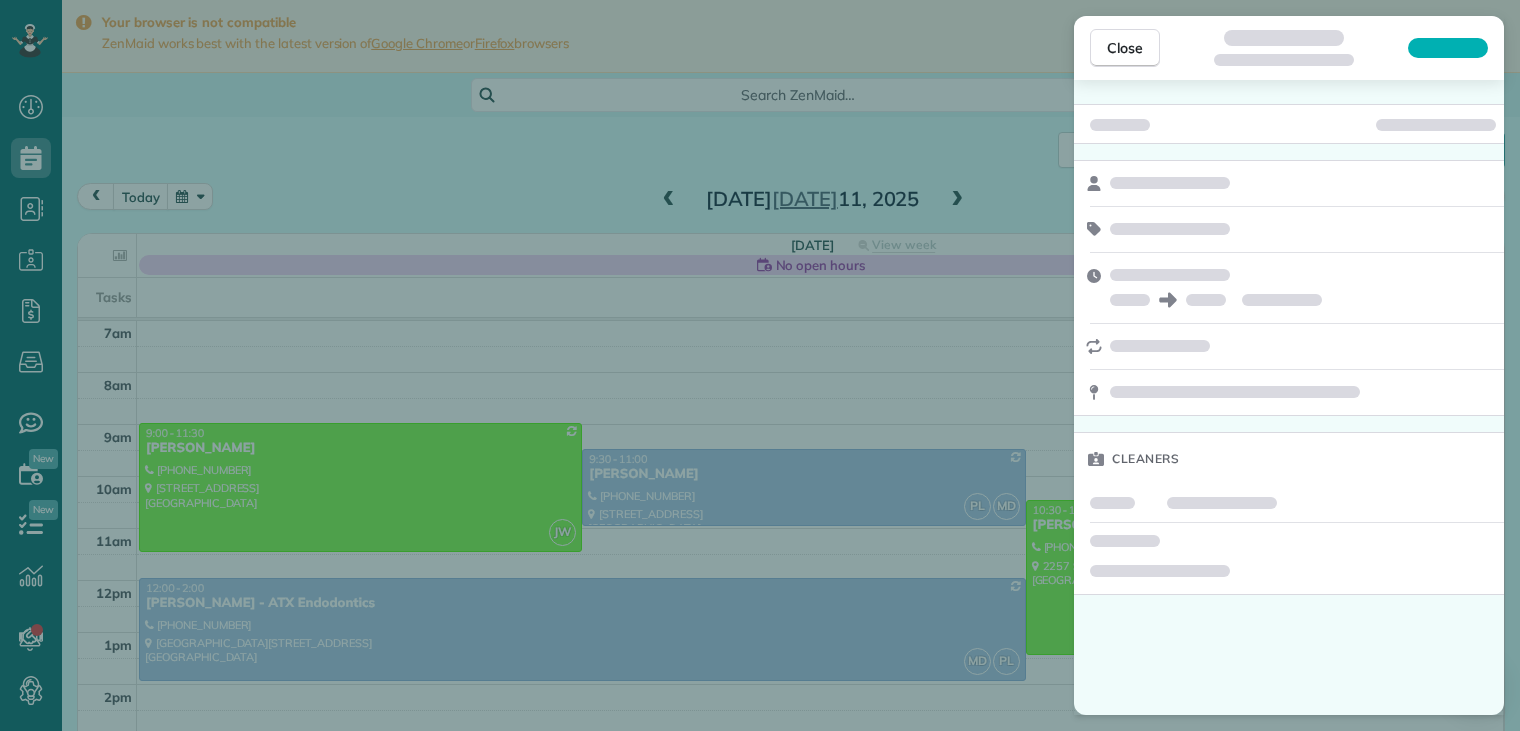 click on "Close   Cleaners" at bounding box center [760, 365] 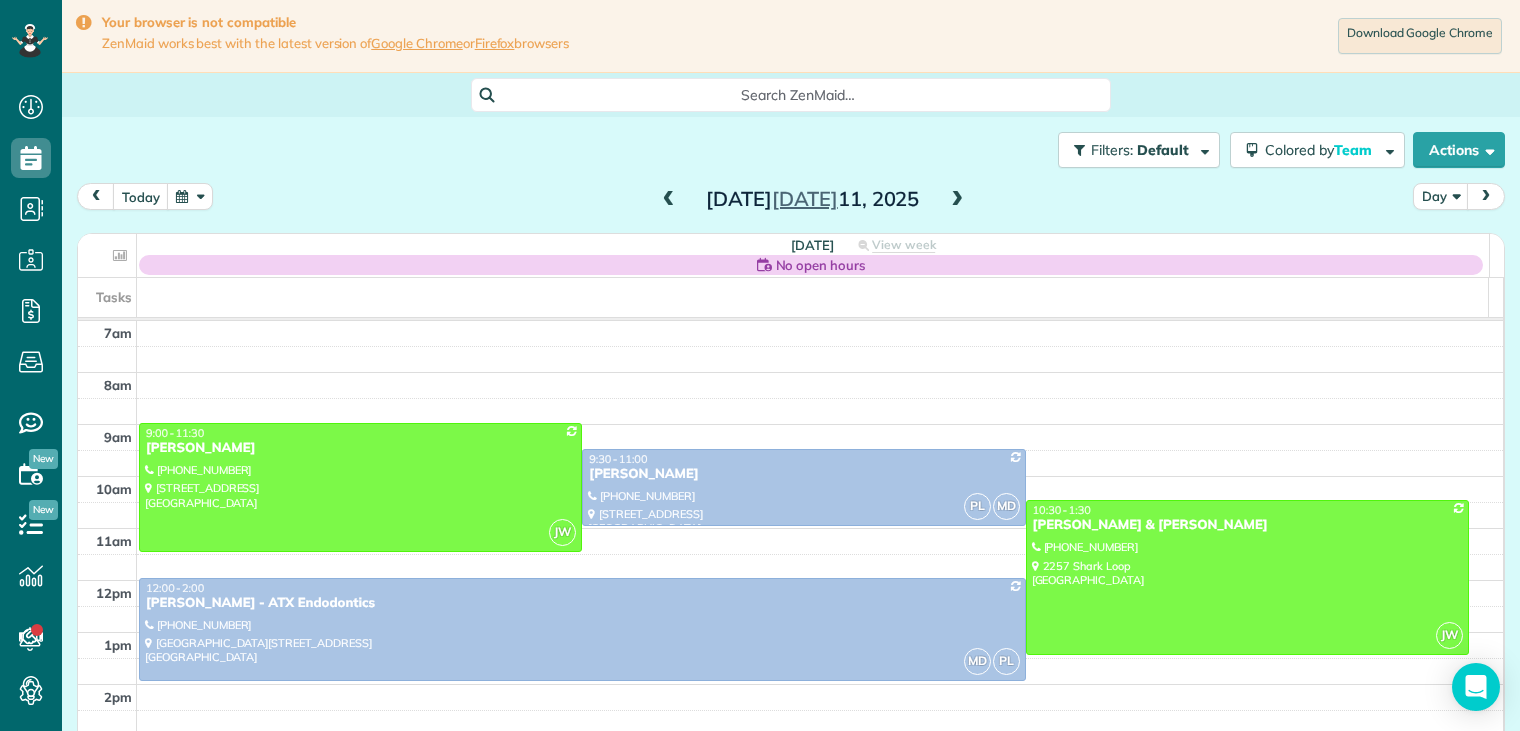 click at bounding box center [669, 200] 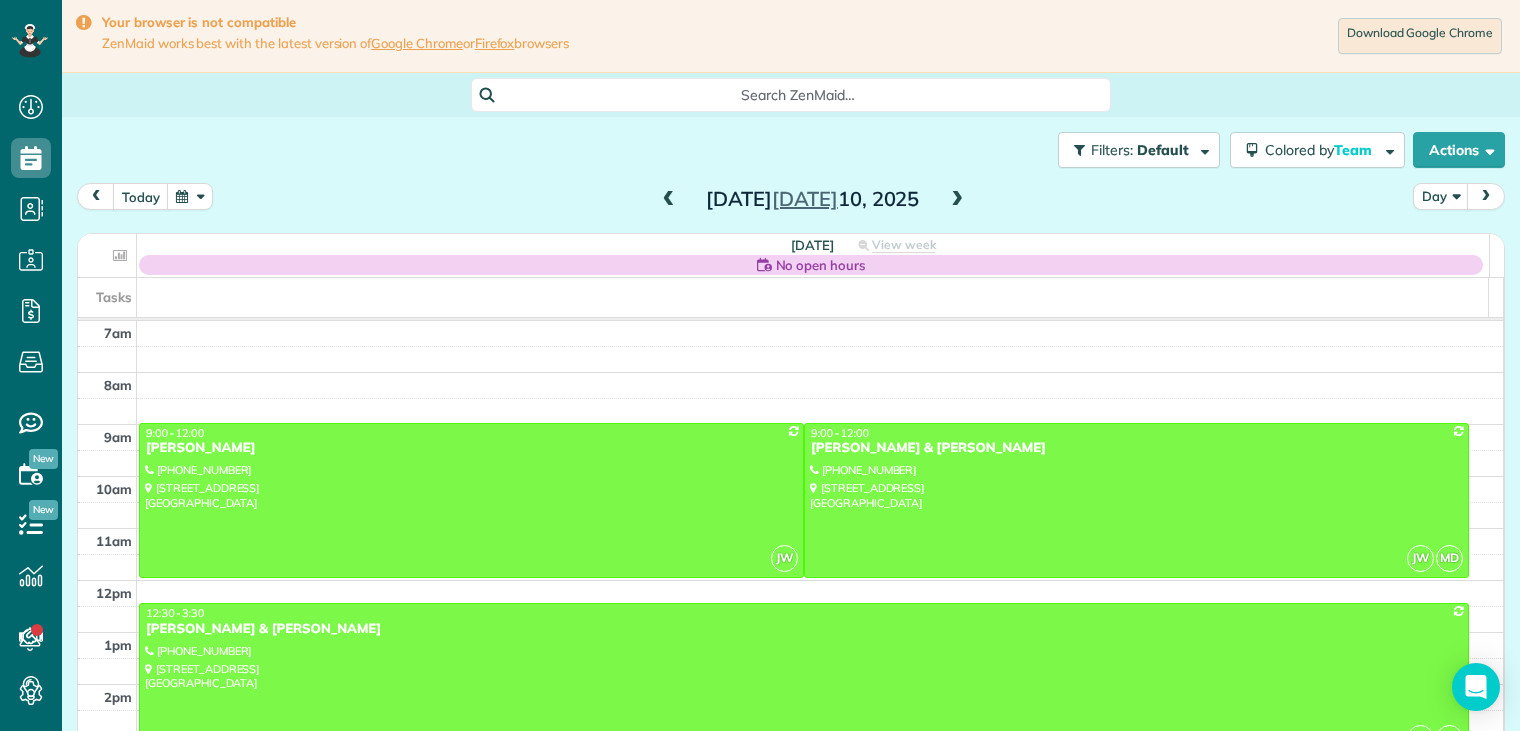 click at bounding box center [669, 200] 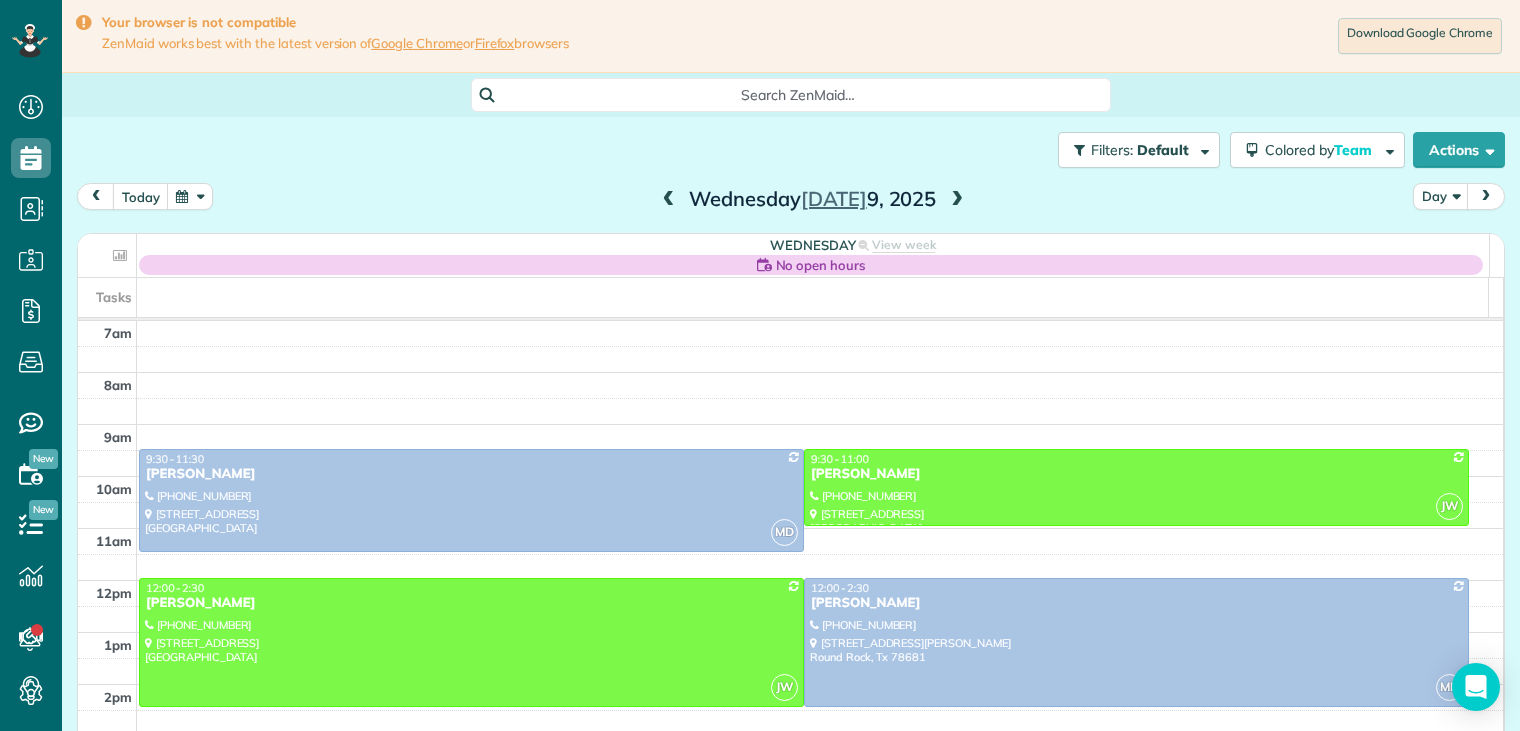 click at bounding box center [957, 200] 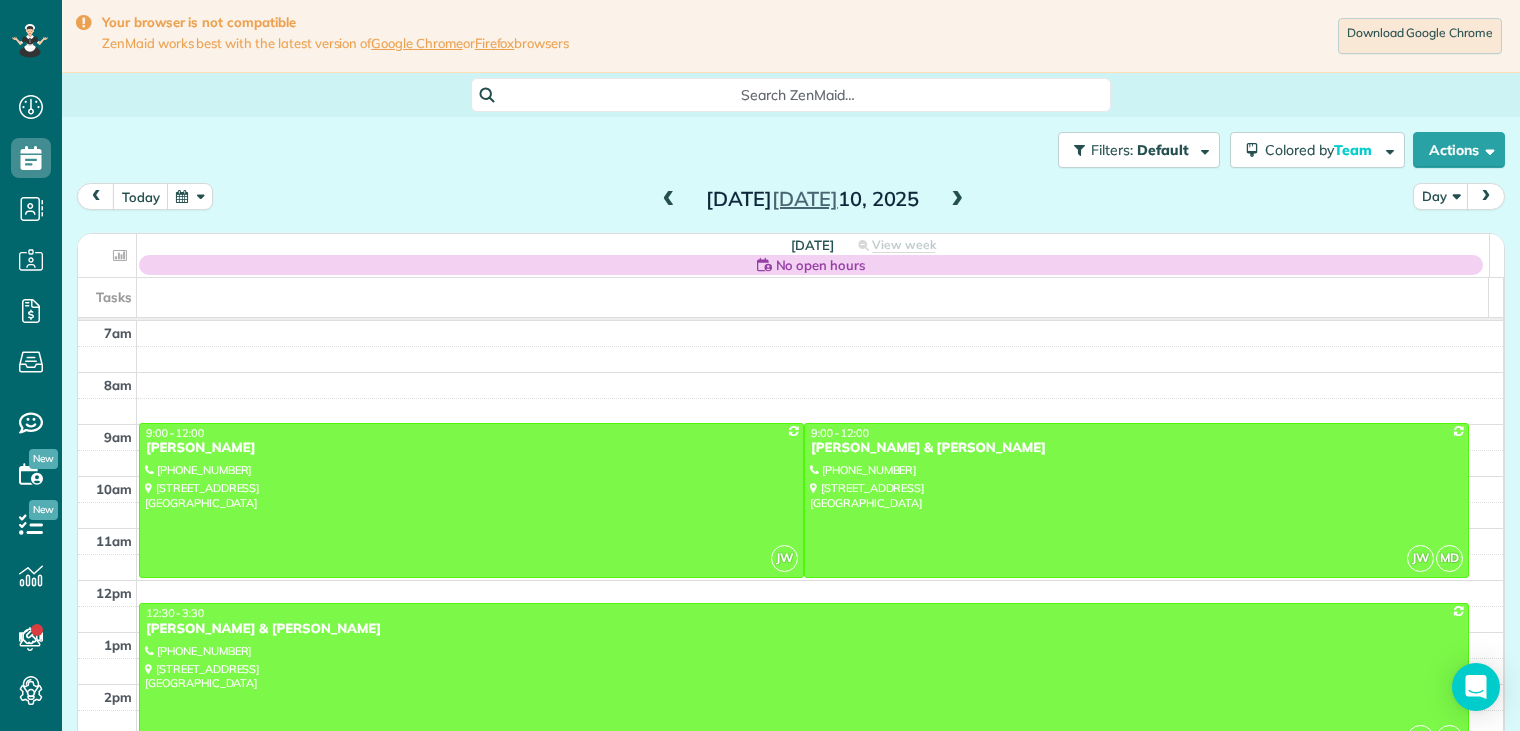 click at bounding box center (669, 200) 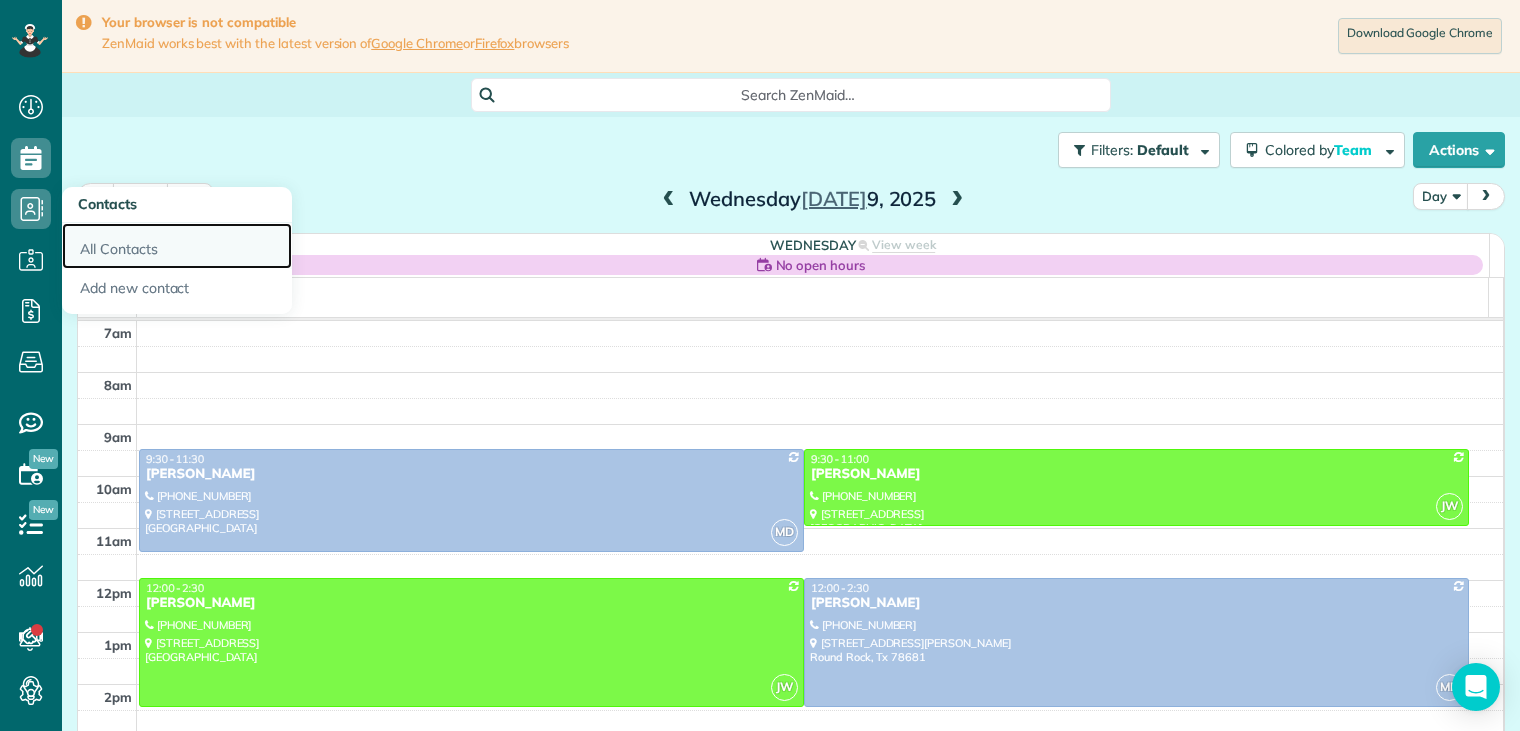 click on "All Contacts" at bounding box center (177, 246) 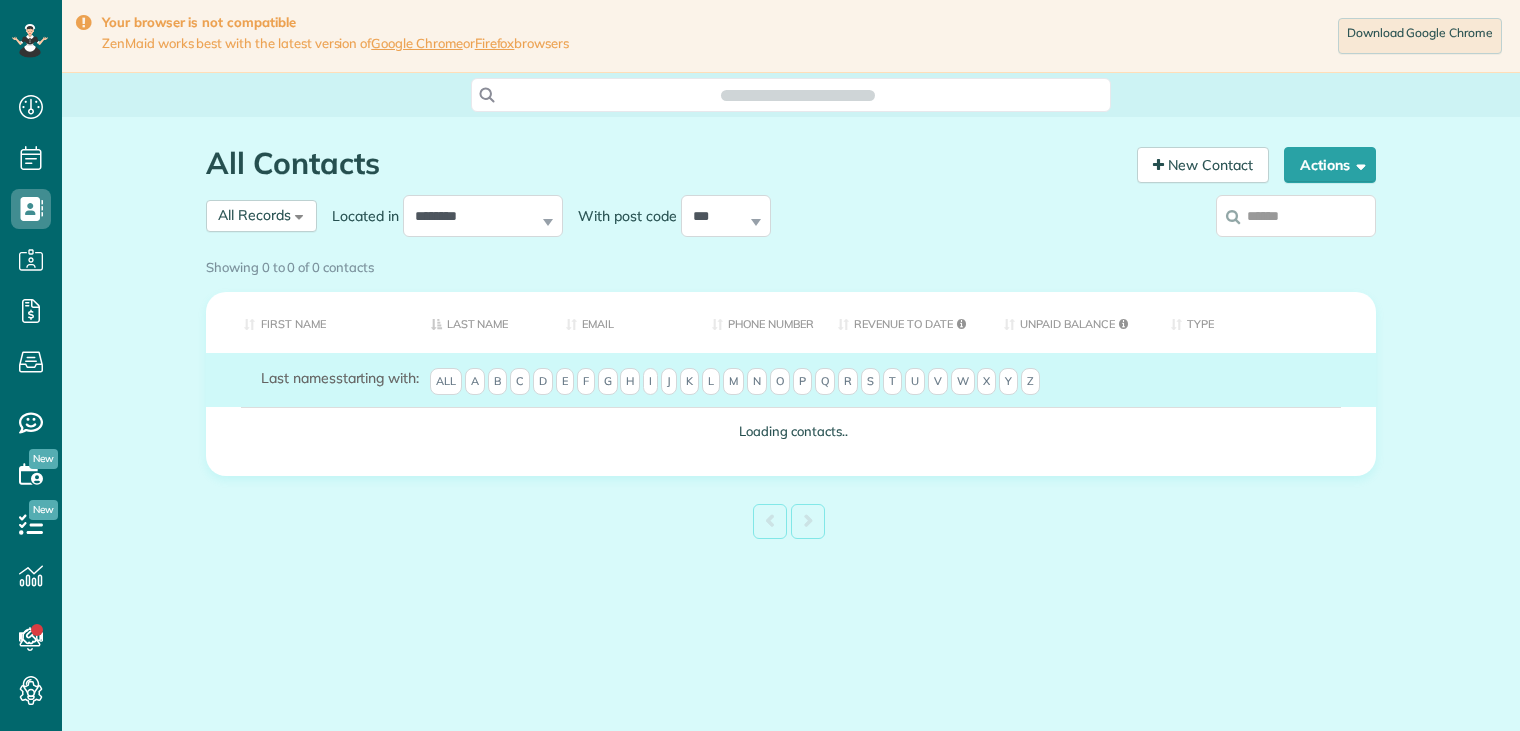 scroll, scrollTop: 0, scrollLeft: 0, axis: both 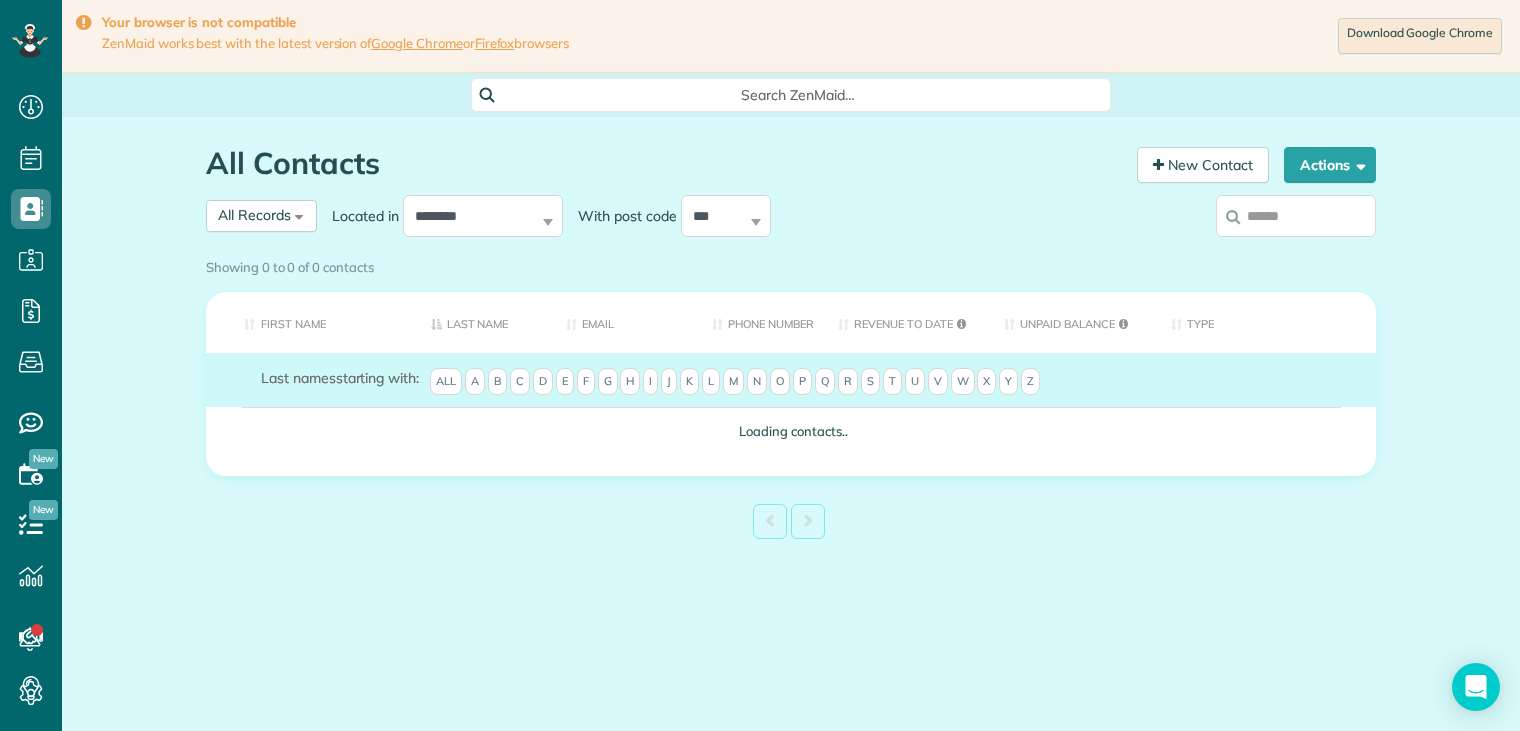 click on "Showing 0 to 0 of 0 contacts" at bounding box center [791, 263] 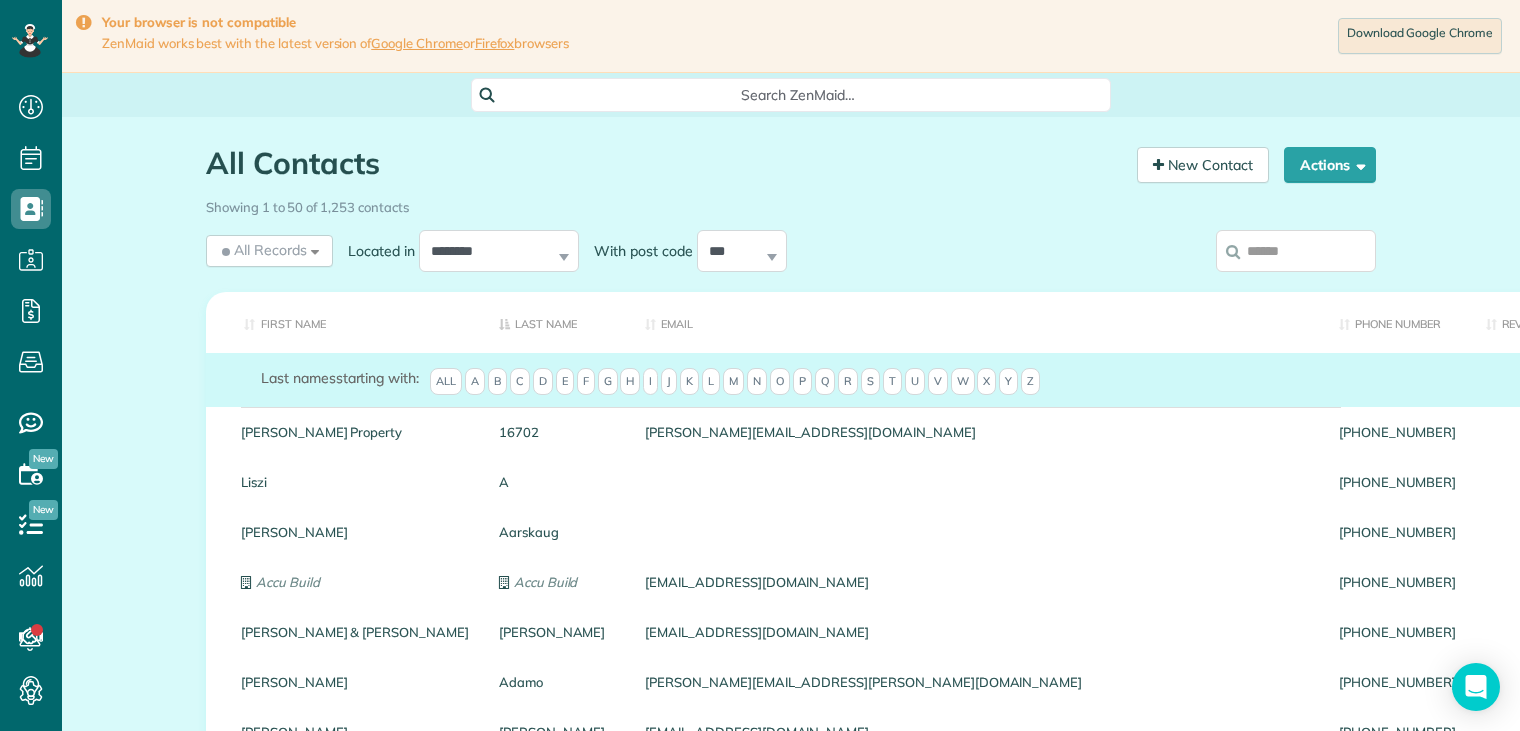 click on "All Contacts
Contacts in ZenMaid [2 min]
New Contact
Actions
New Contact
Export Appointments (QDS Friendly)
Sync Contacts to MailChimp..
Export data..
Showing 1 to 50 of 1,253 contacts
All Records
All Records" at bounding box center [791, 1617] 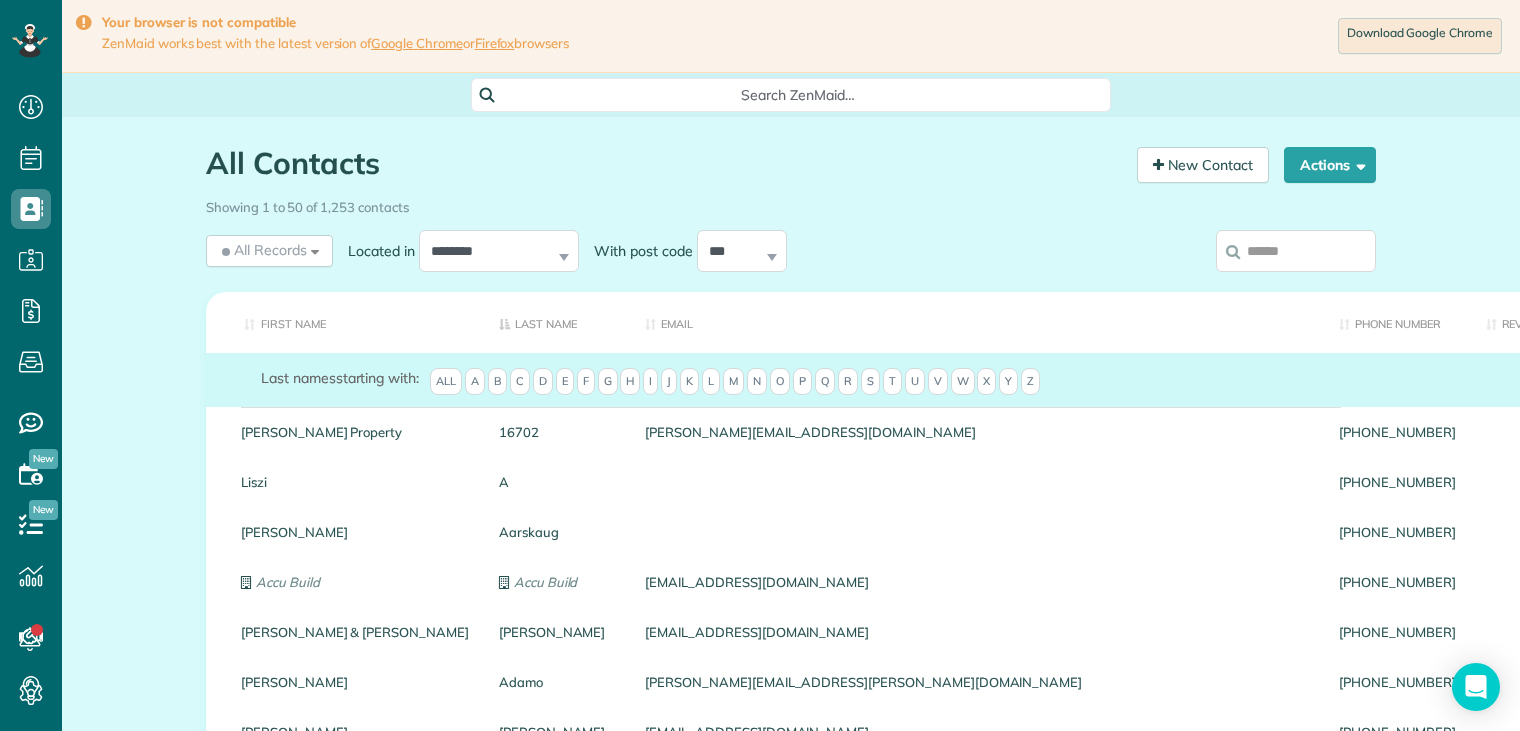 drag, startPoint x: 1420, startPoint y: 218, endPoint x: 1280, endPoint y: 241, distance: 141.87671 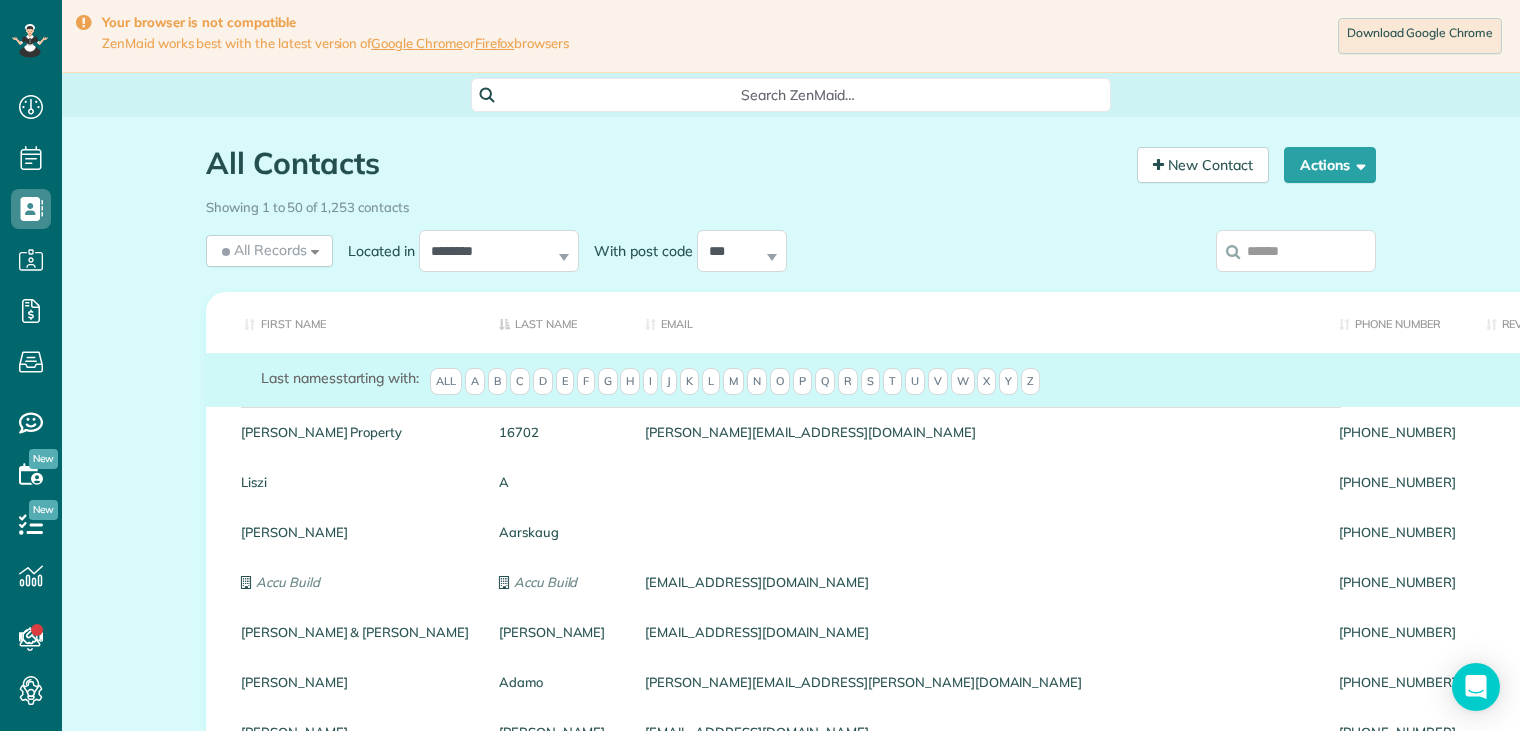 click at bounding box center (1296, 251) 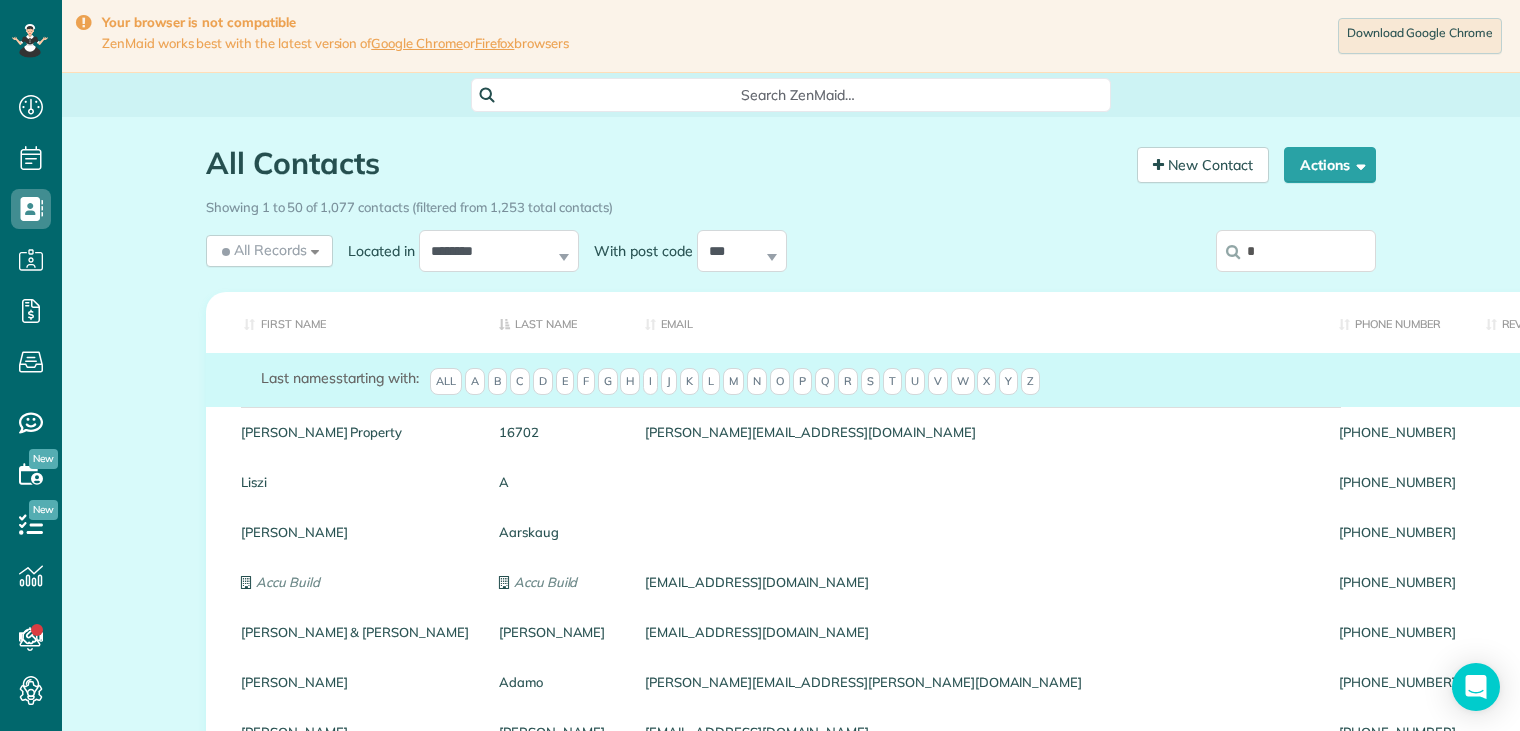 click on "*" at bounding box center [1296, 251] 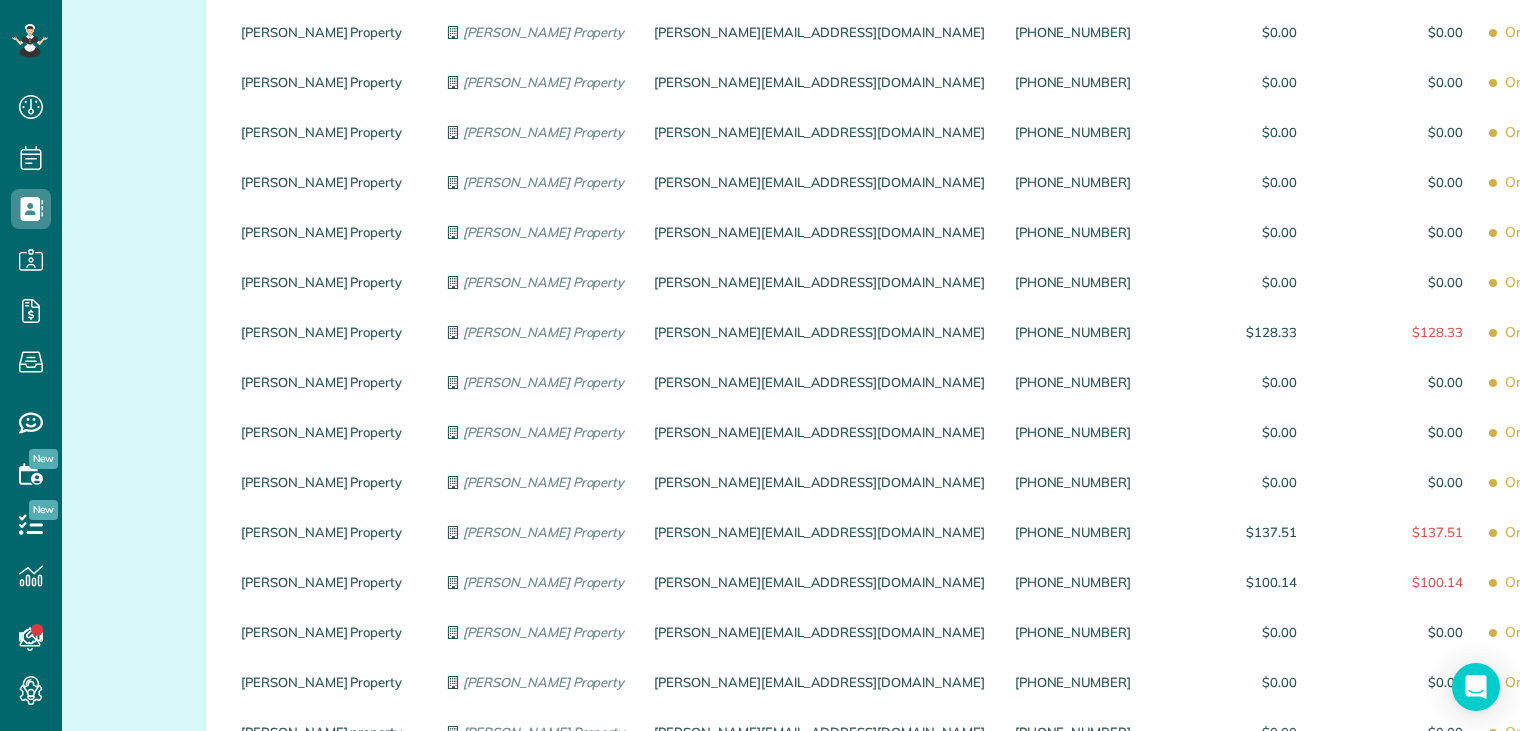 scroll, scrollTop: 2386, scrollLeft: 0, axis: vertical 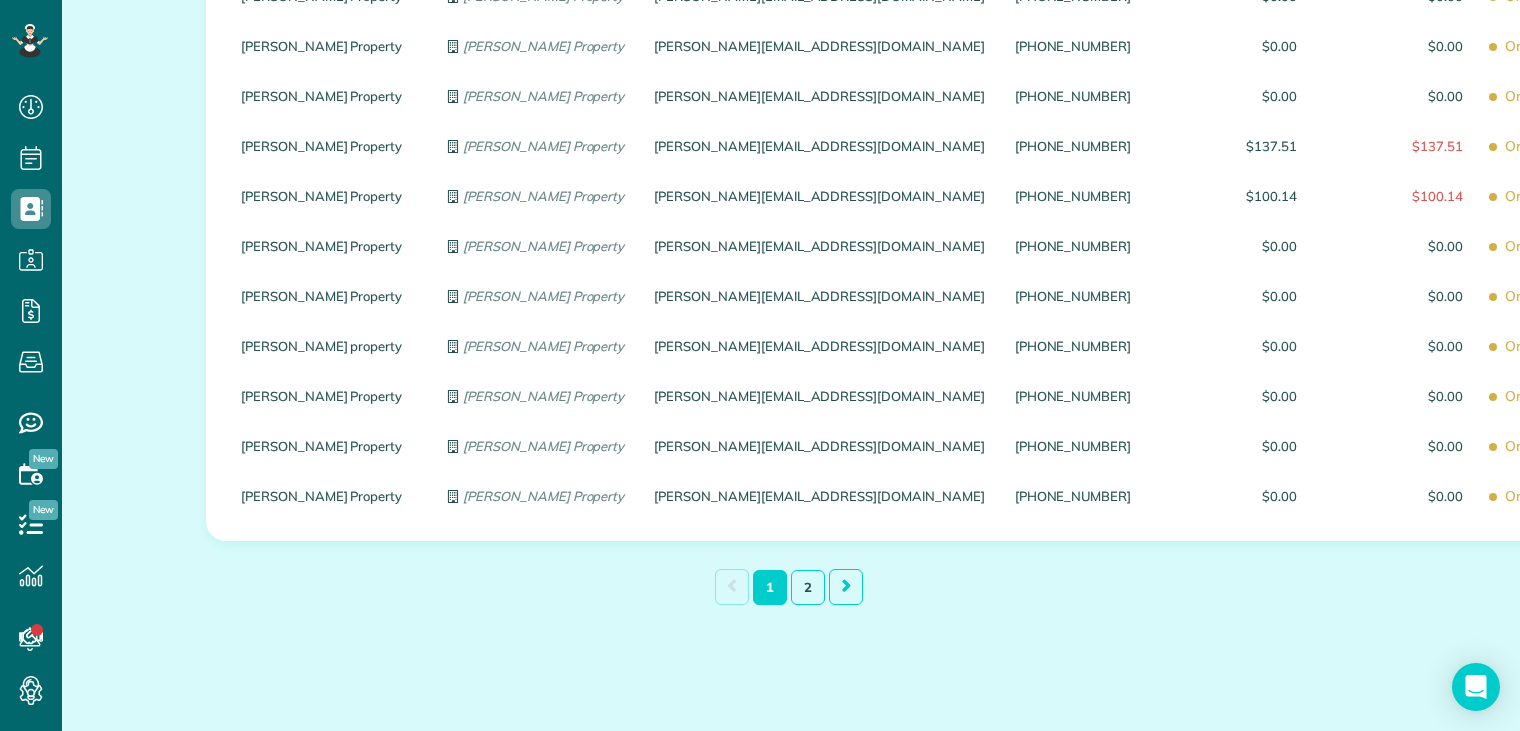 type on "**********" 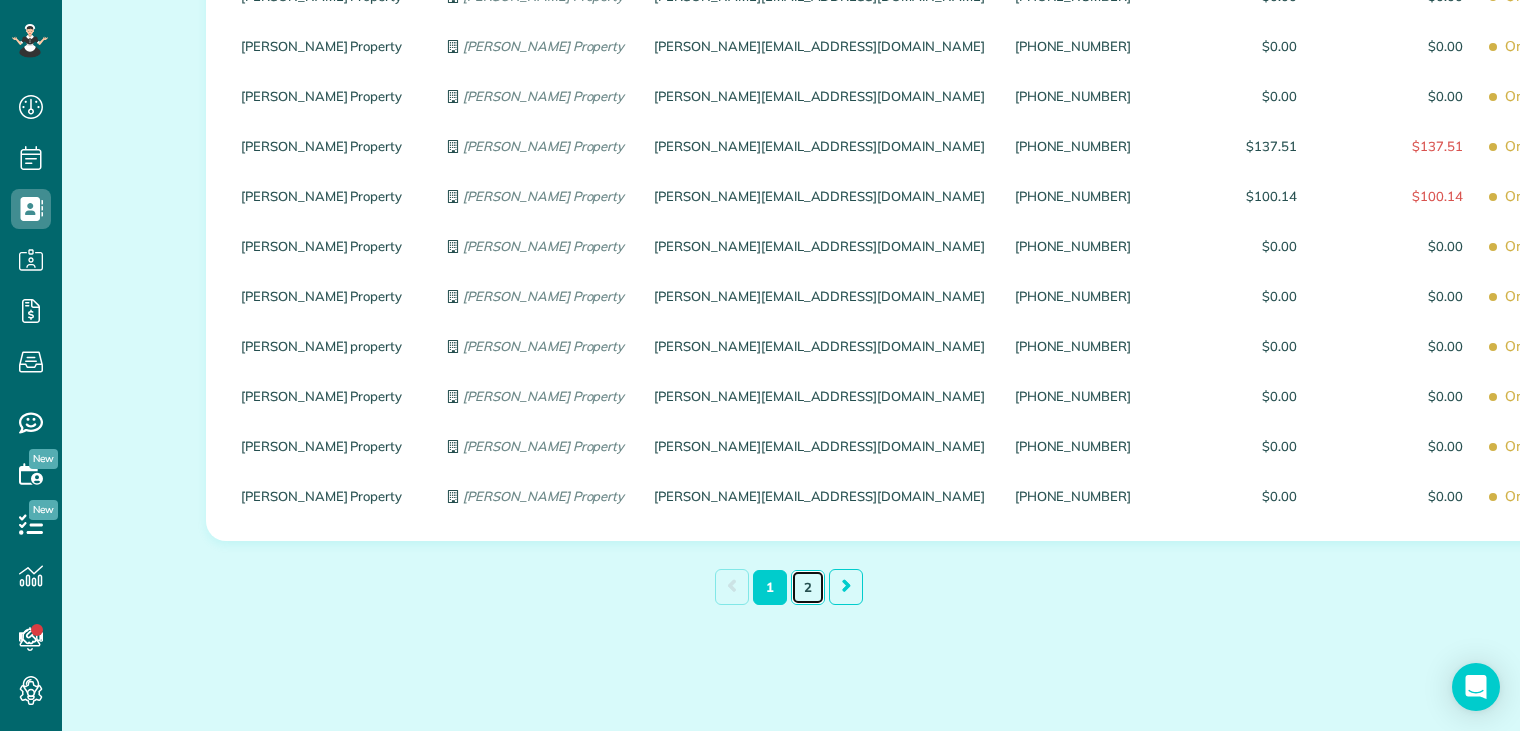 click on "2" at bounding box center (808, 587) 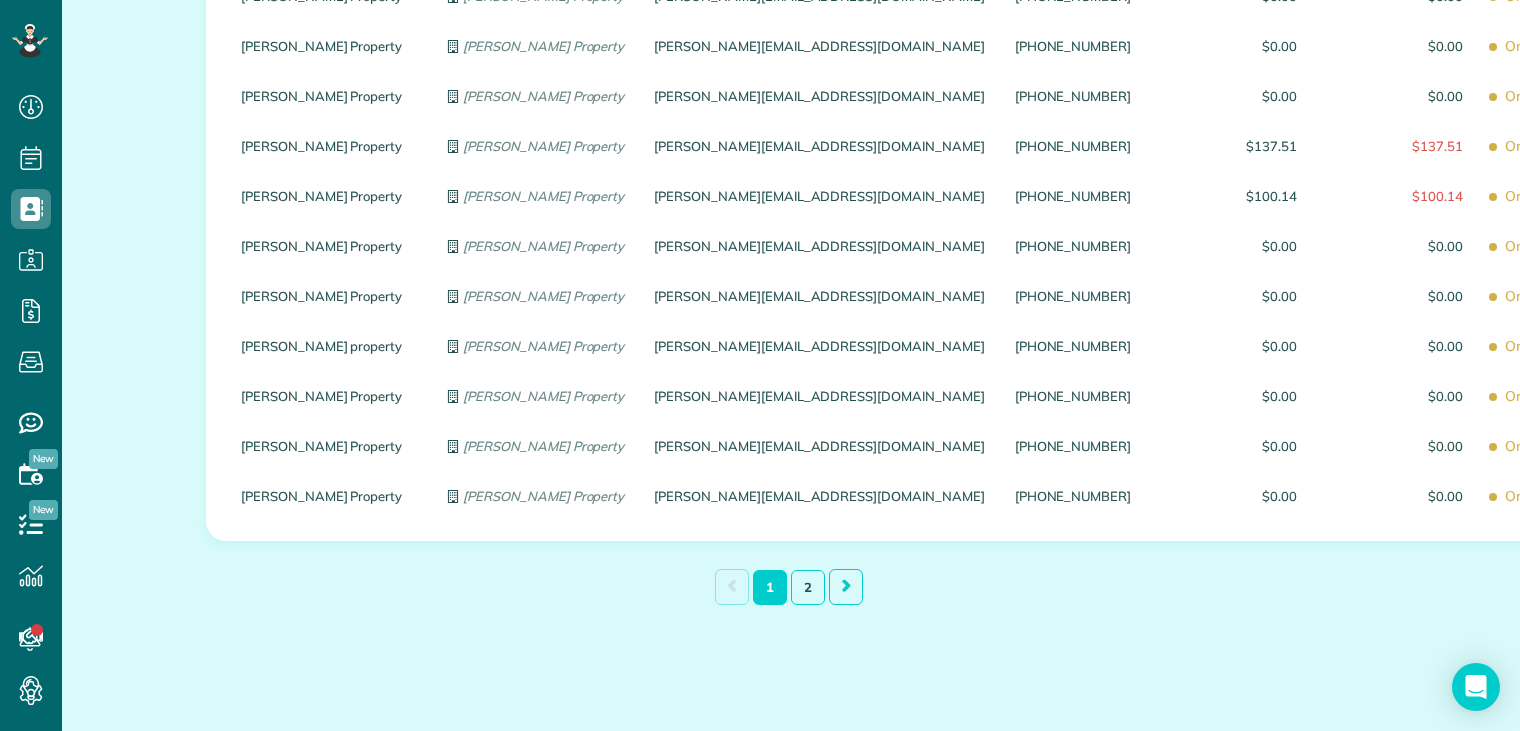 scroll, scrollTop: 1736, scrollLeft: 0, axis: vertical 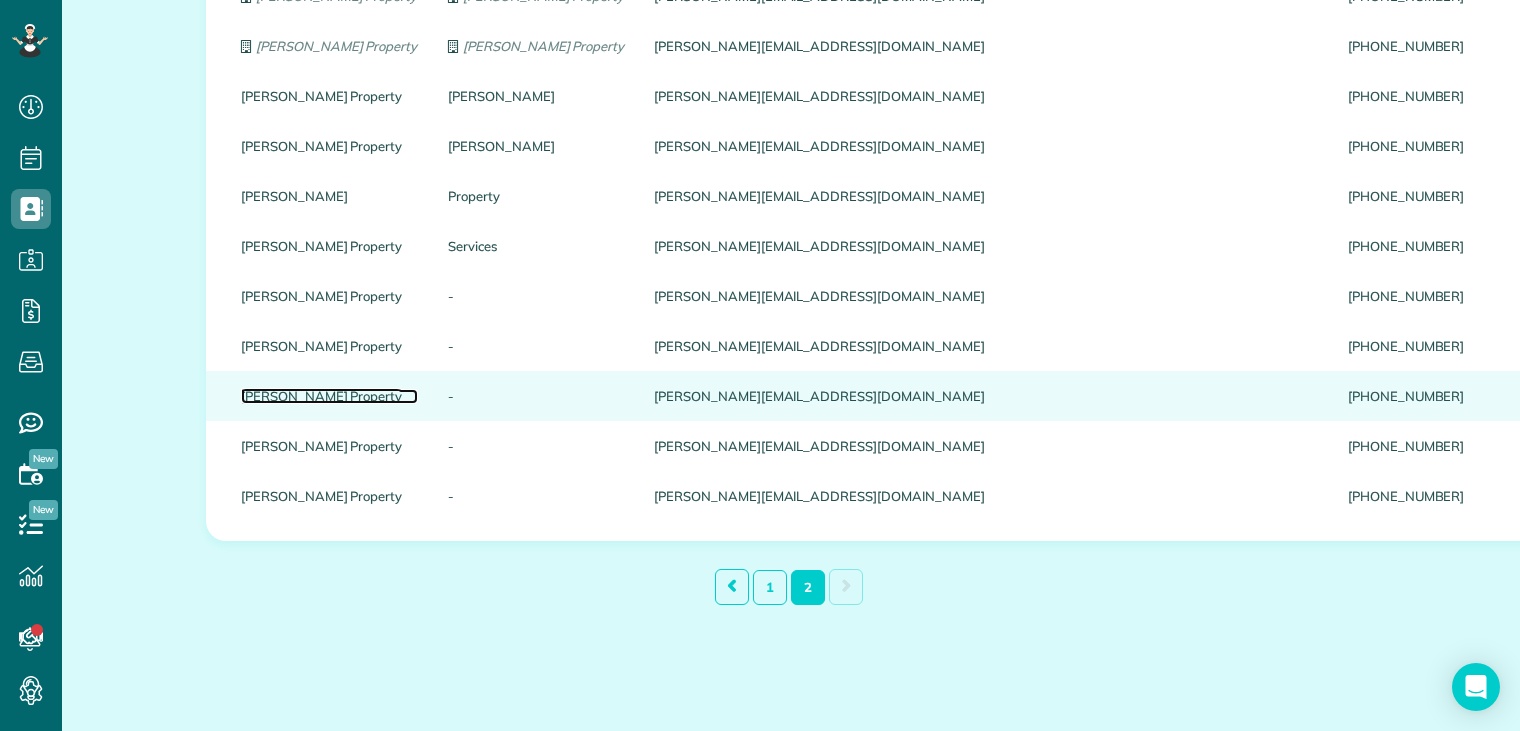click on "[PERSON_NAME] Property" at bounding box center (329, 396) 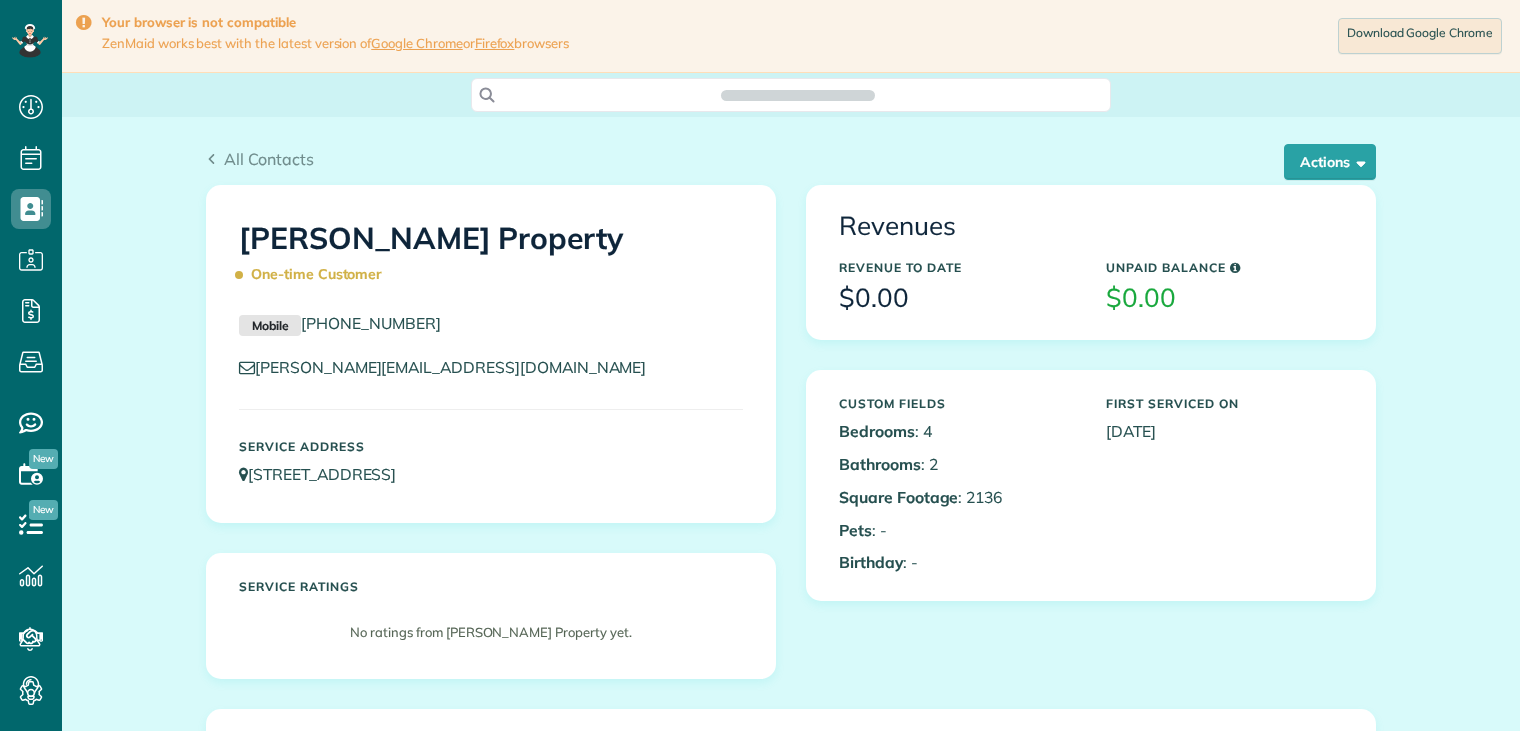 scroll, scrollTop: 0, scrollLeft: 0, axis: both 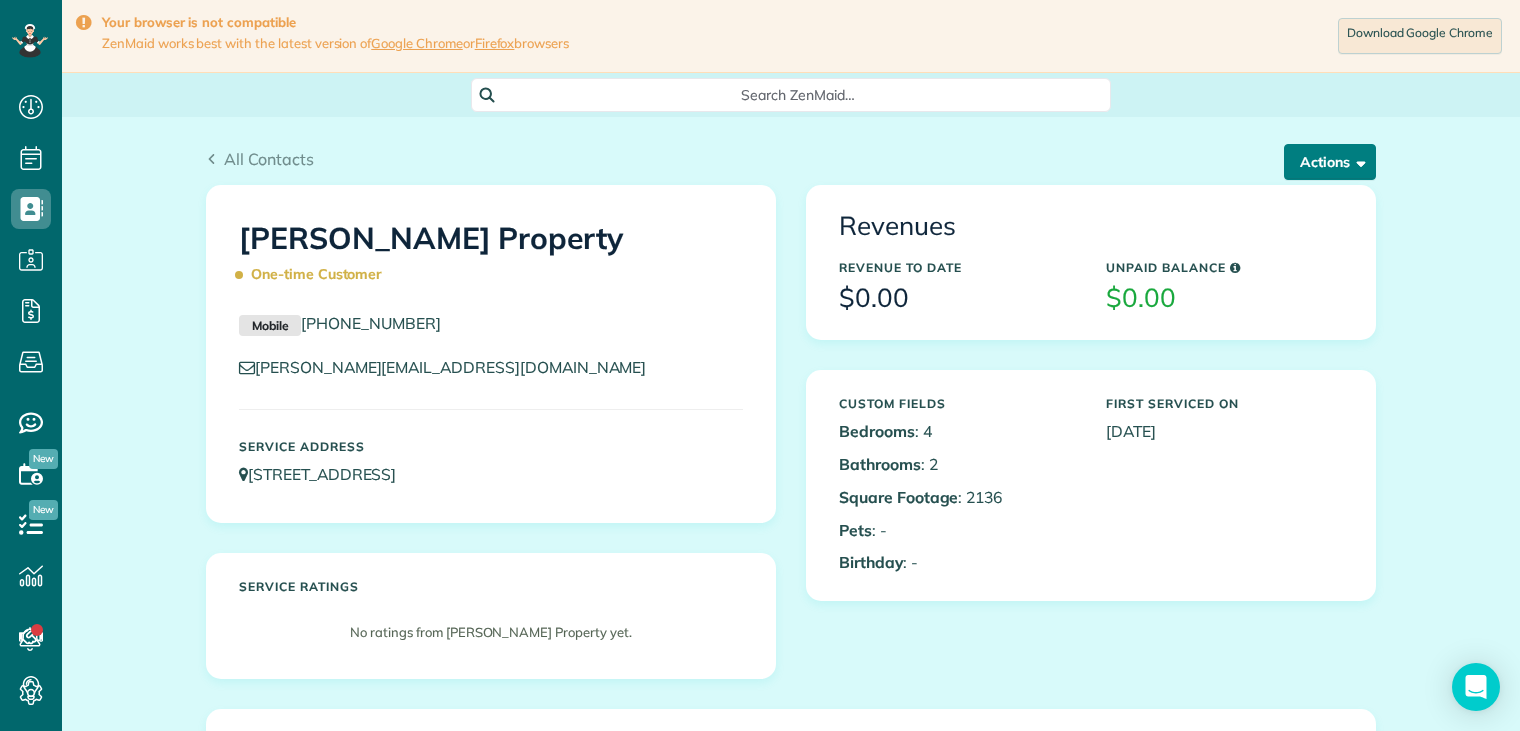 click on "Actions" at bounding box center (1330, 162) 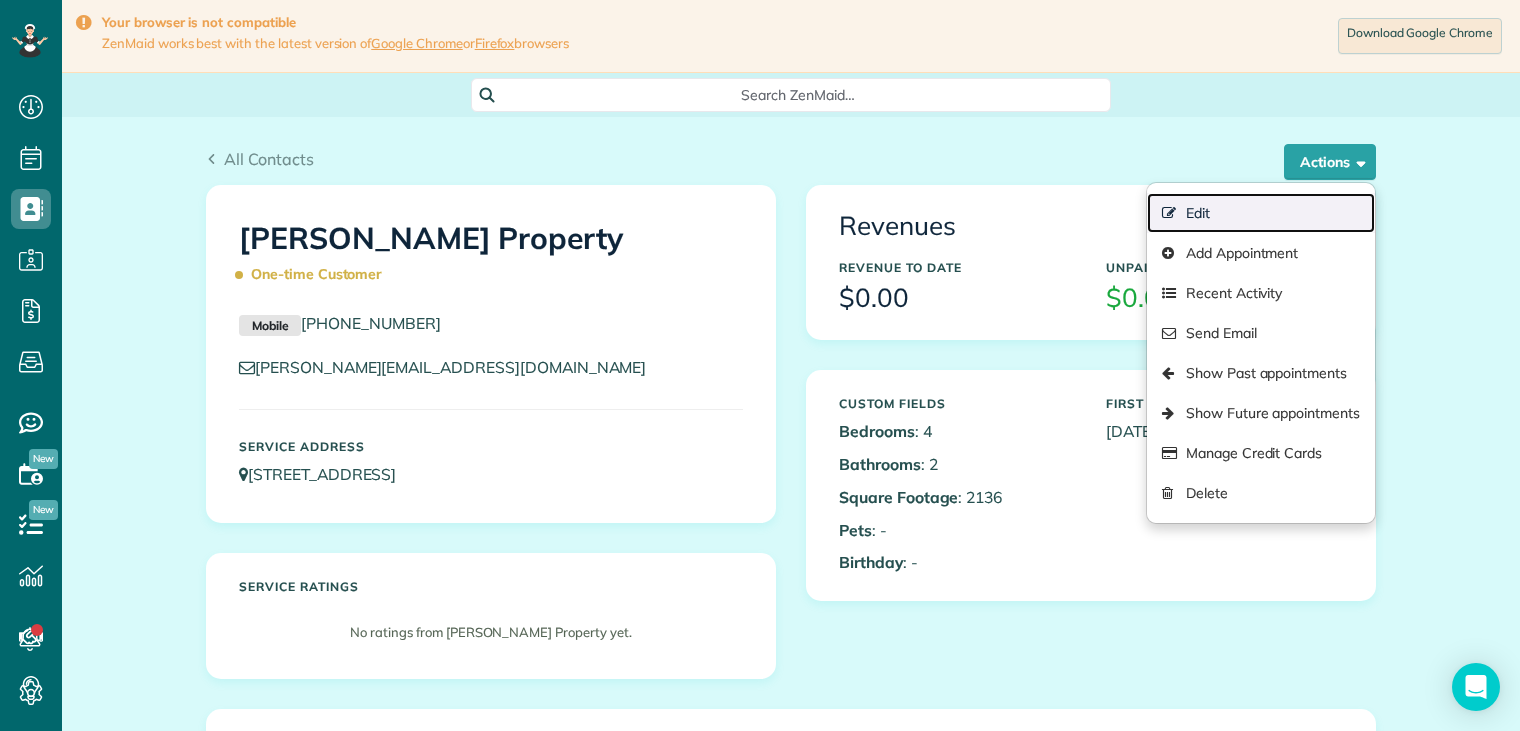 click on "Edit" at bounding box center [1261, 213] 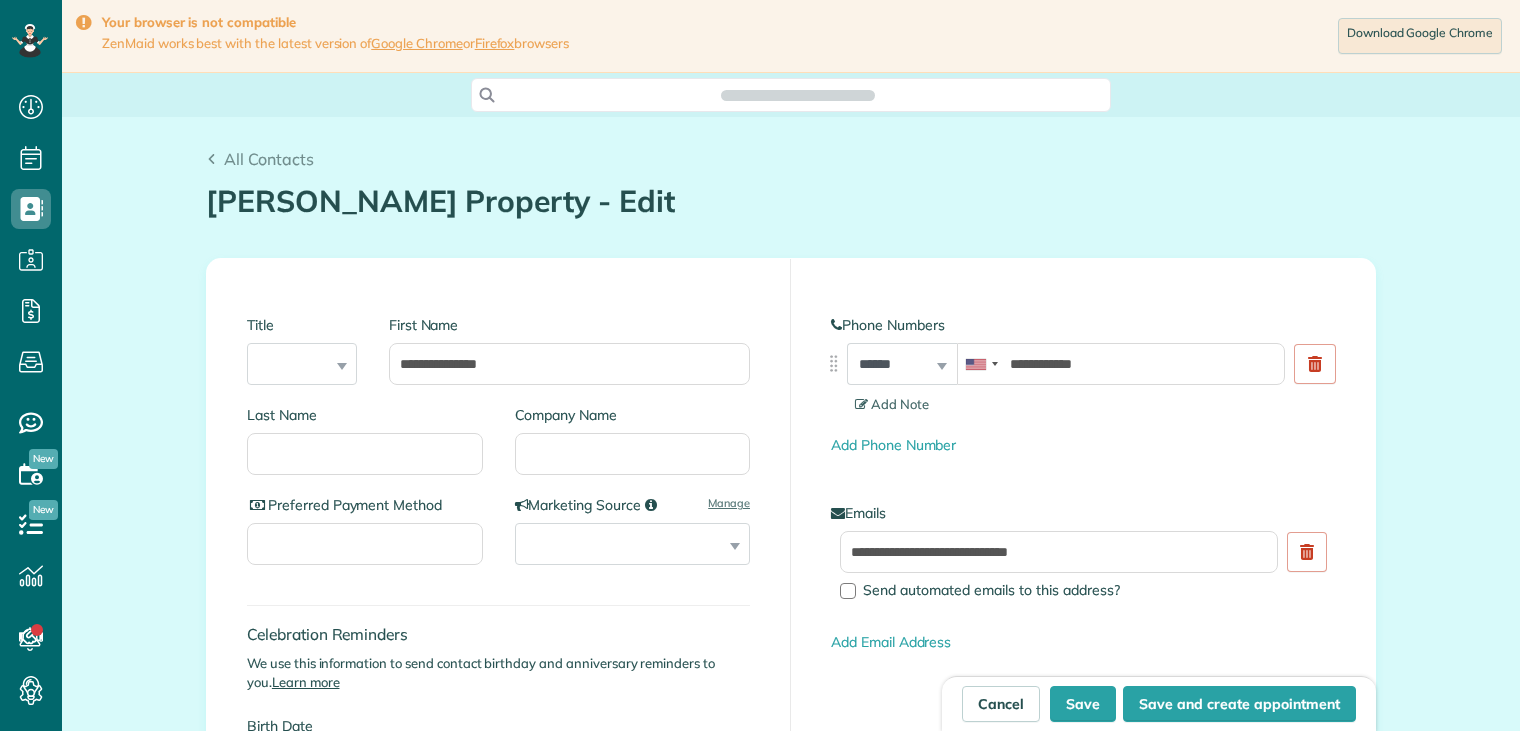 scroll, scrollTop: 0, scrollLeft: 0, axis: both 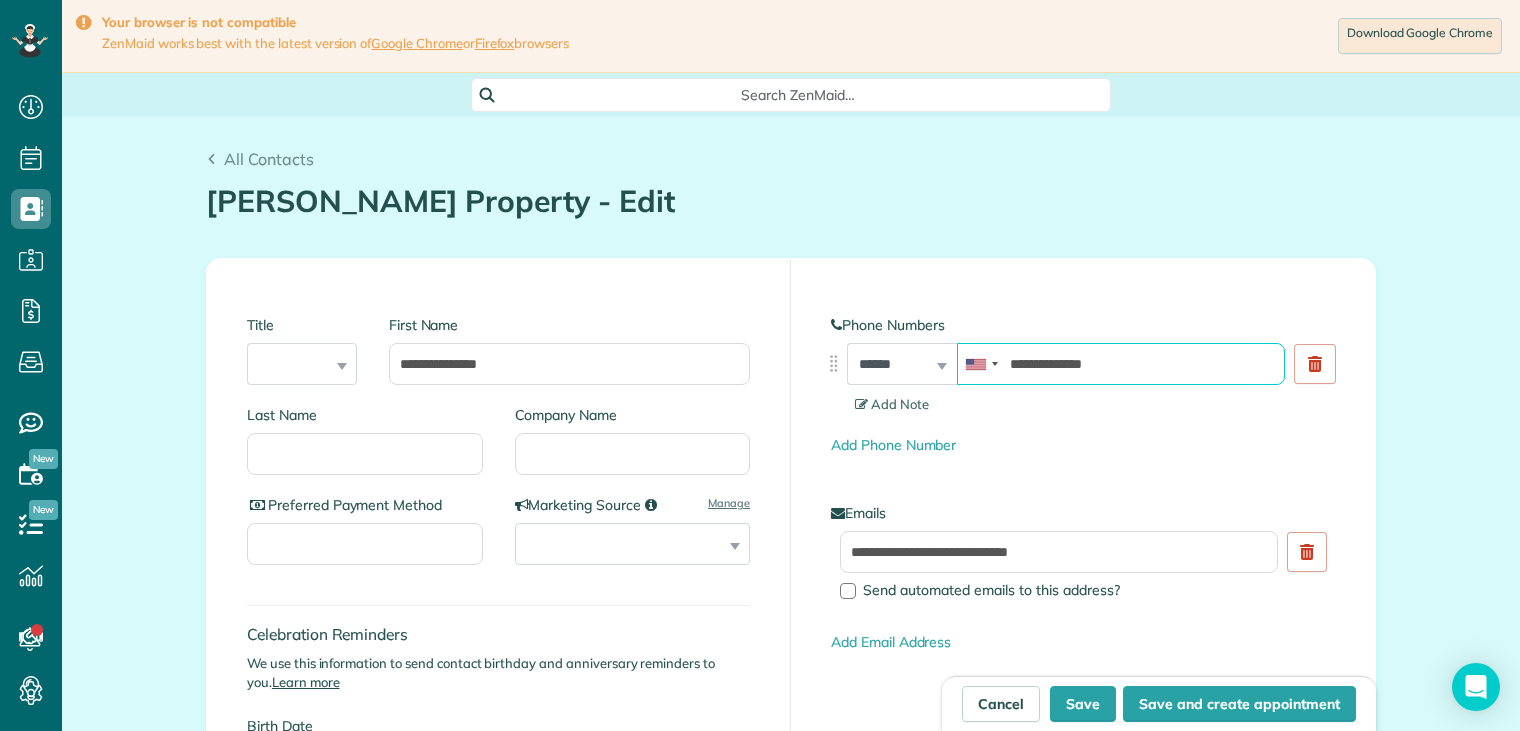 click on "**********" at bounding box center [1121, 364] 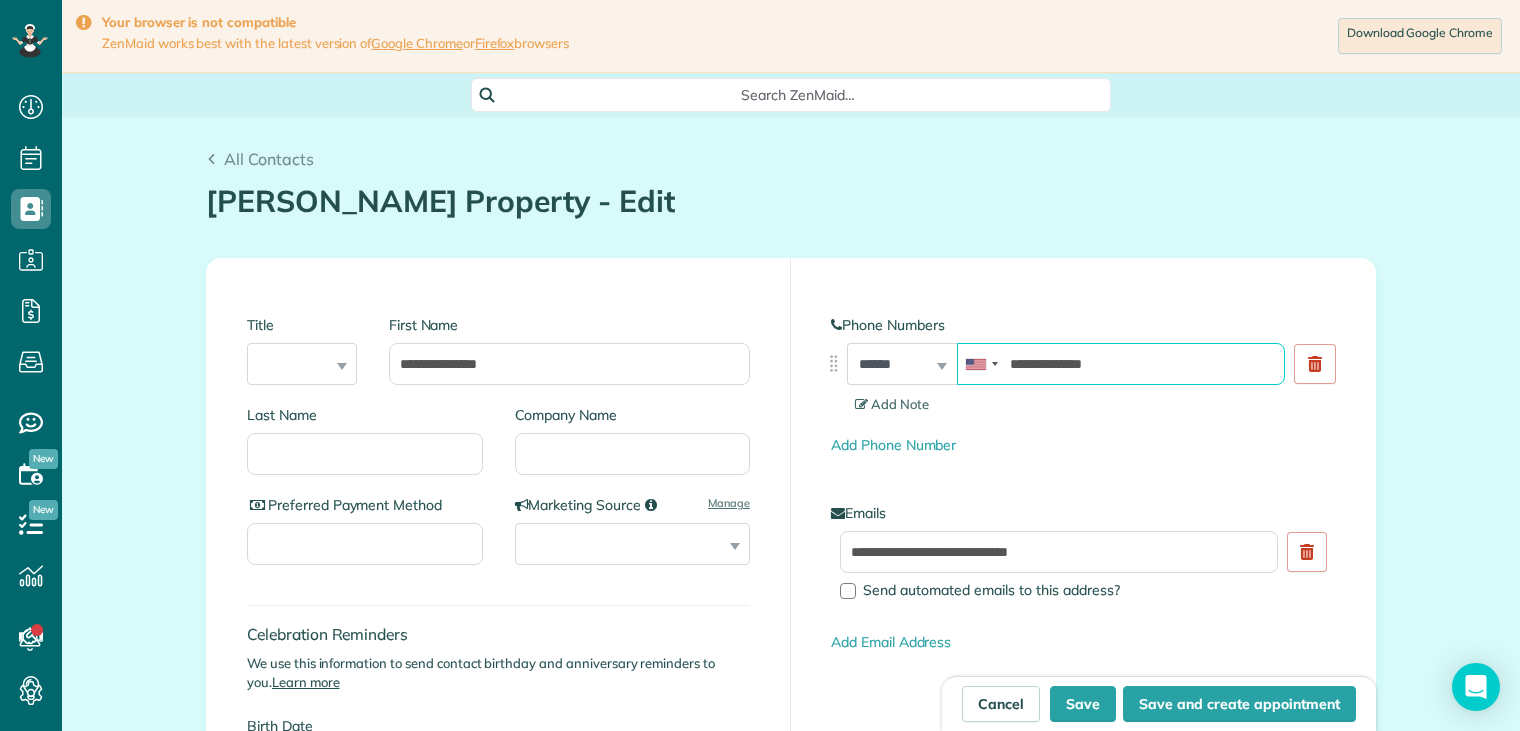 type on "**********" 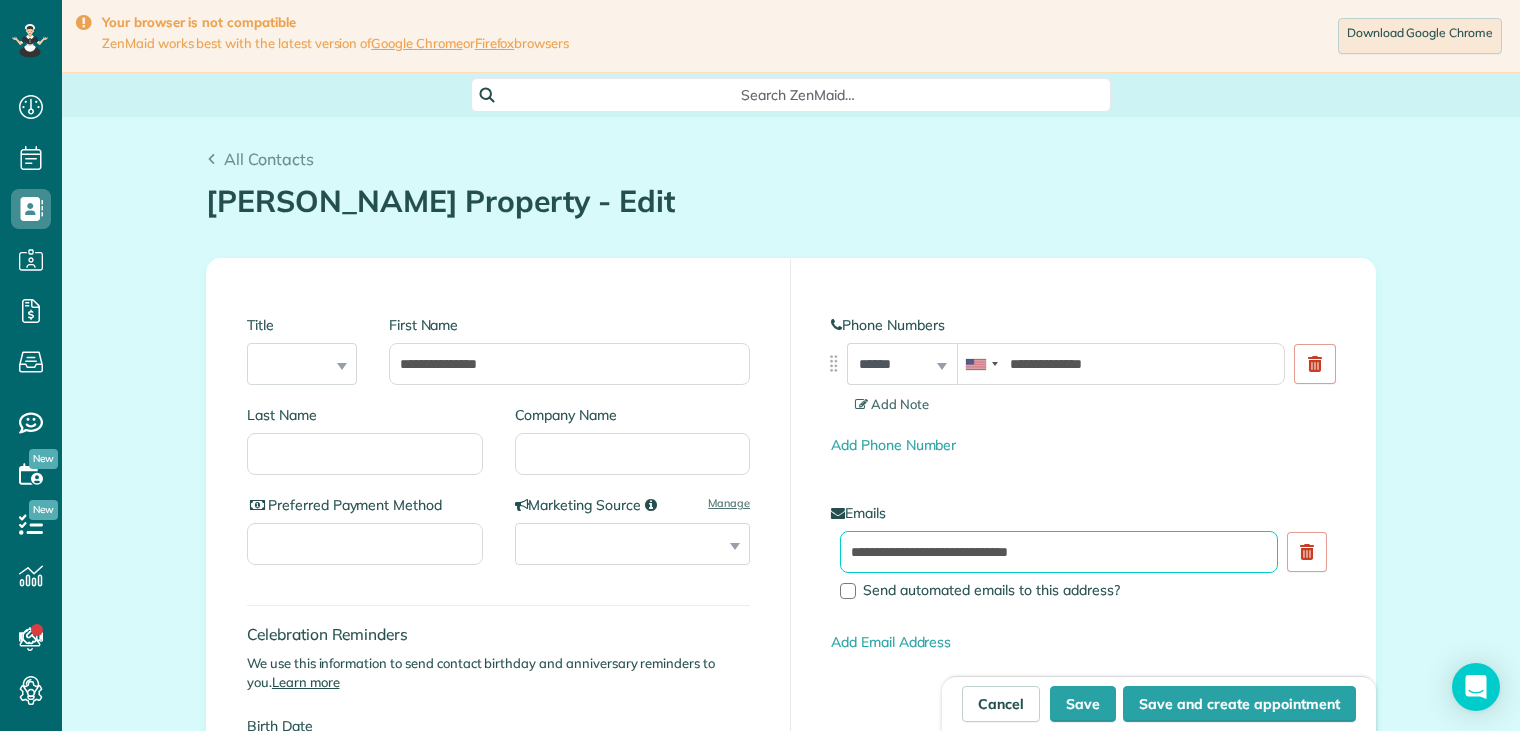 click on "**********" at bounding box center [1059, 552] 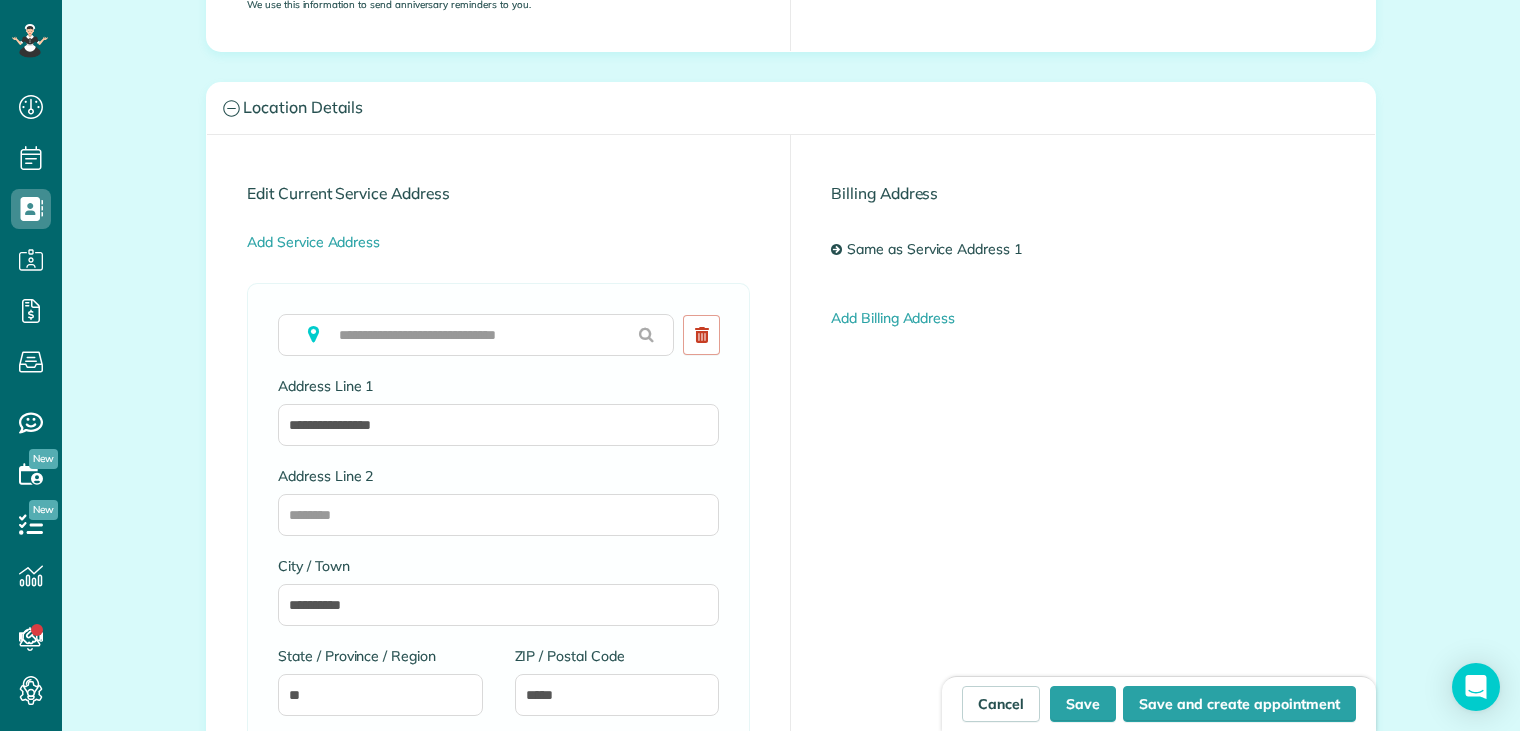 scroll, scrollTop: 900, scrollLeft: 0, axis: vertical 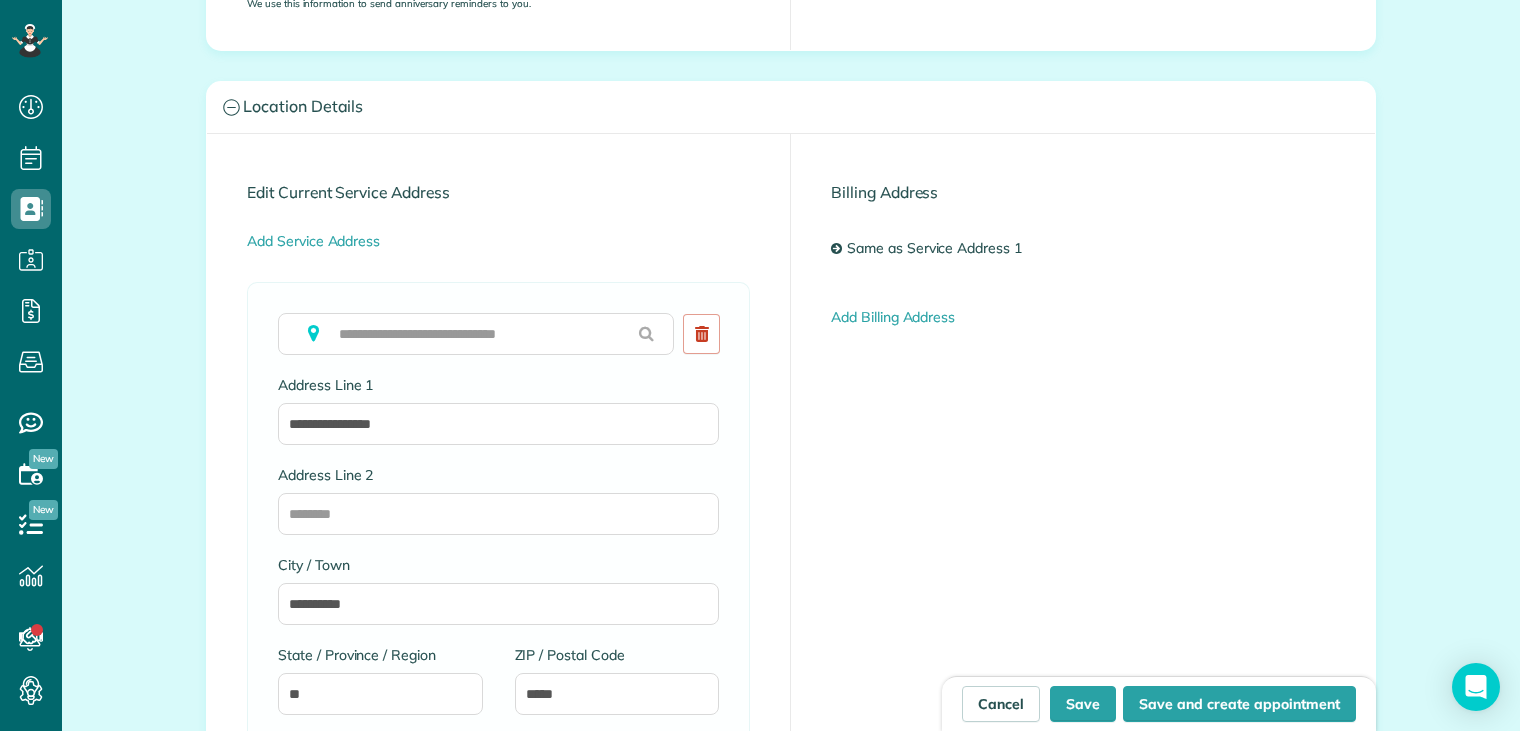 type on "**********" 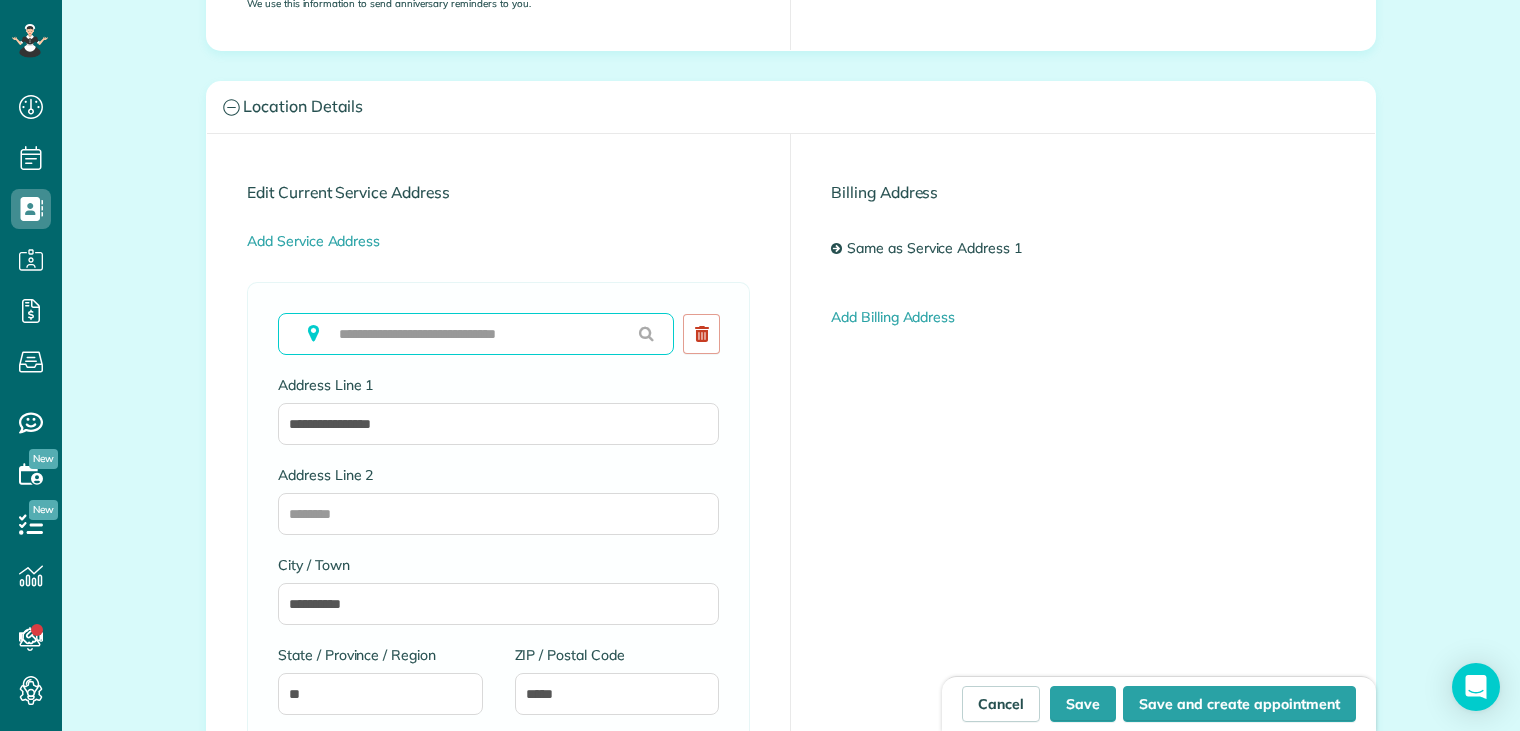 click at bounding box center (476, 334) 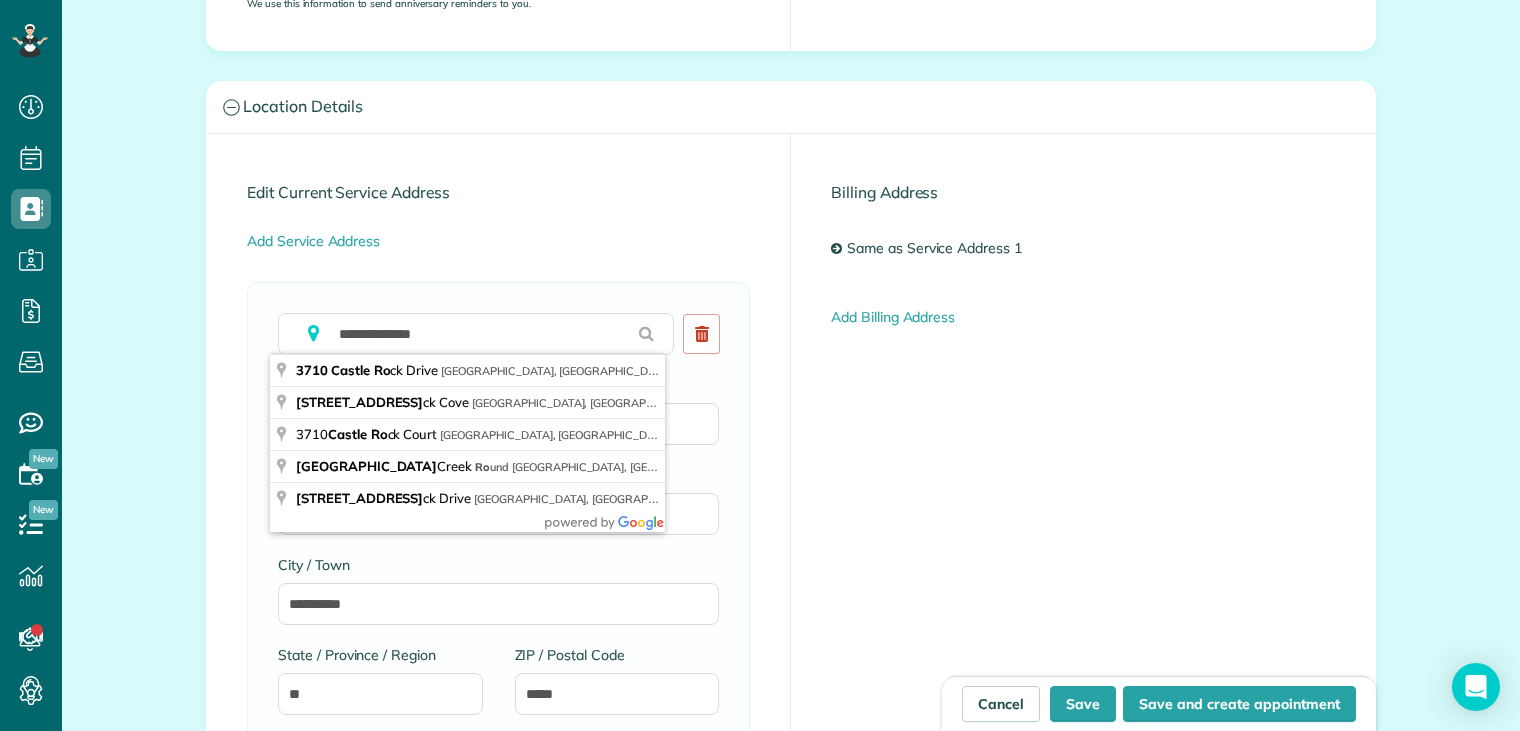 type on "**********" 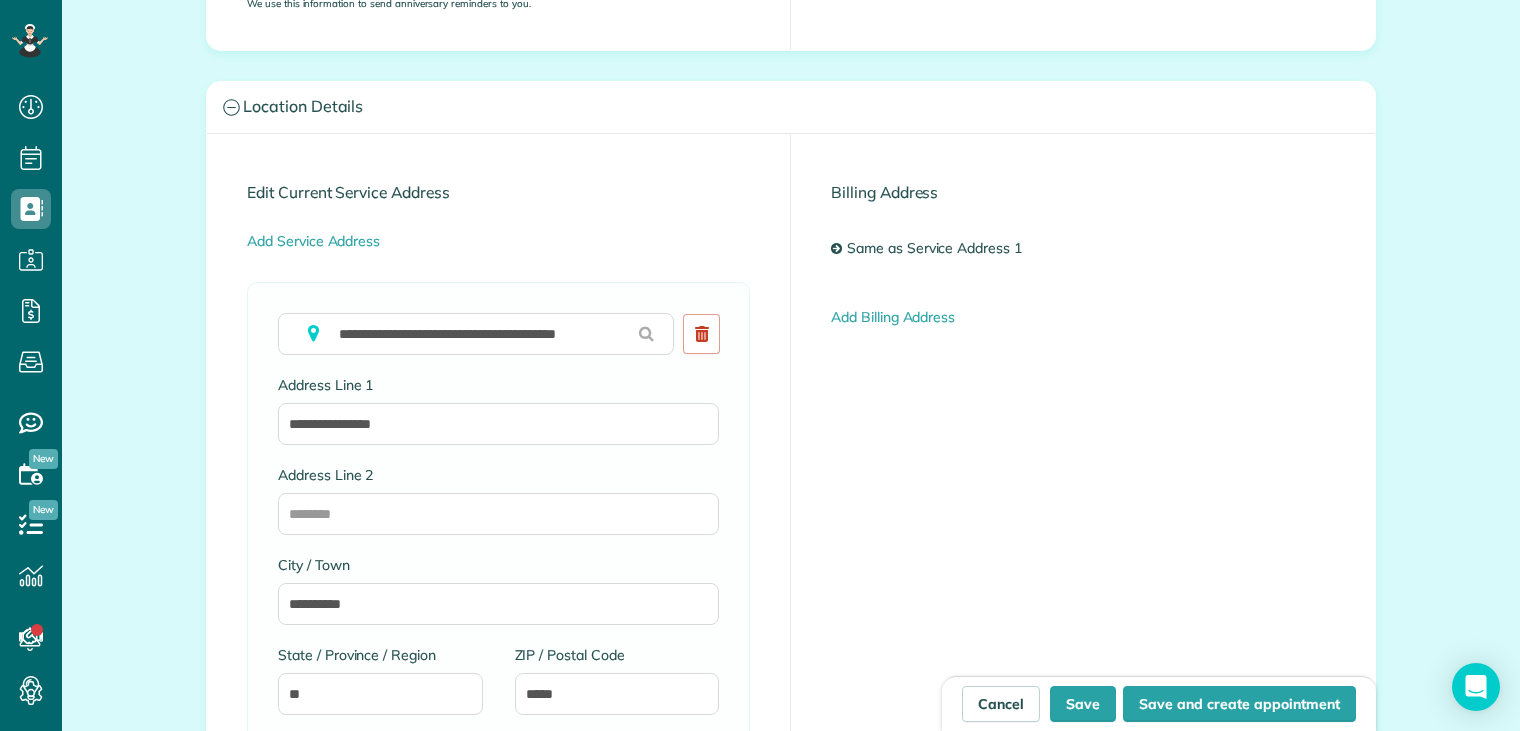 type on "**********" 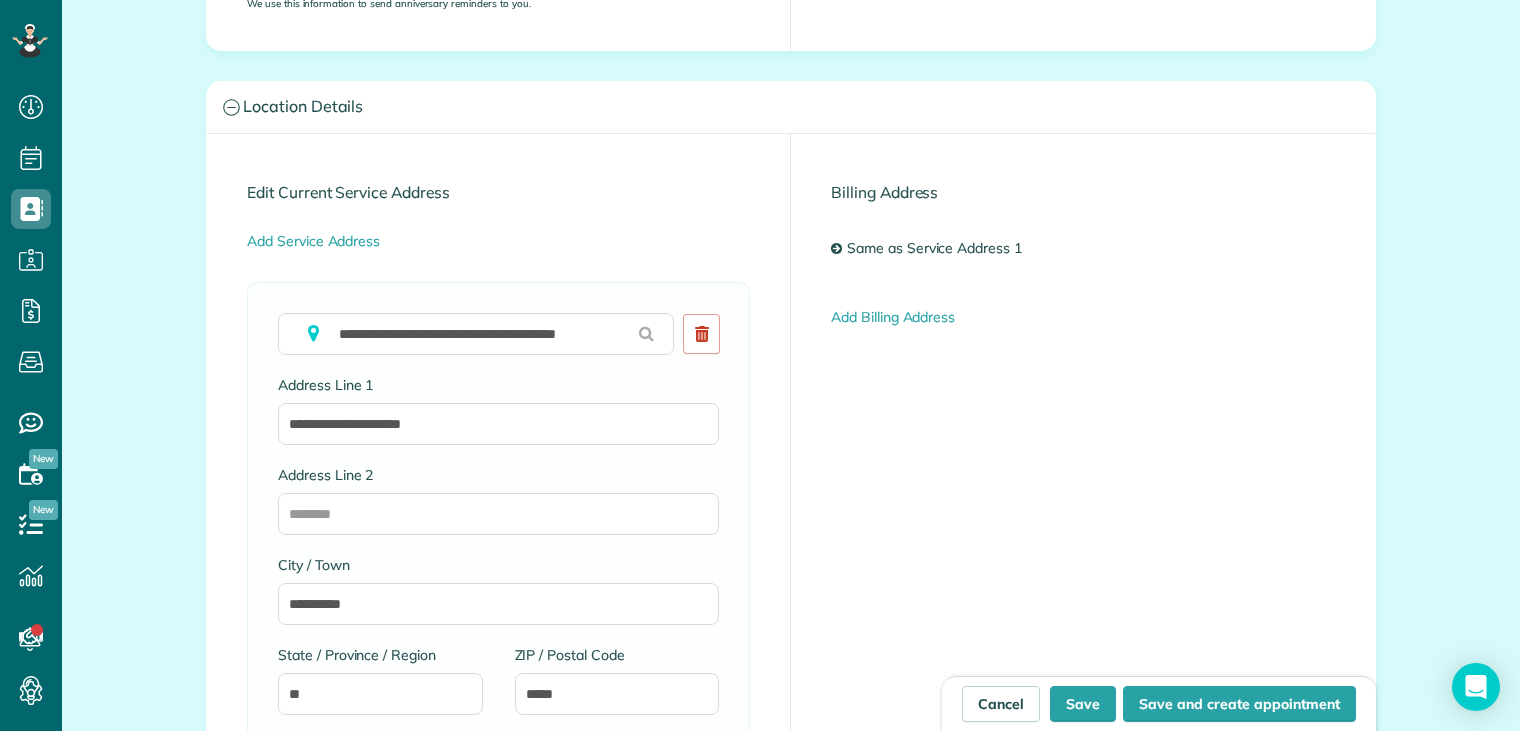 drag, startPoint x: 467, startPoint y: 368, endPoint x: 460, endPoint y: 387, distance: 20.248457 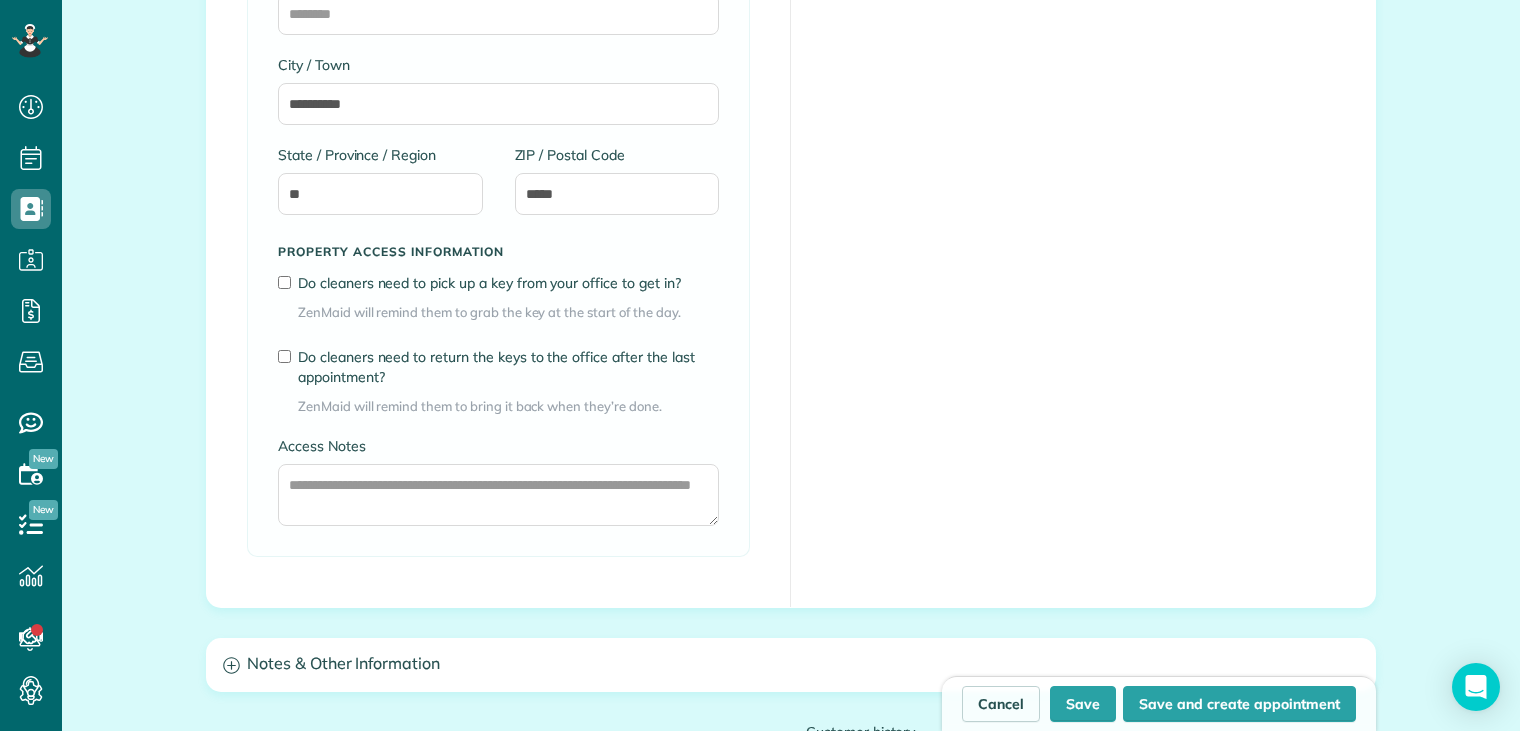 scroll, scrollTop: 1600, scrollLeft: 0, axis: vertical 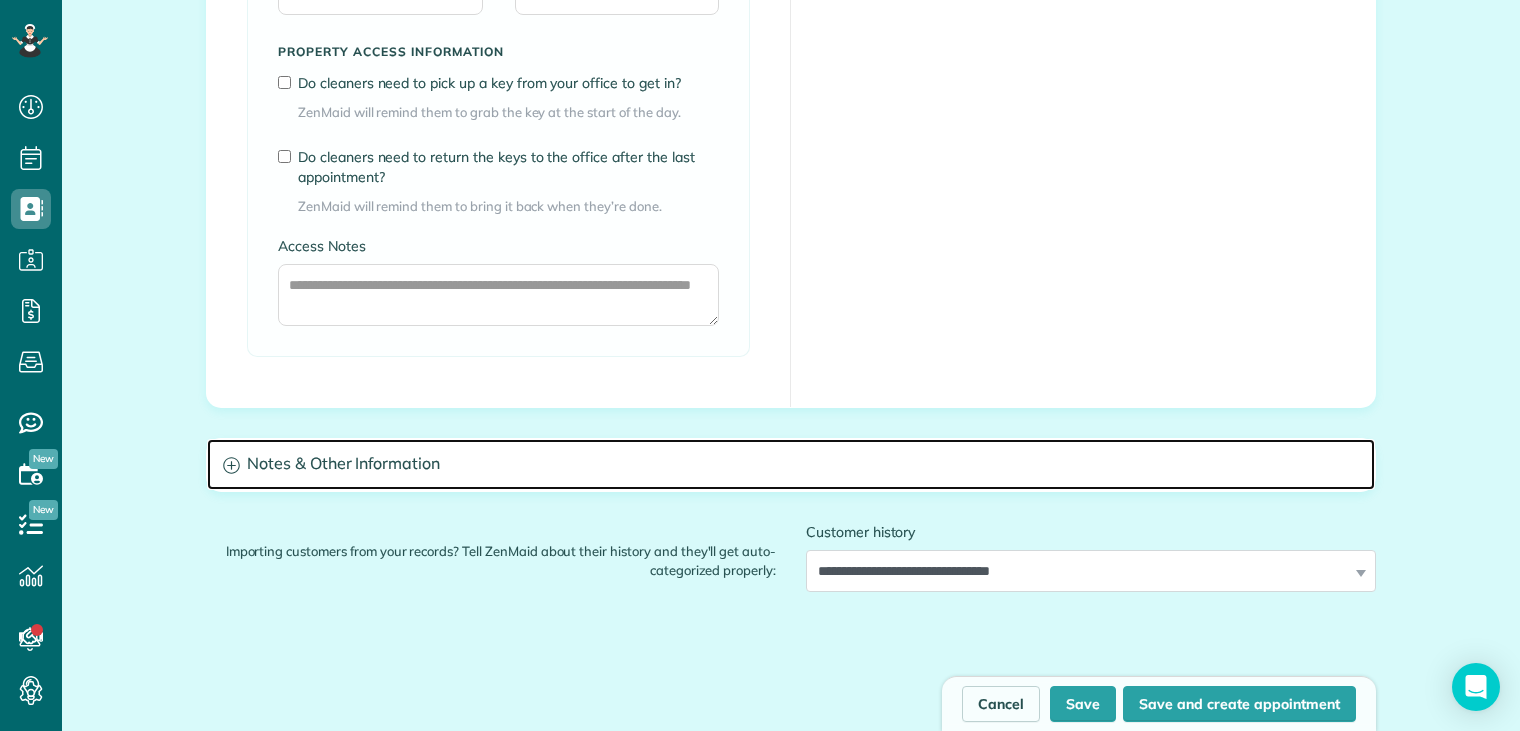 click on "Notes & Other Information" at bounding box center [791, 464] 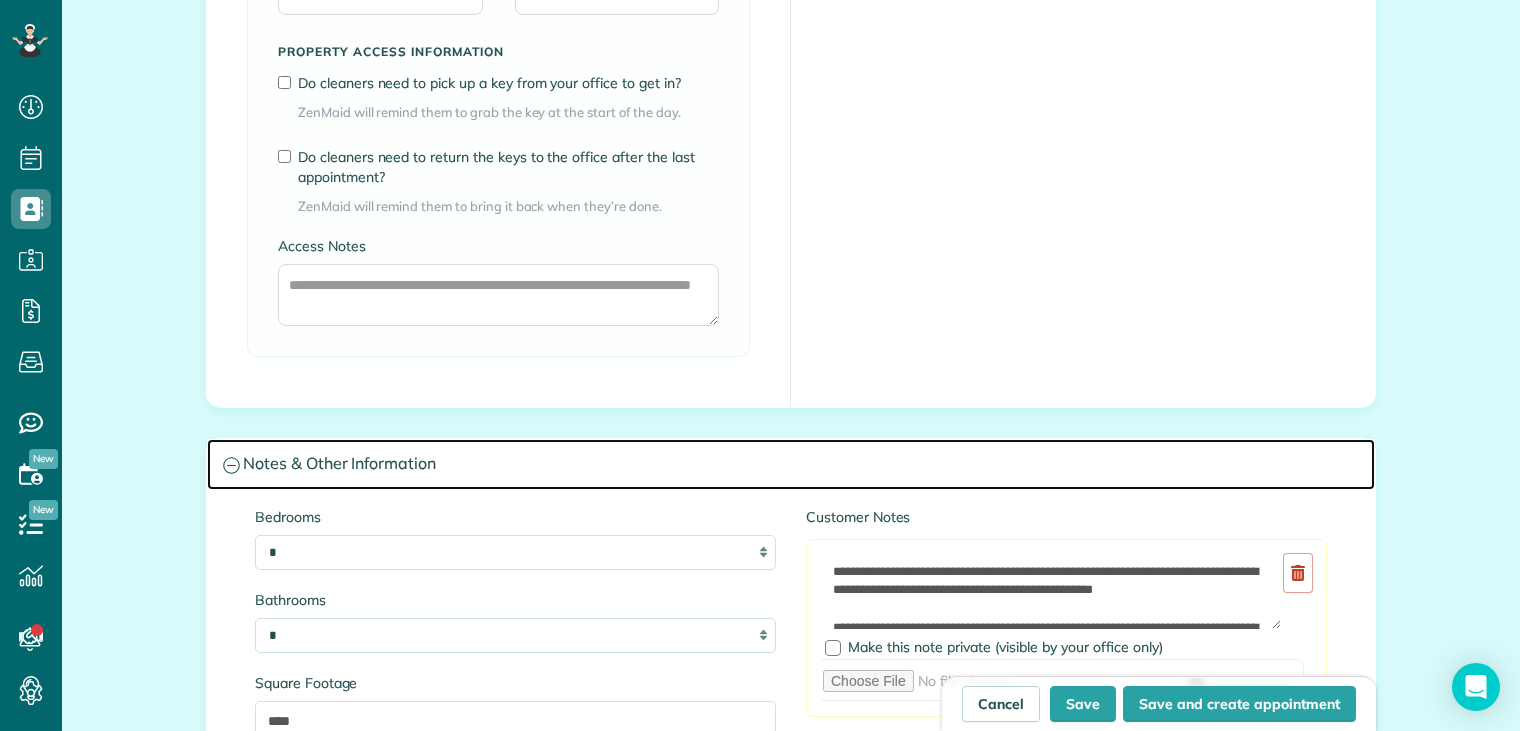 click on "Notes & Other Information" at bounding box center [791, 464] 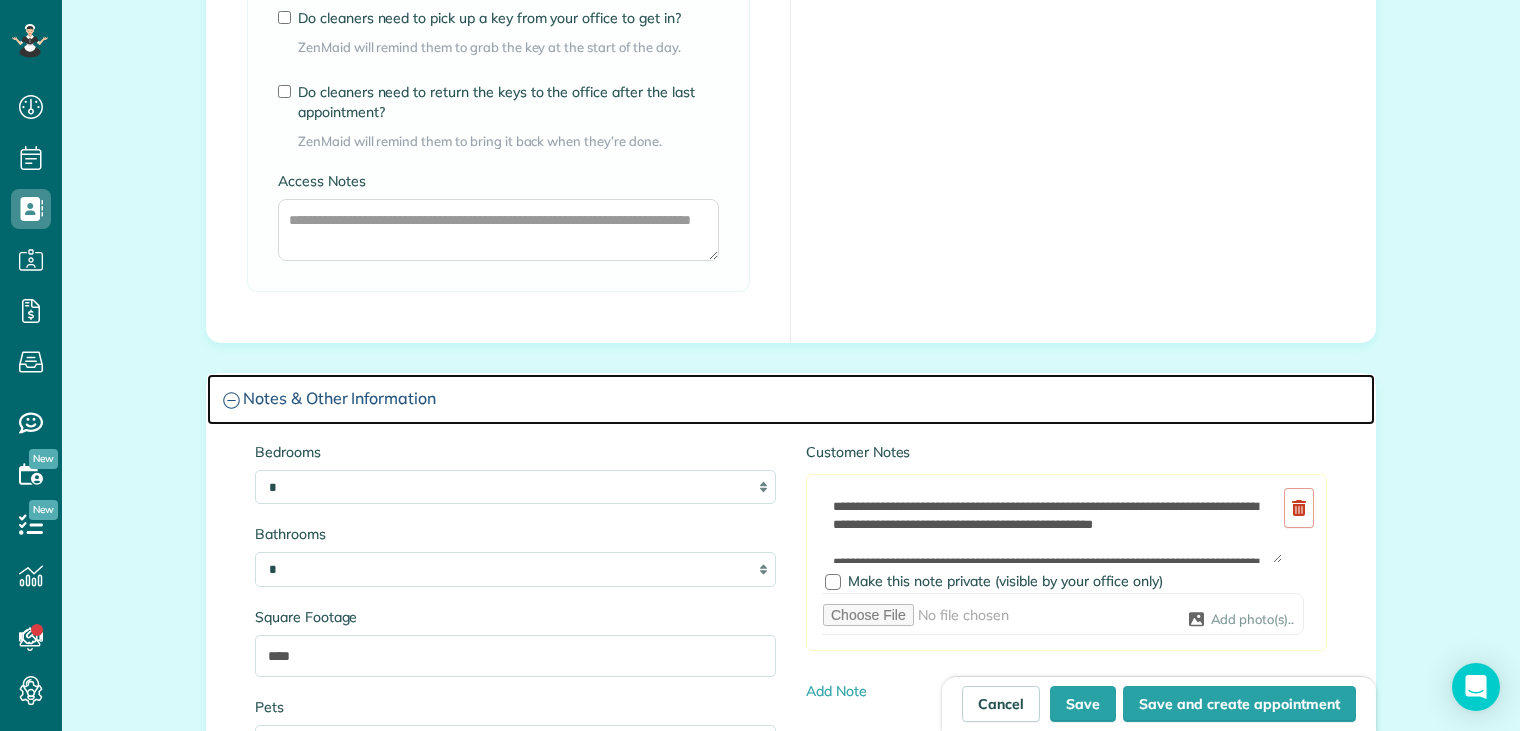 scroll, scrollTop: 1700, scrollLeft: 0, axis: vertical 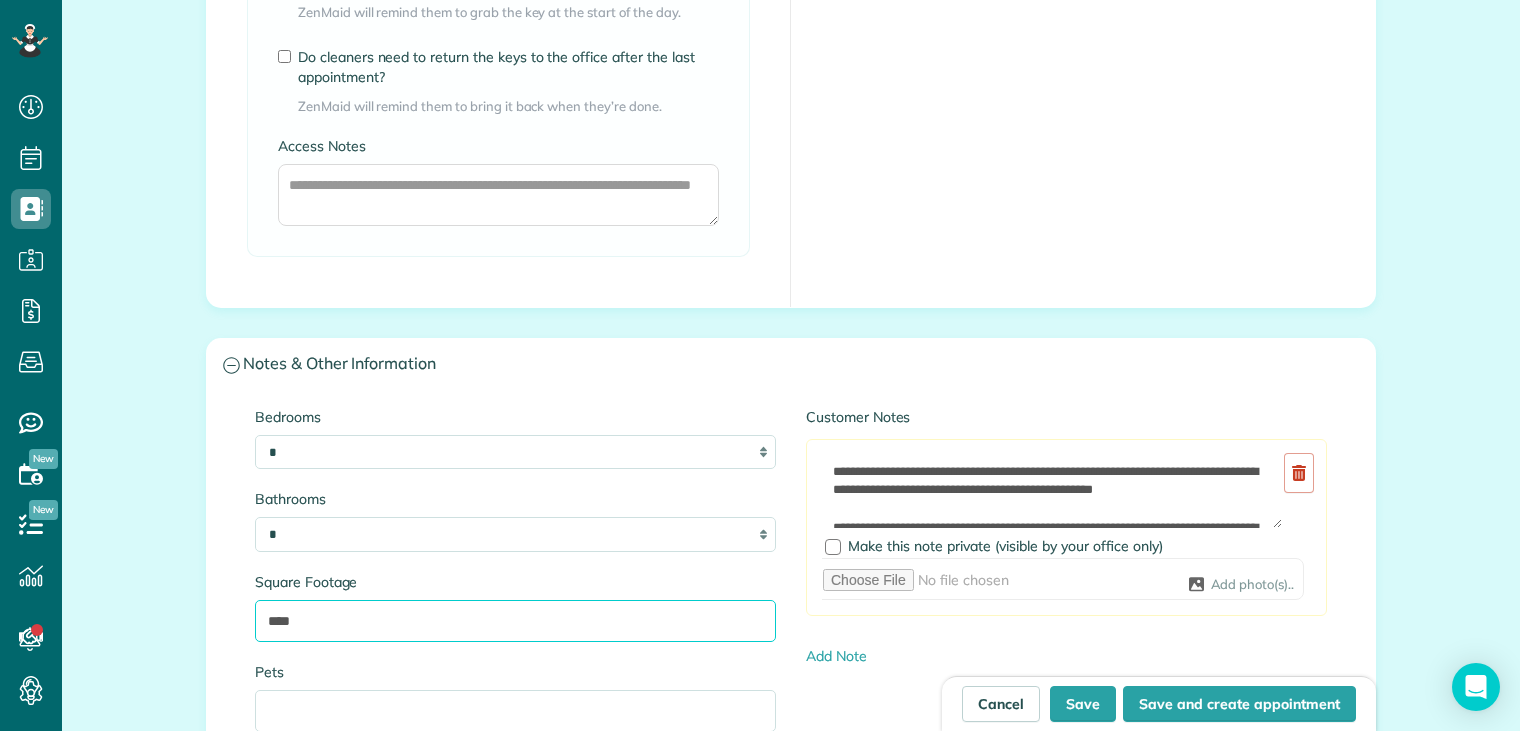 click on "****" at bounding box center (515, 621) 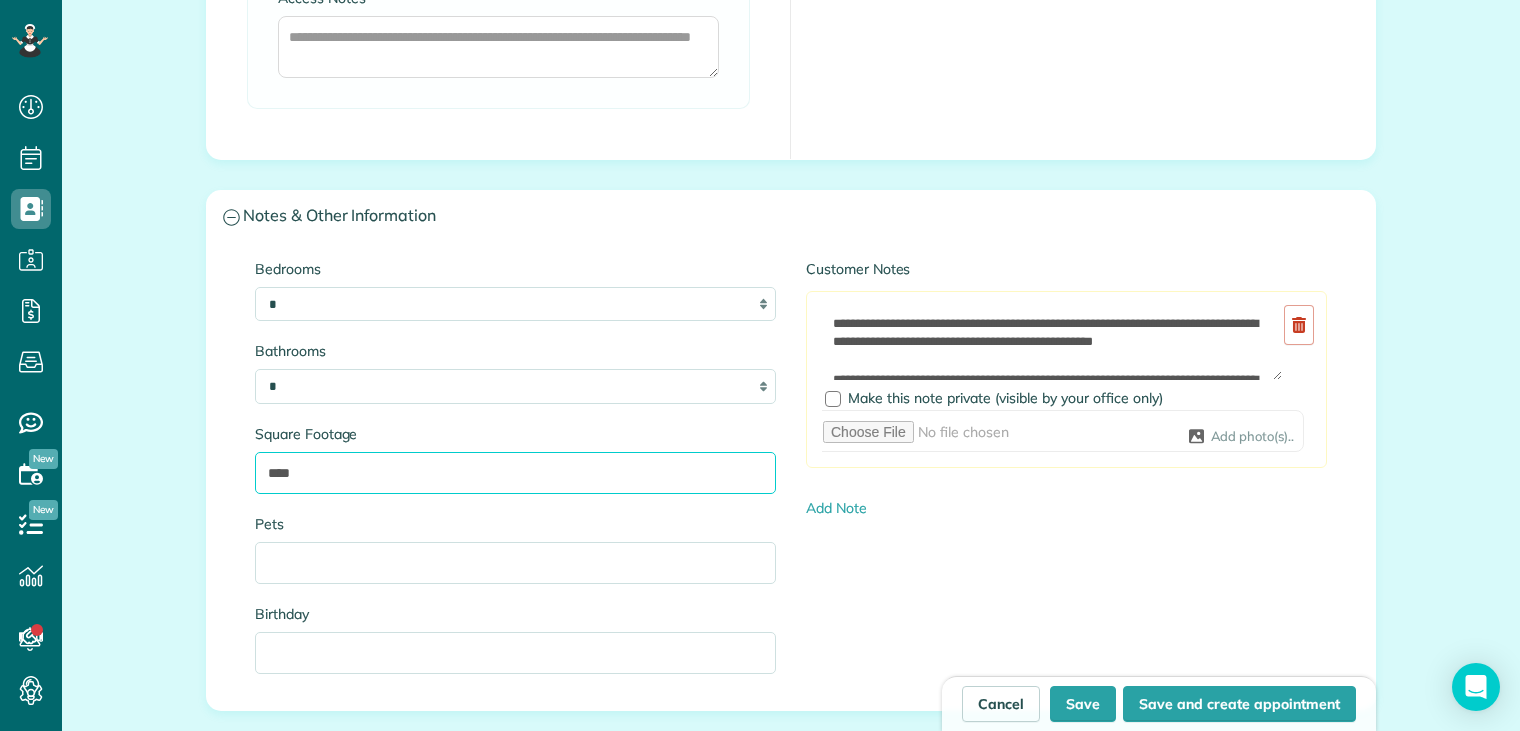 scroll, scrollTop: 1900, scrollLeft: 0, axis: vertical 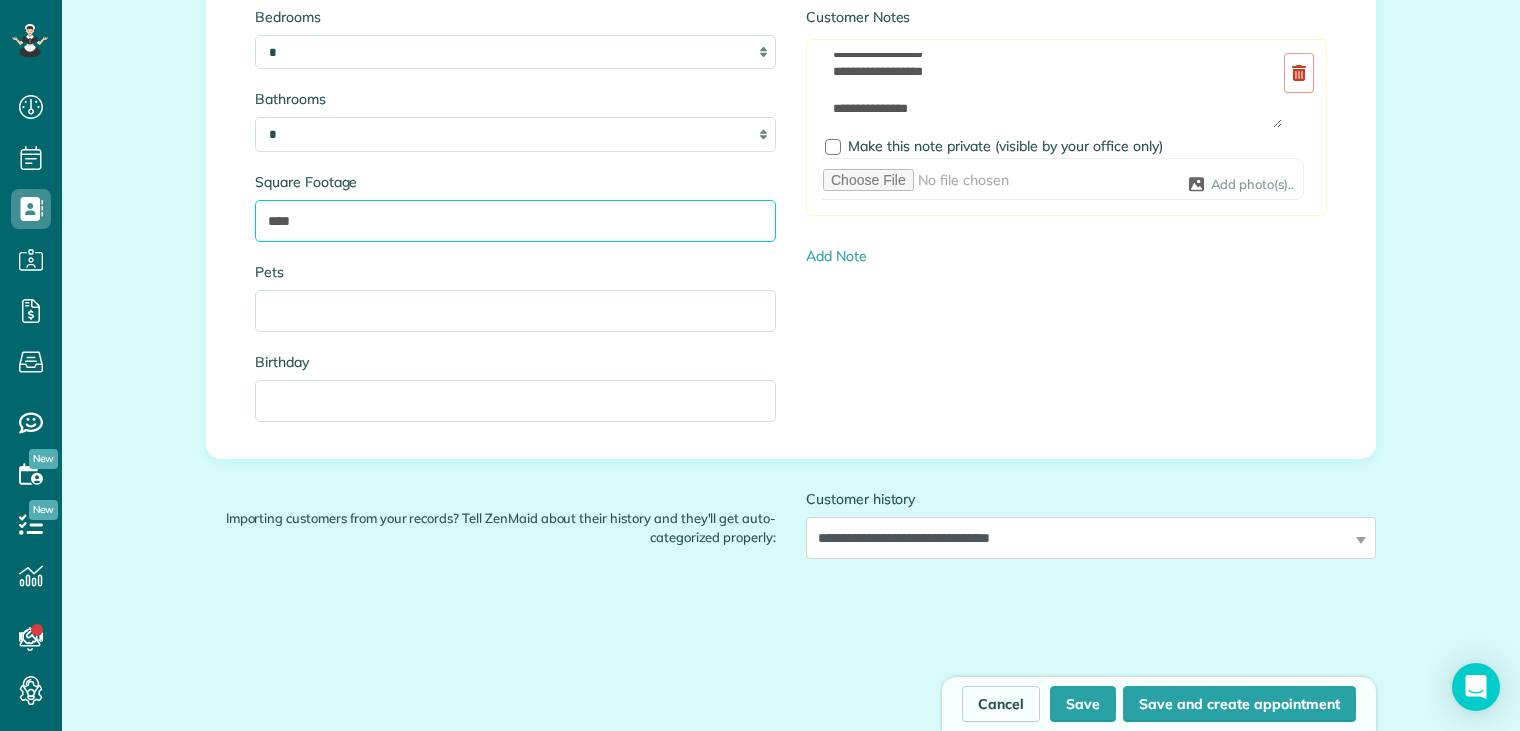 type on "****" 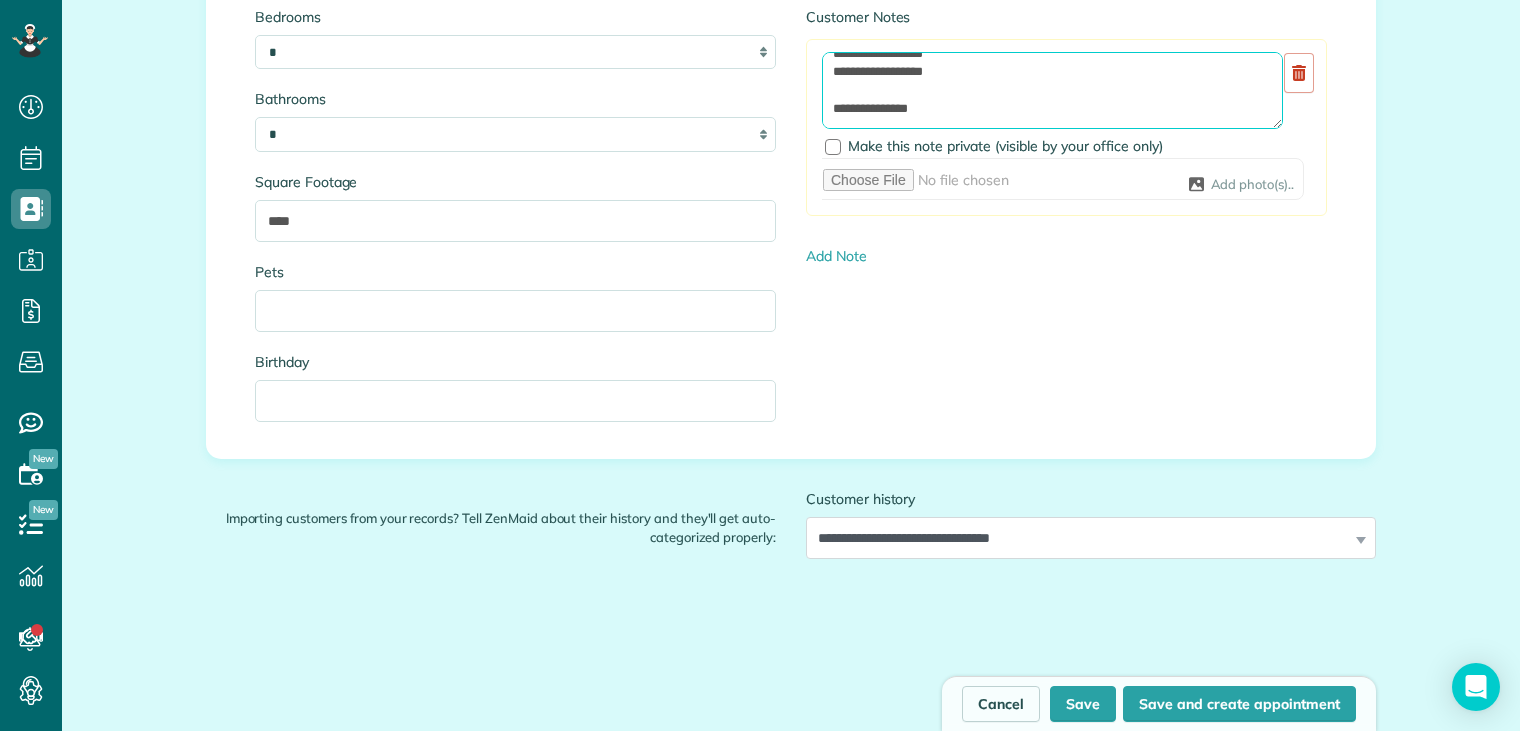 click on "**********" at bounding box center (1052, 90) 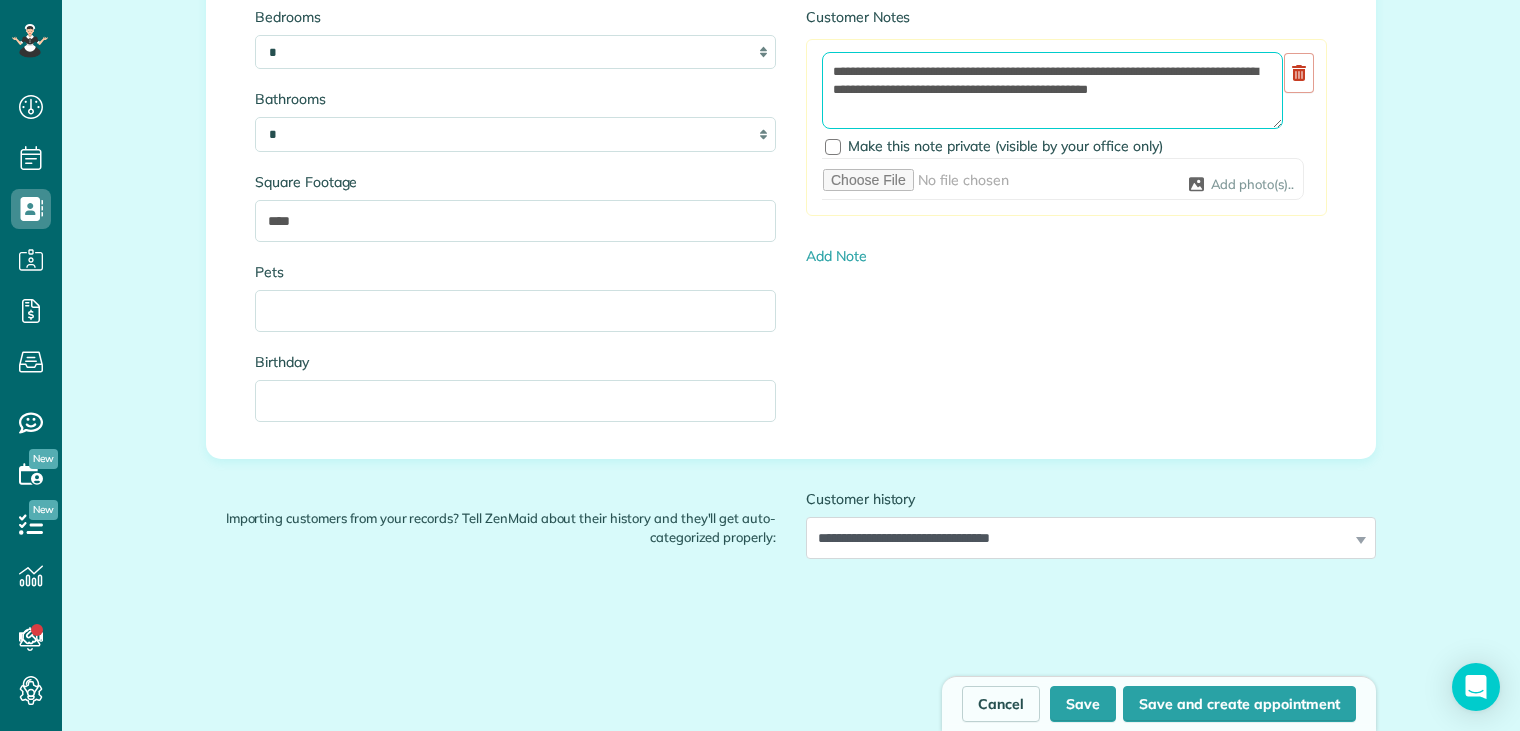 scroll, scrollTop: 0, scrollLeft: 0, axis: both 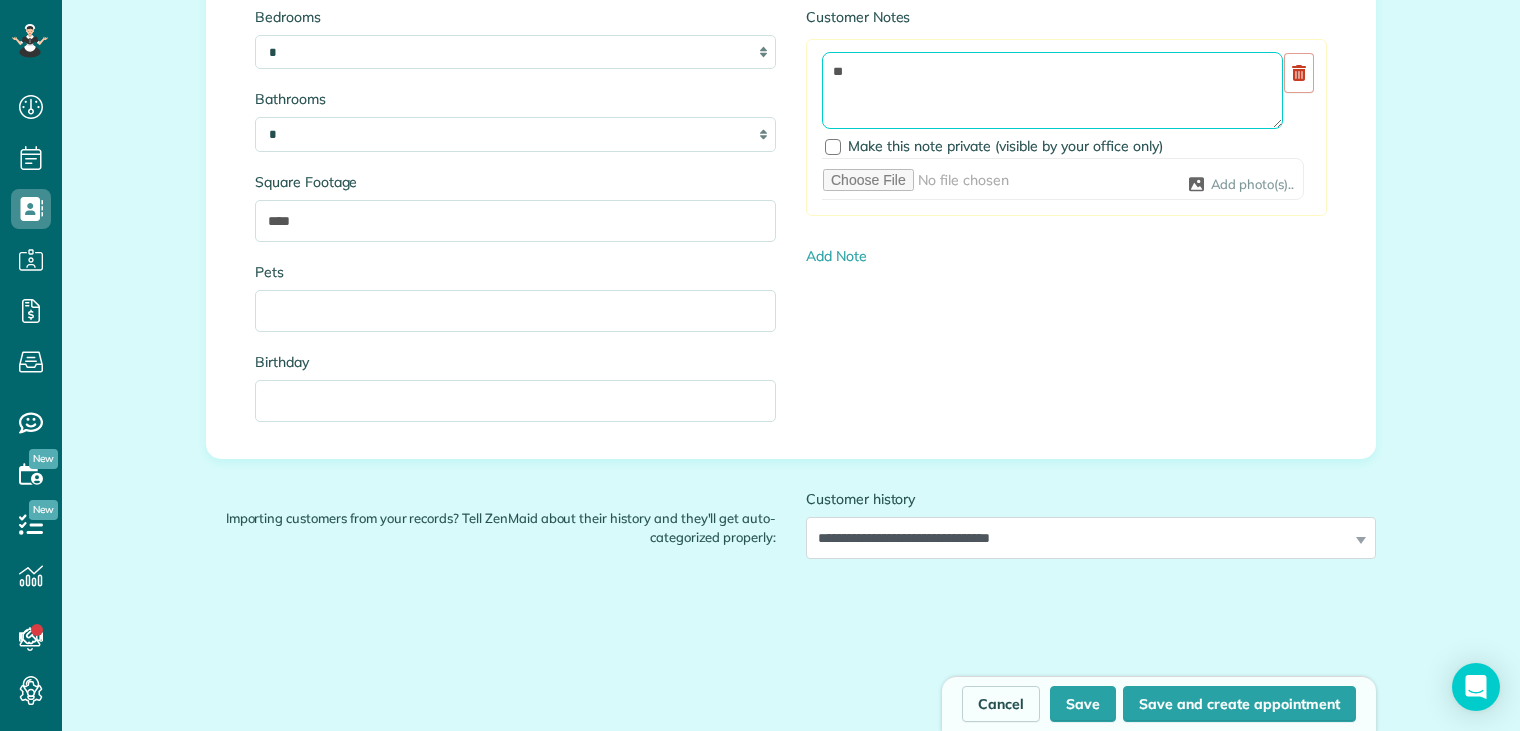 type on "*" 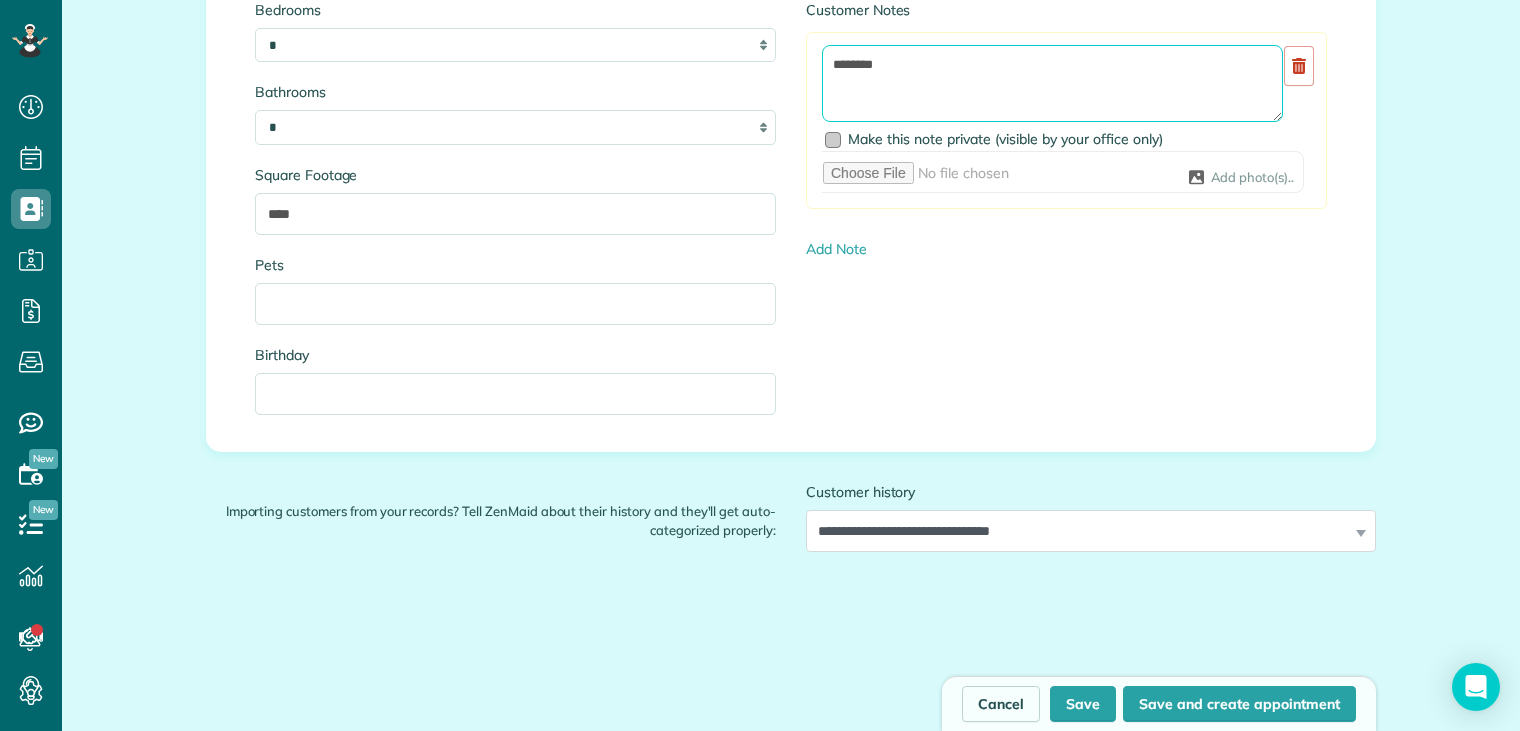 scroll, scrollTop: 2092, scrollLeft: 0, axis: vertical 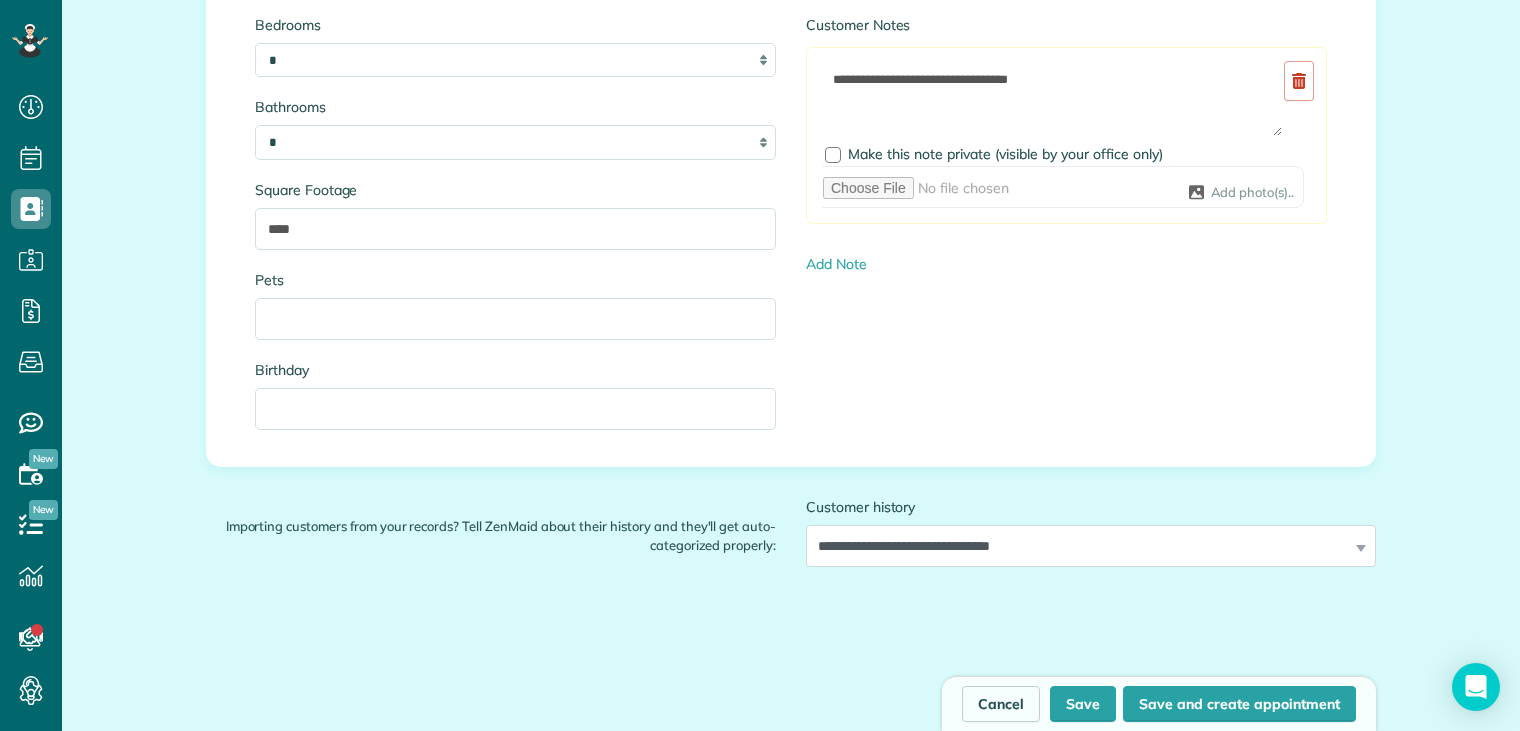 drag, startPoint x: 941, startPoint y: 75, endPoint x: 1038, endPoint y: 27, distance: 108.226616 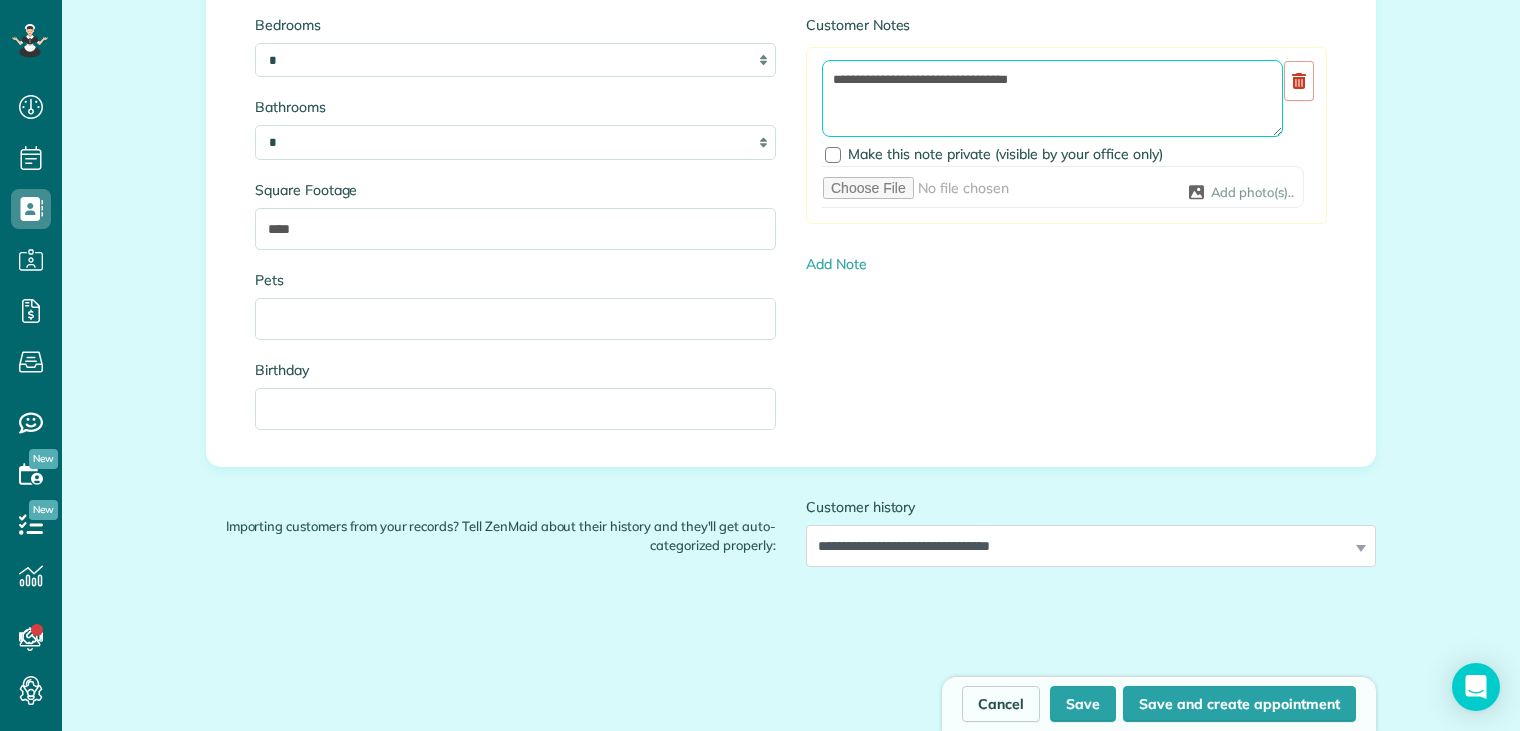 click on "**********" at bounding box center [1052, 98] 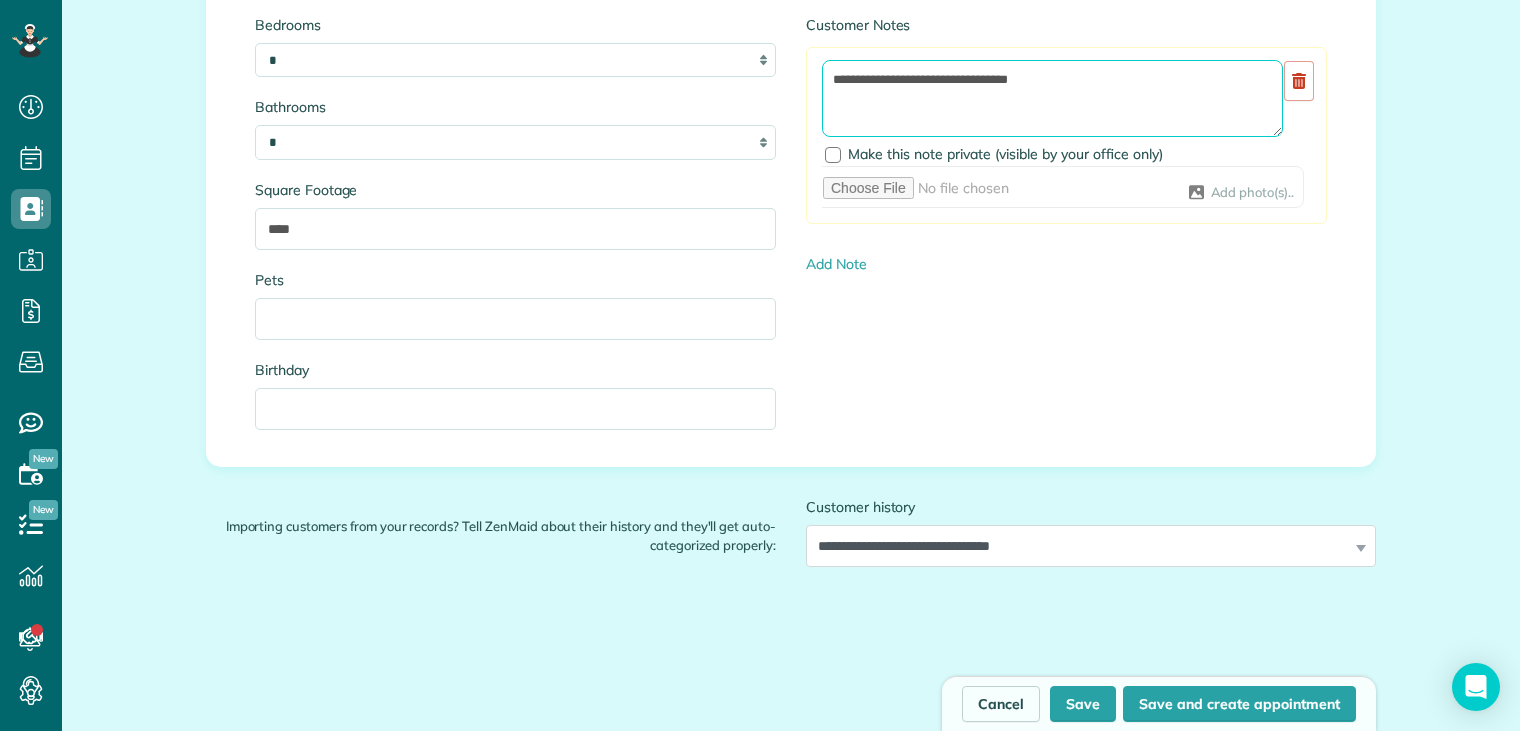 scroll, scrollTop: 2060, scrollLeft: 0, axis: vertical 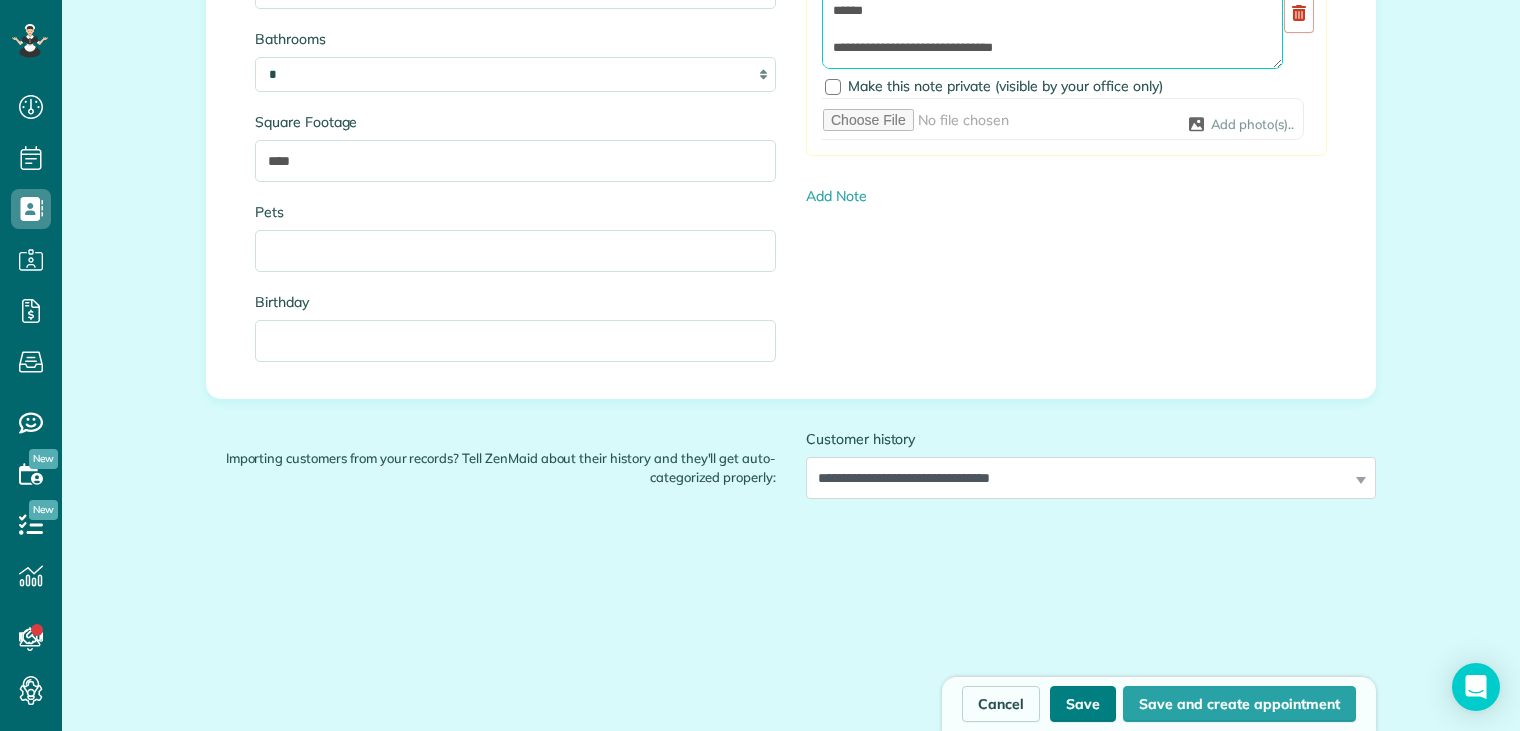type on "**********" 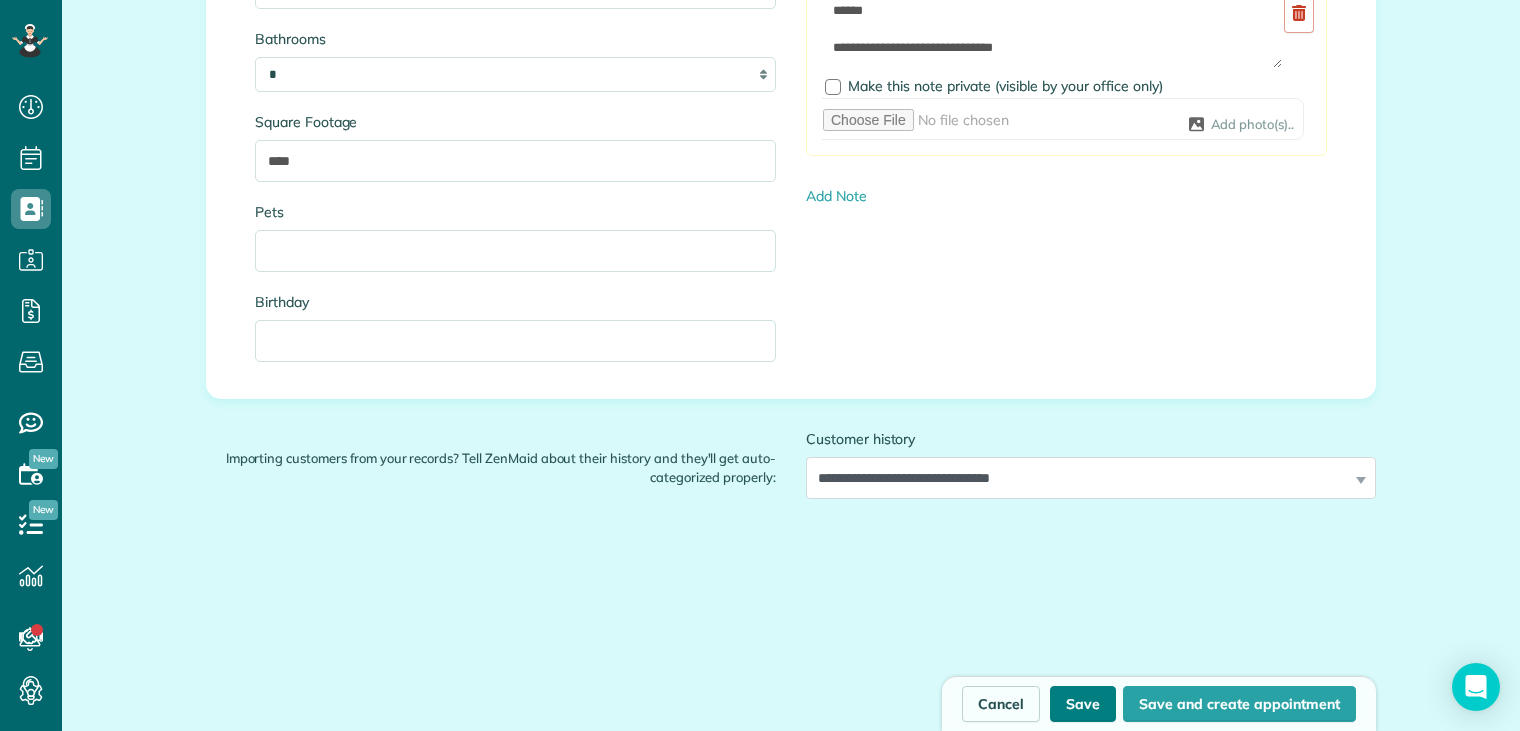 click on "Save" at bounding box center (1083, 704) 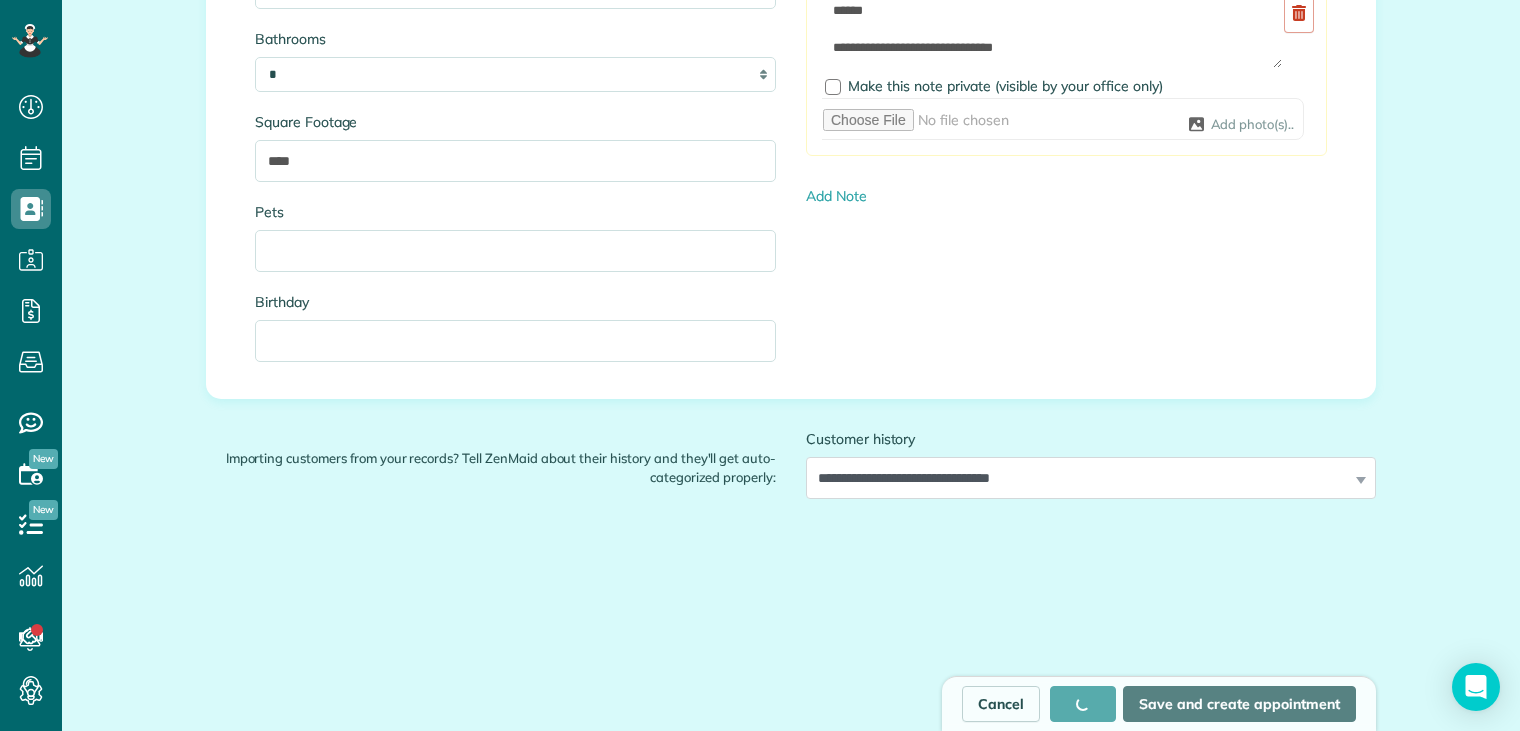 type on "**********" 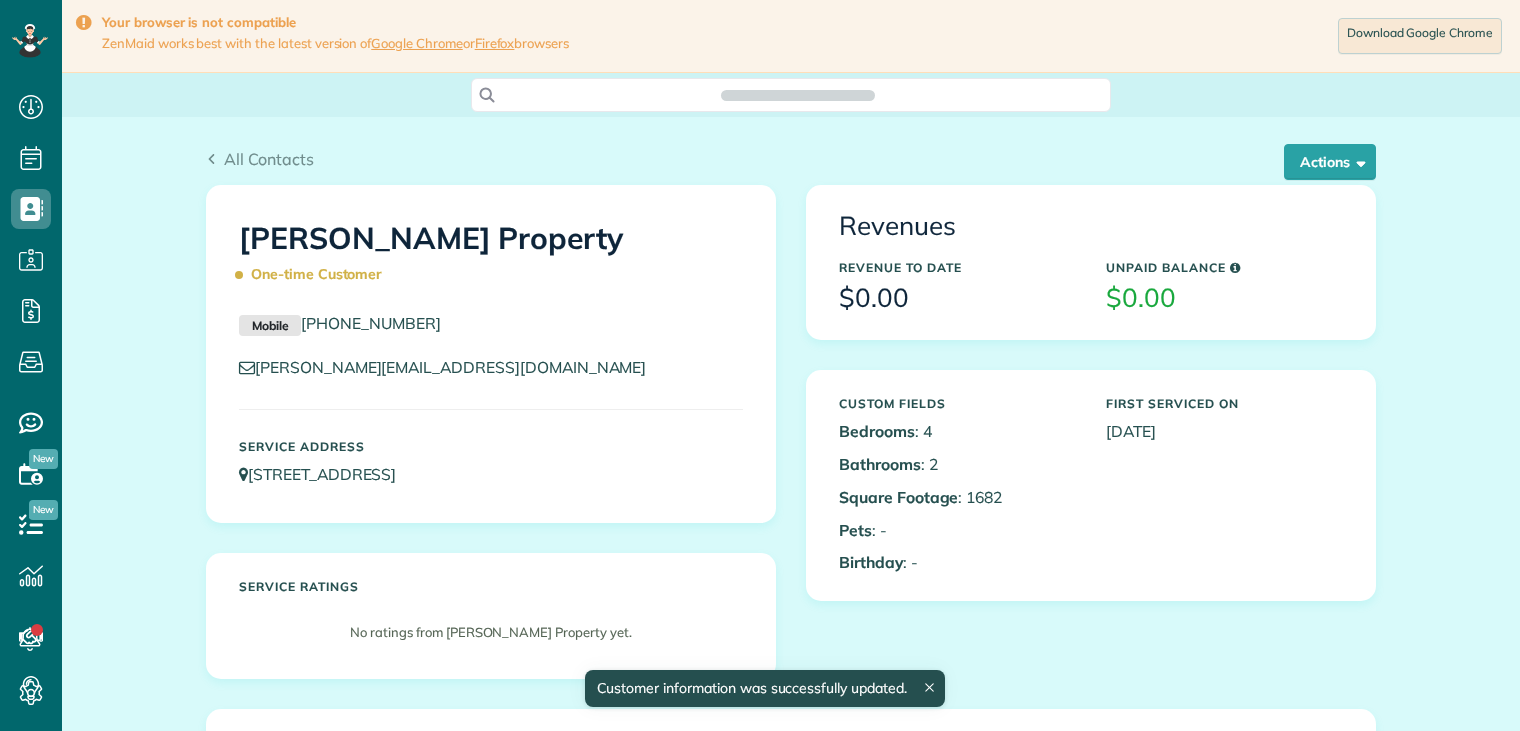 scroll, scrollTop: 0, scrollLeft: 0, axis: both 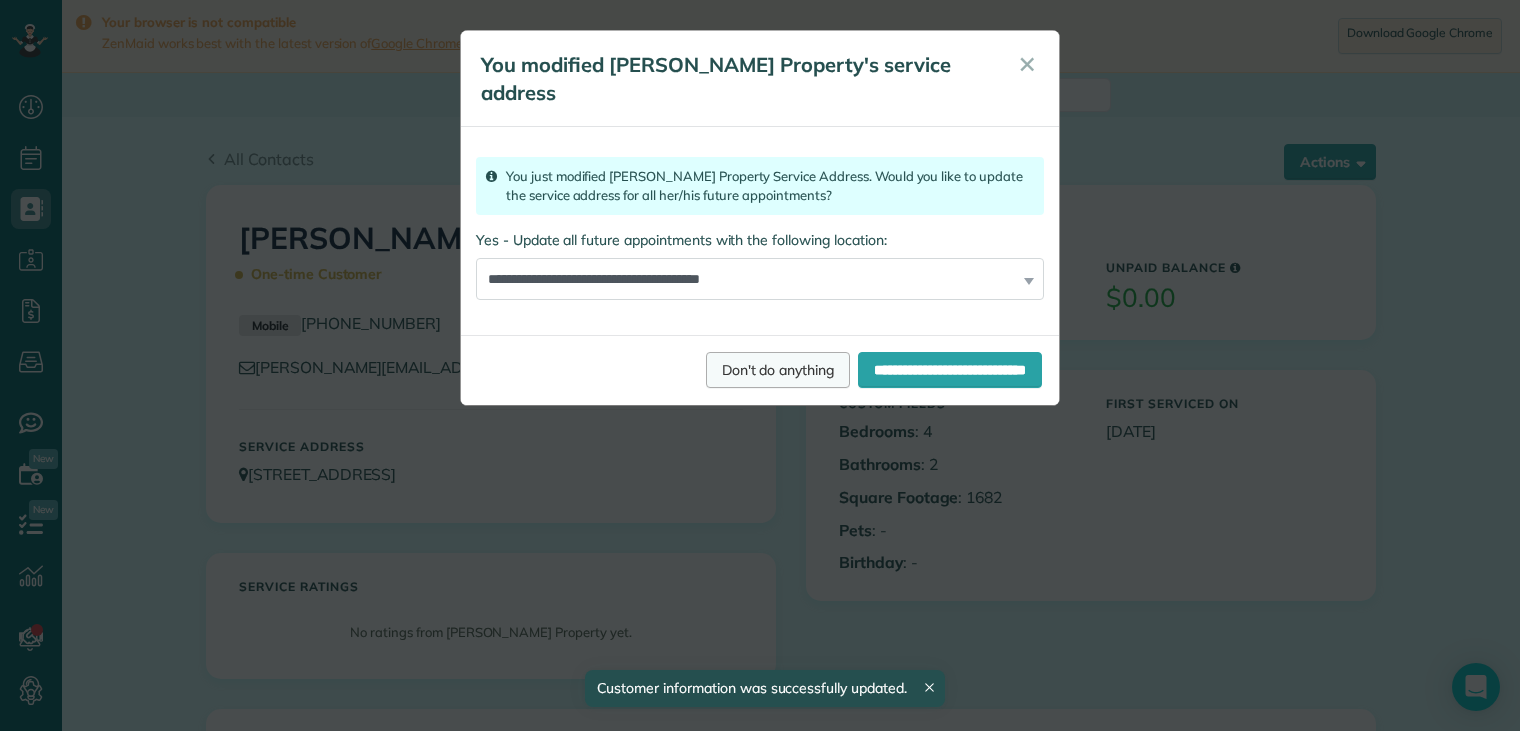 click on "Don't do anything" at bounding box center (778, 370) 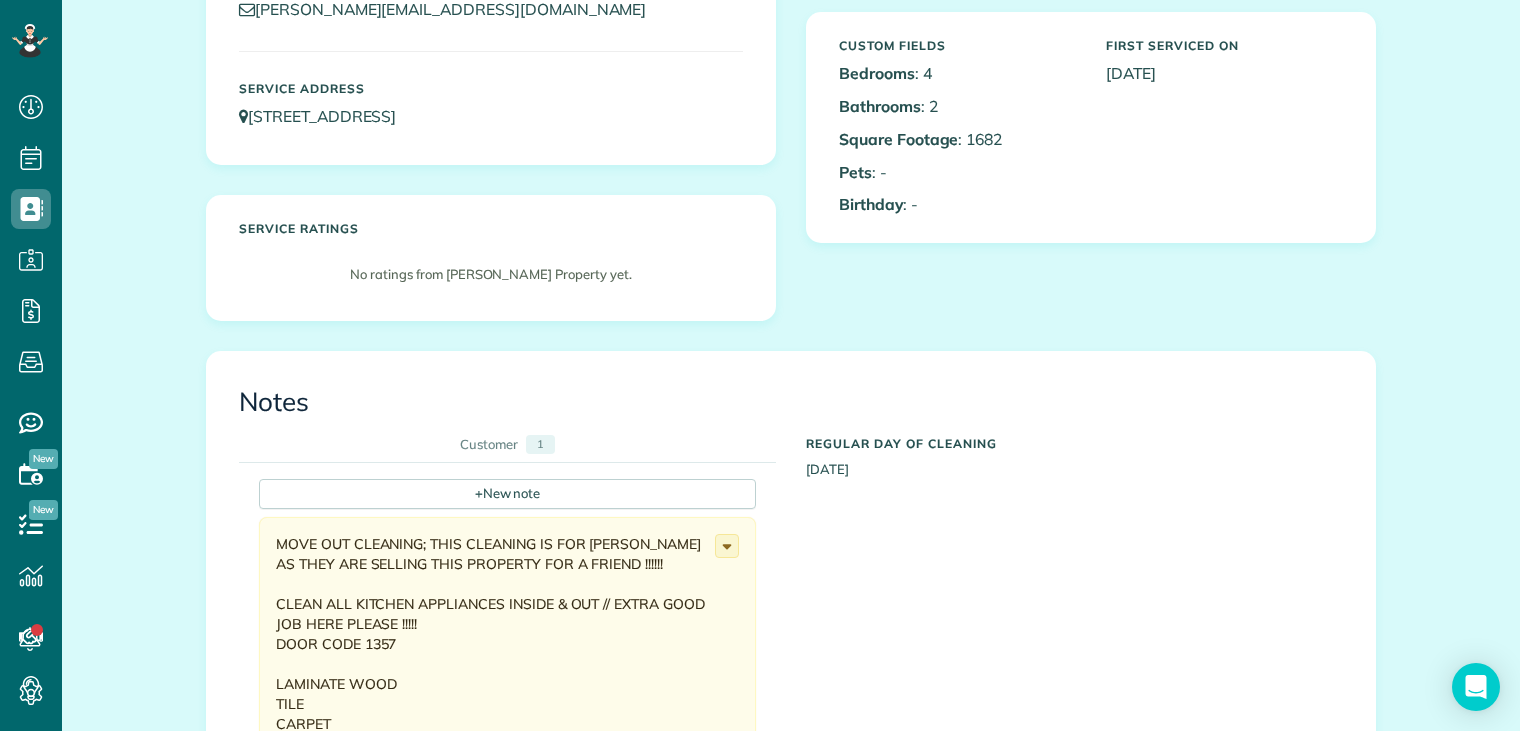scroll, scrollTop: 400, scrollLeft: 0, axis: vertical 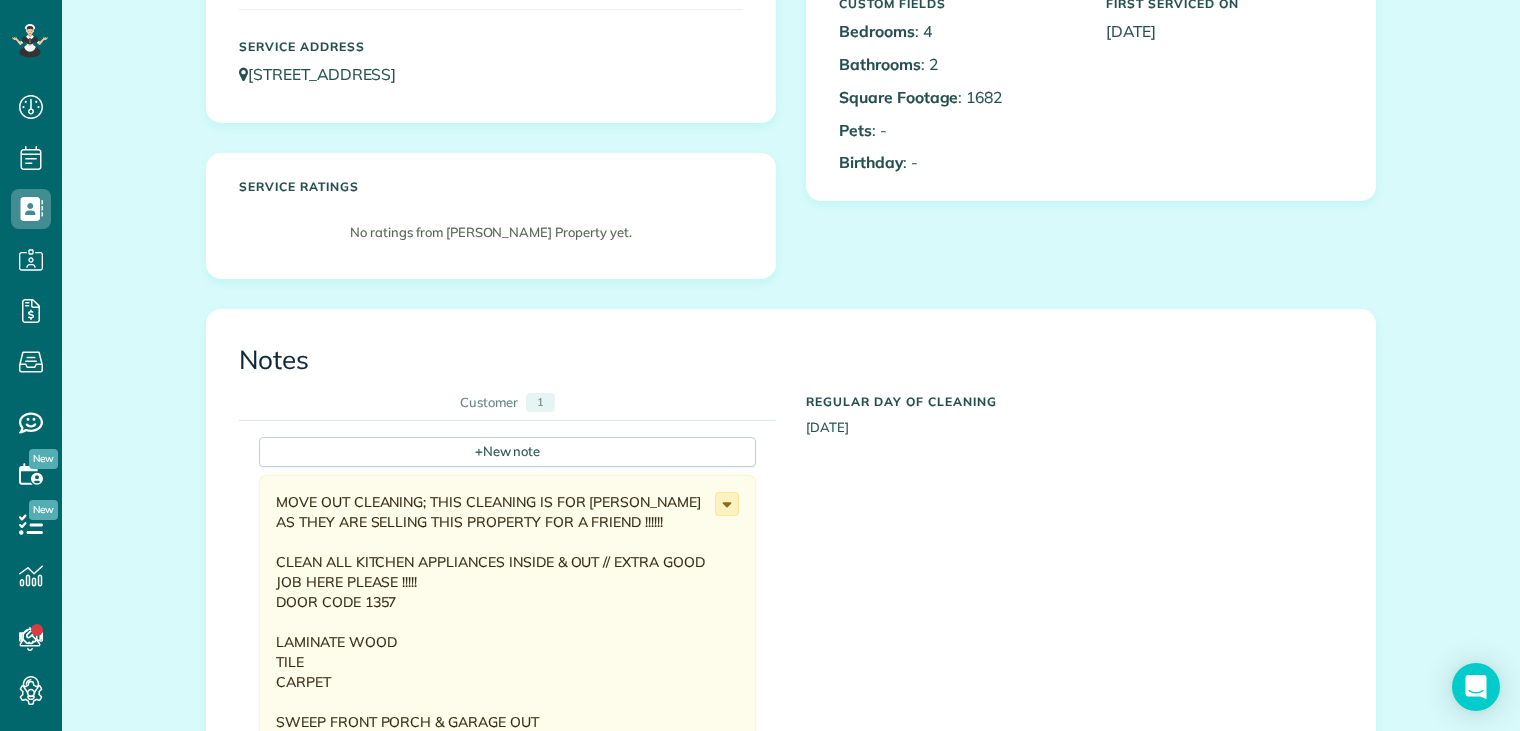 click 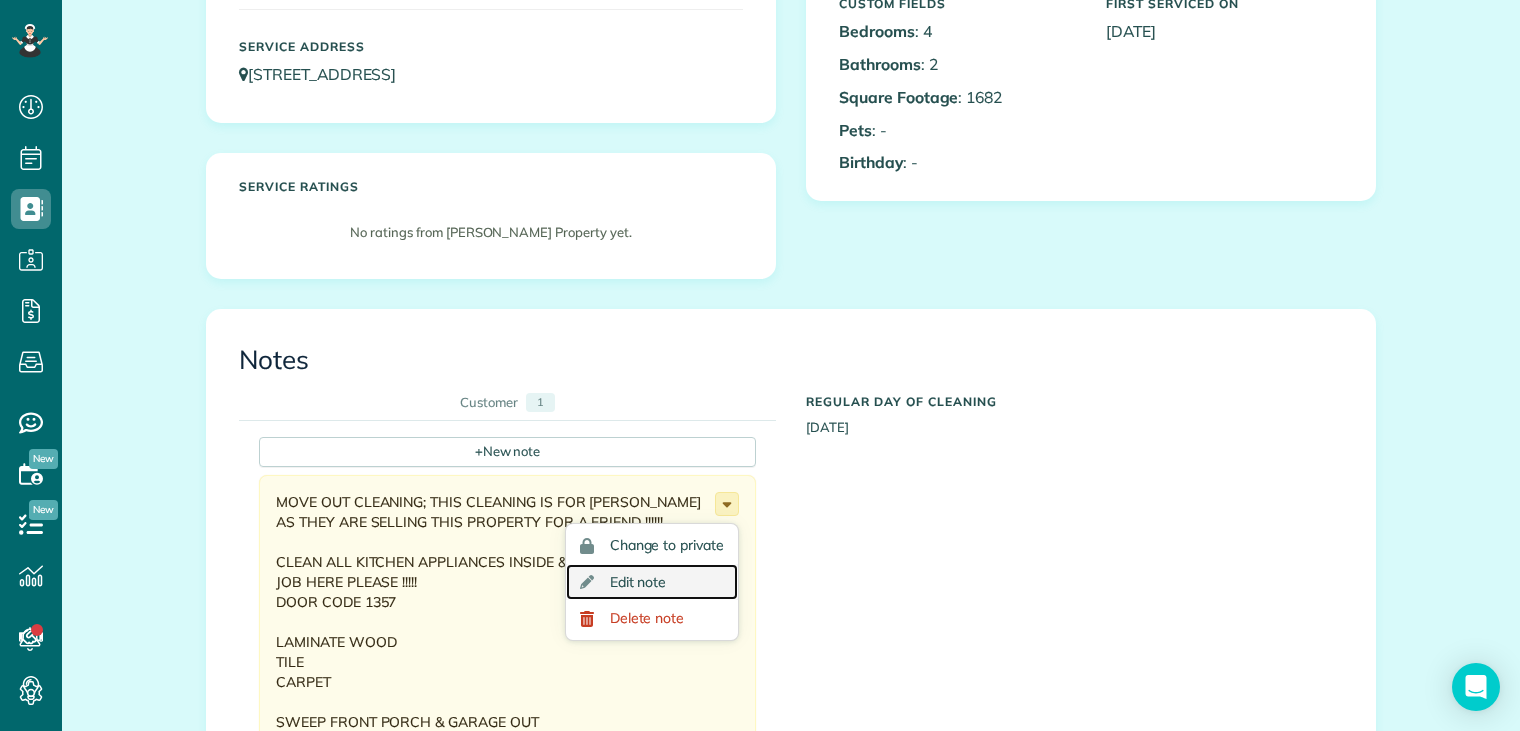 click on "Edit note" at bounding box center (638, 582) 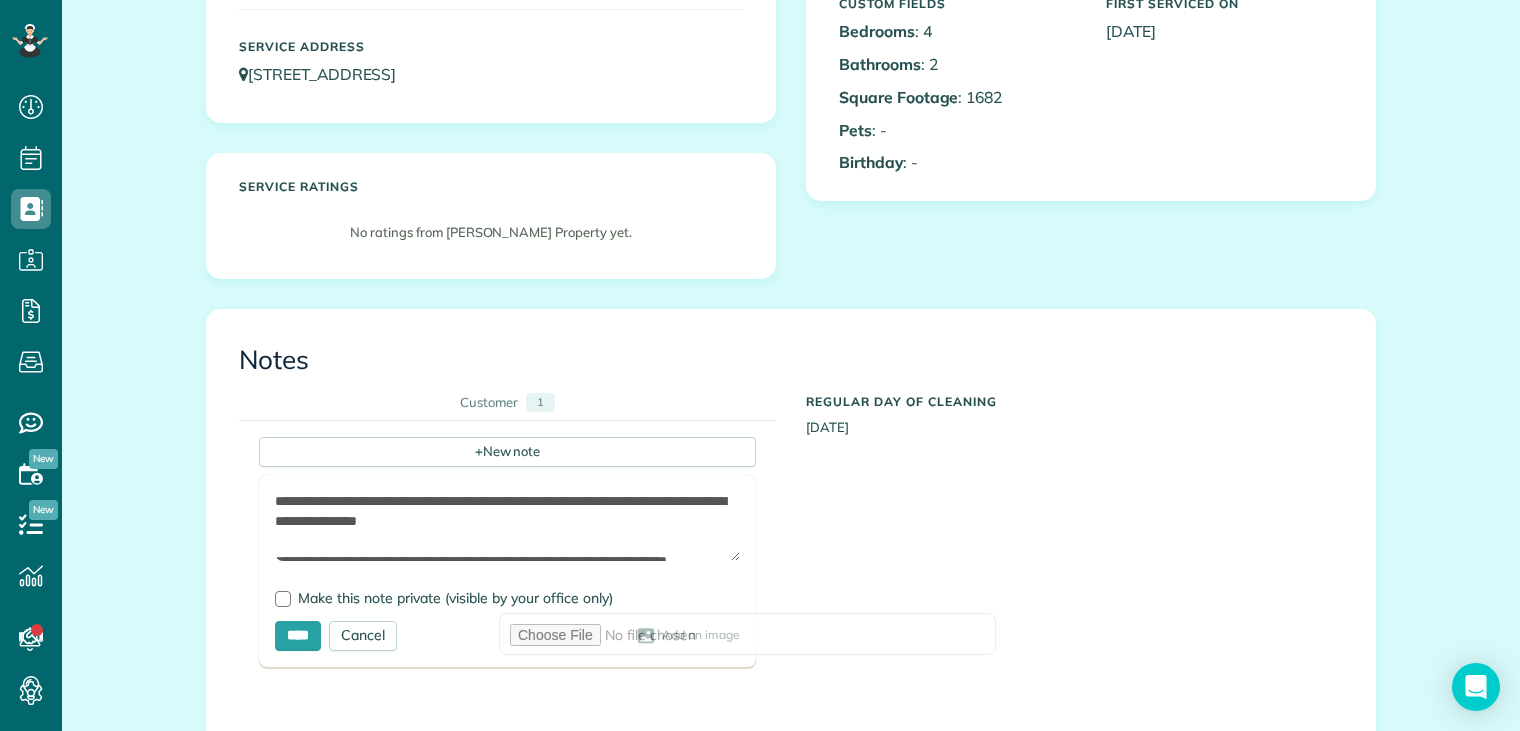 scroll, scrollTop: 100, scrollLeft: 0, axis: vertical 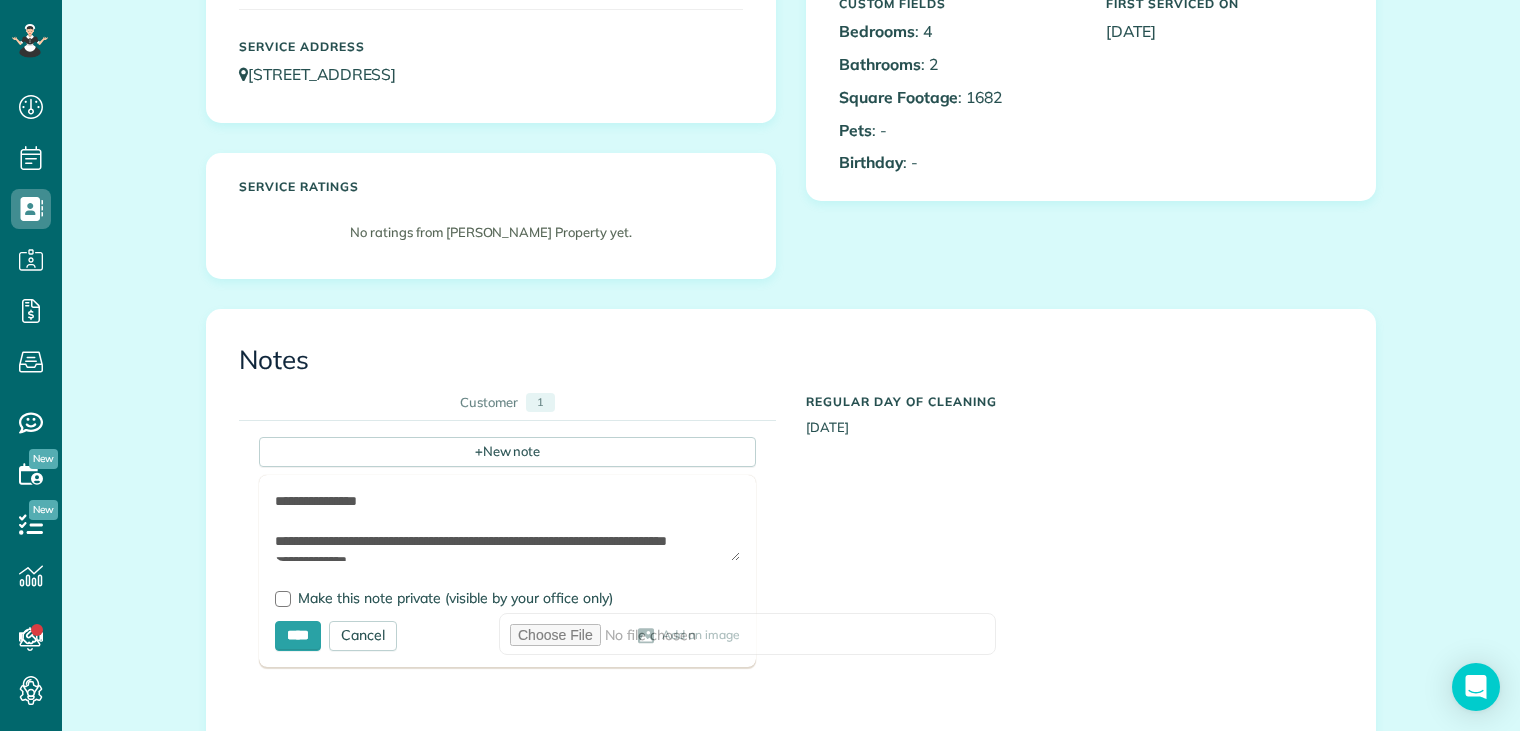 click on "**********" at bounding box center (507, 526) 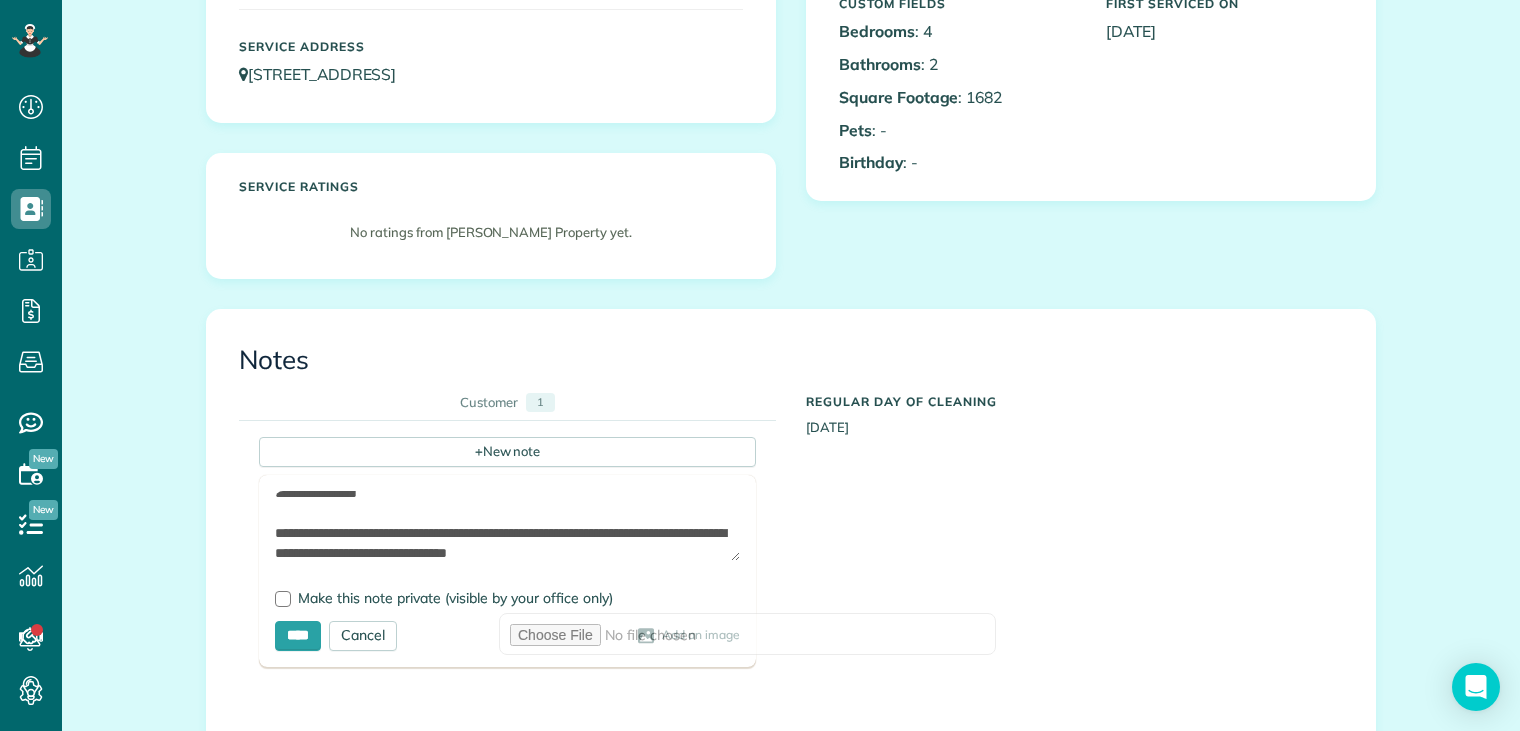scroll, scrollTop: 48, scrollLeft: 0, axis: vertical 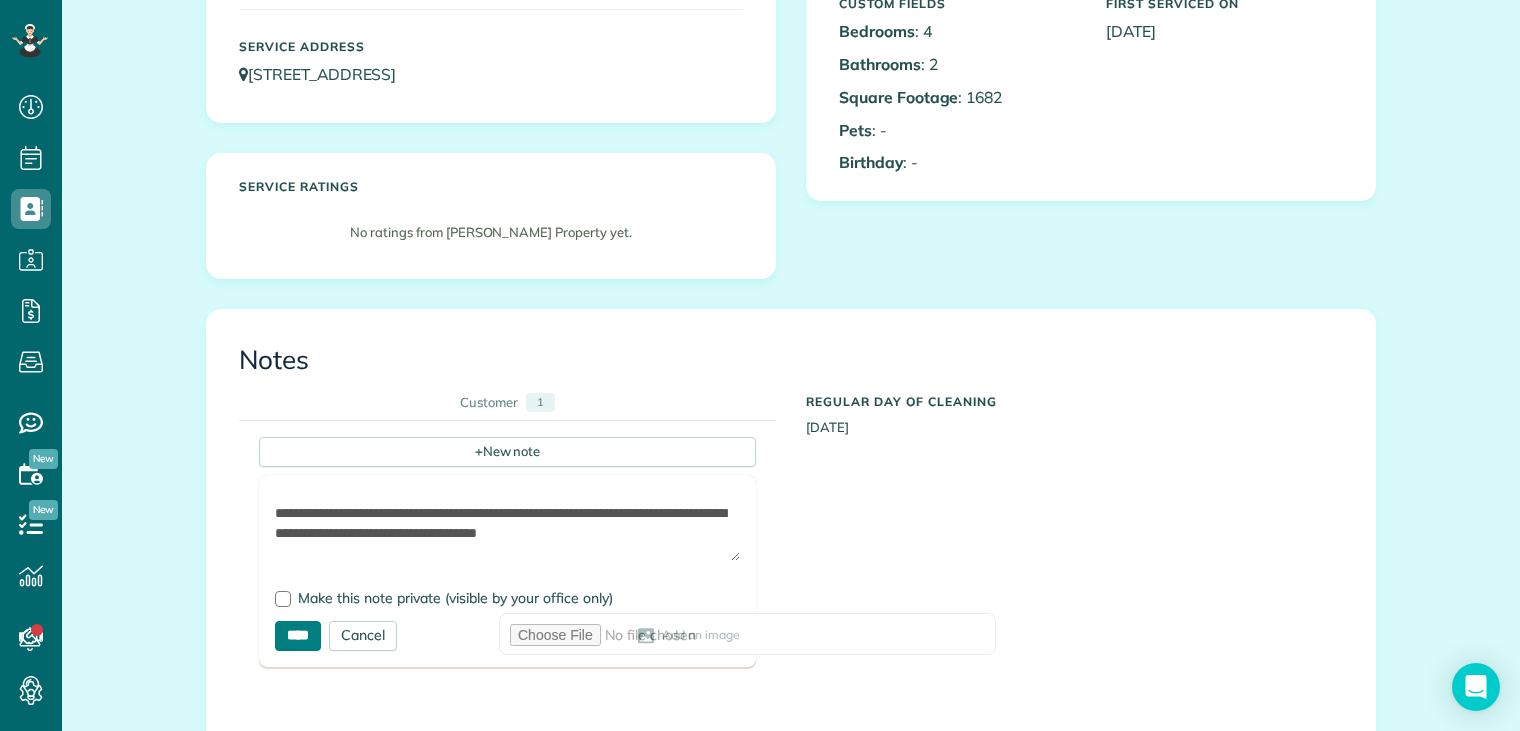 type on "**********" 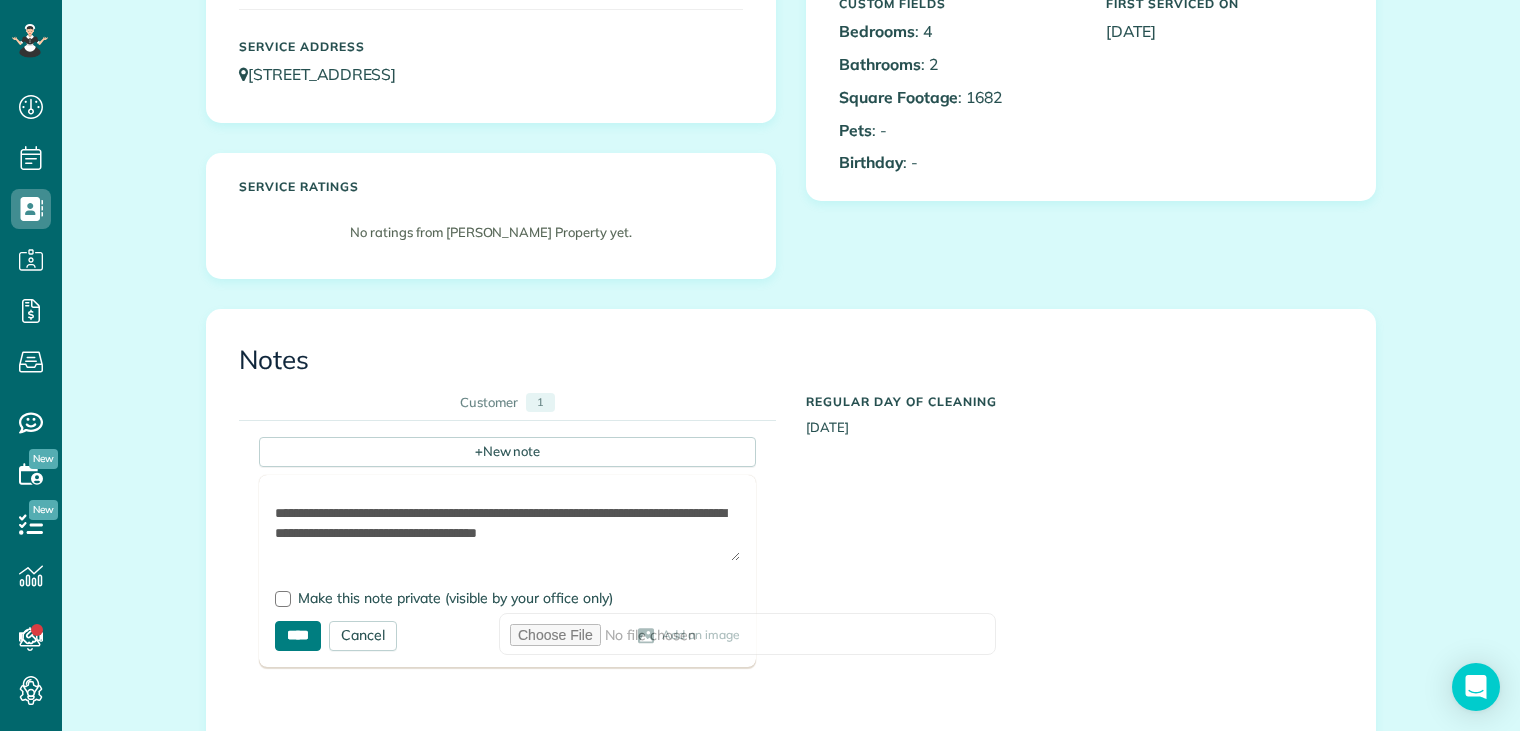 click on "****" at bounding box center [298, 636] 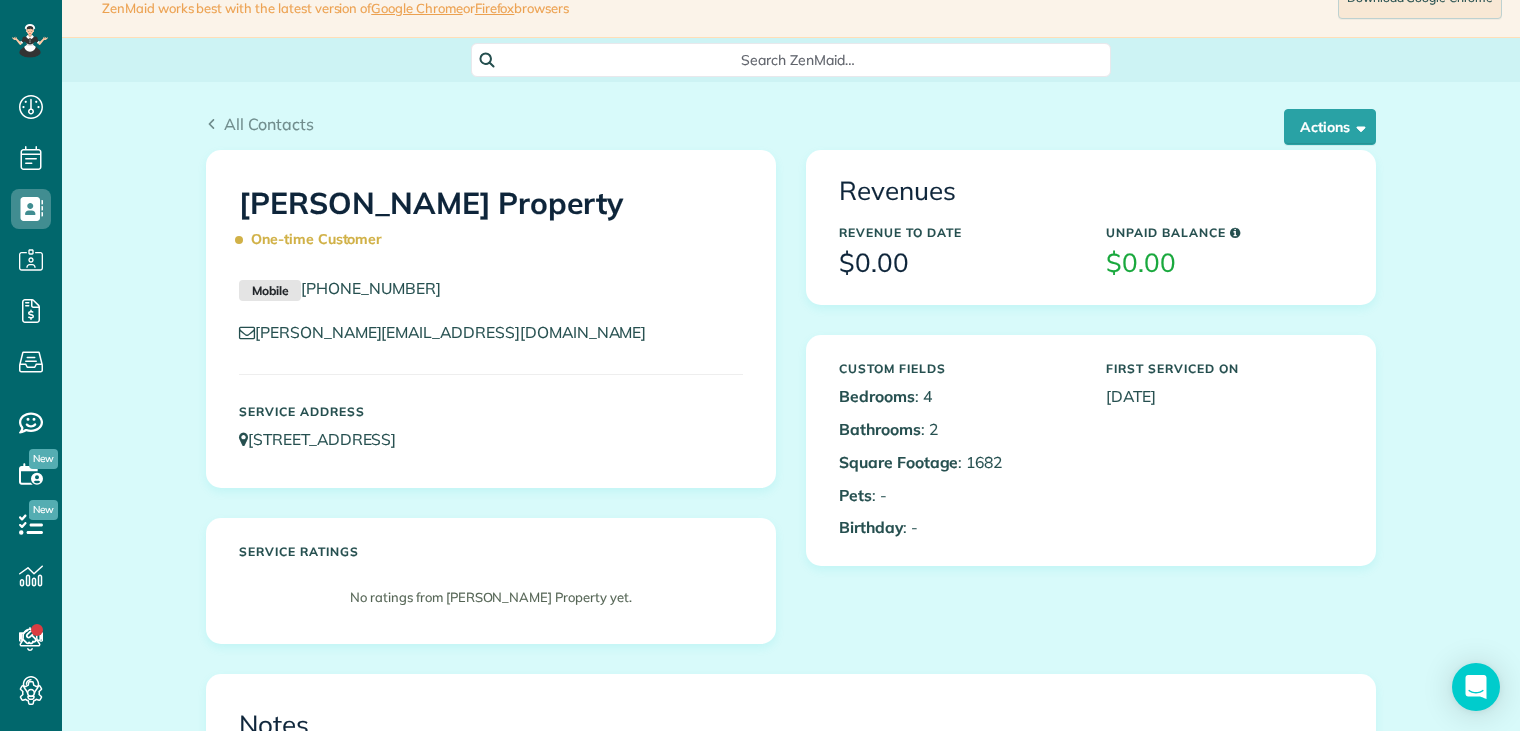 scroll, scrollTop: 0, scrollLeft: 0, axis: both 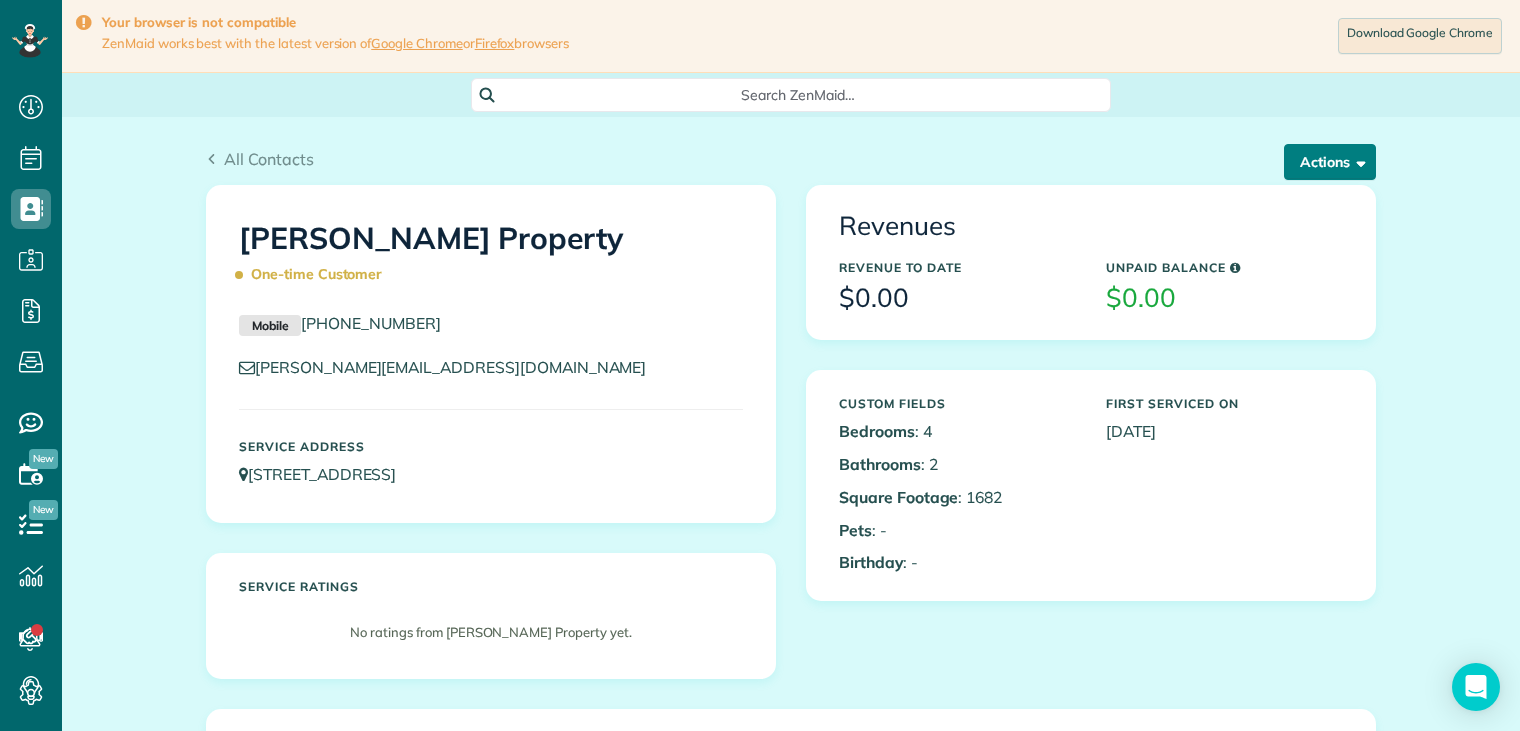 click on "Actions" at bounding box center (1330, 162) 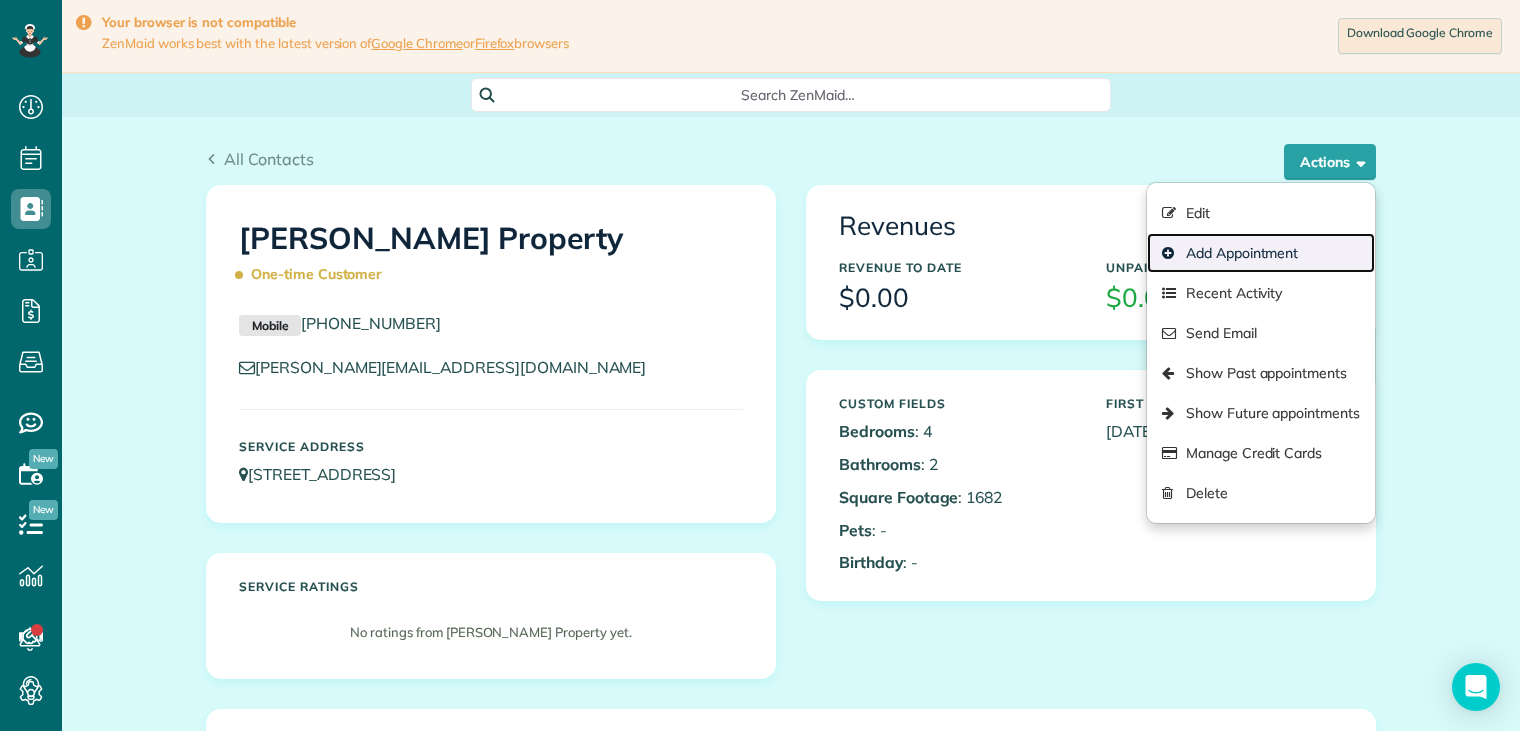 click on "Add Appointment" at bounding box center (1261, 253) 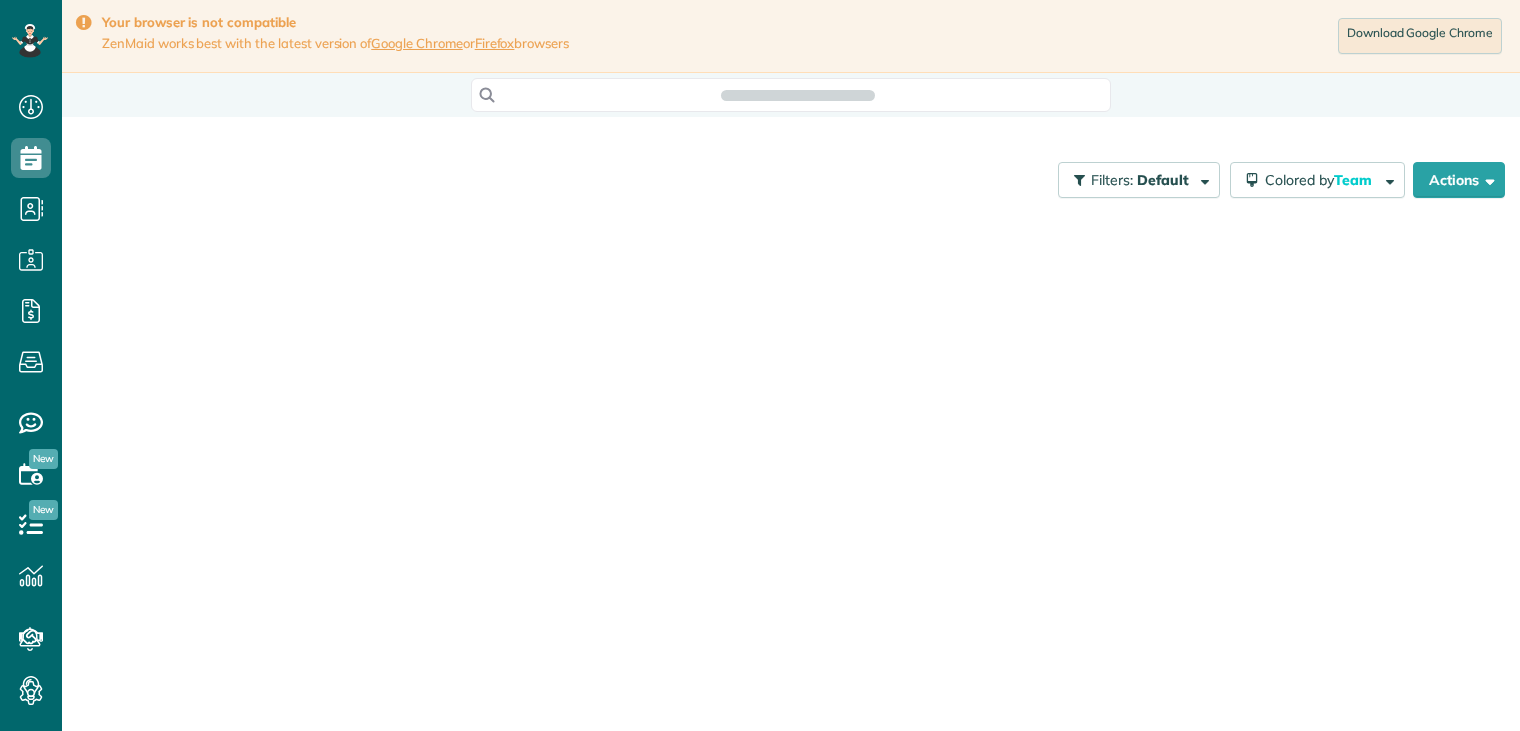 scroll, scrollTop: 0, scrollLeft: 0, axis: both 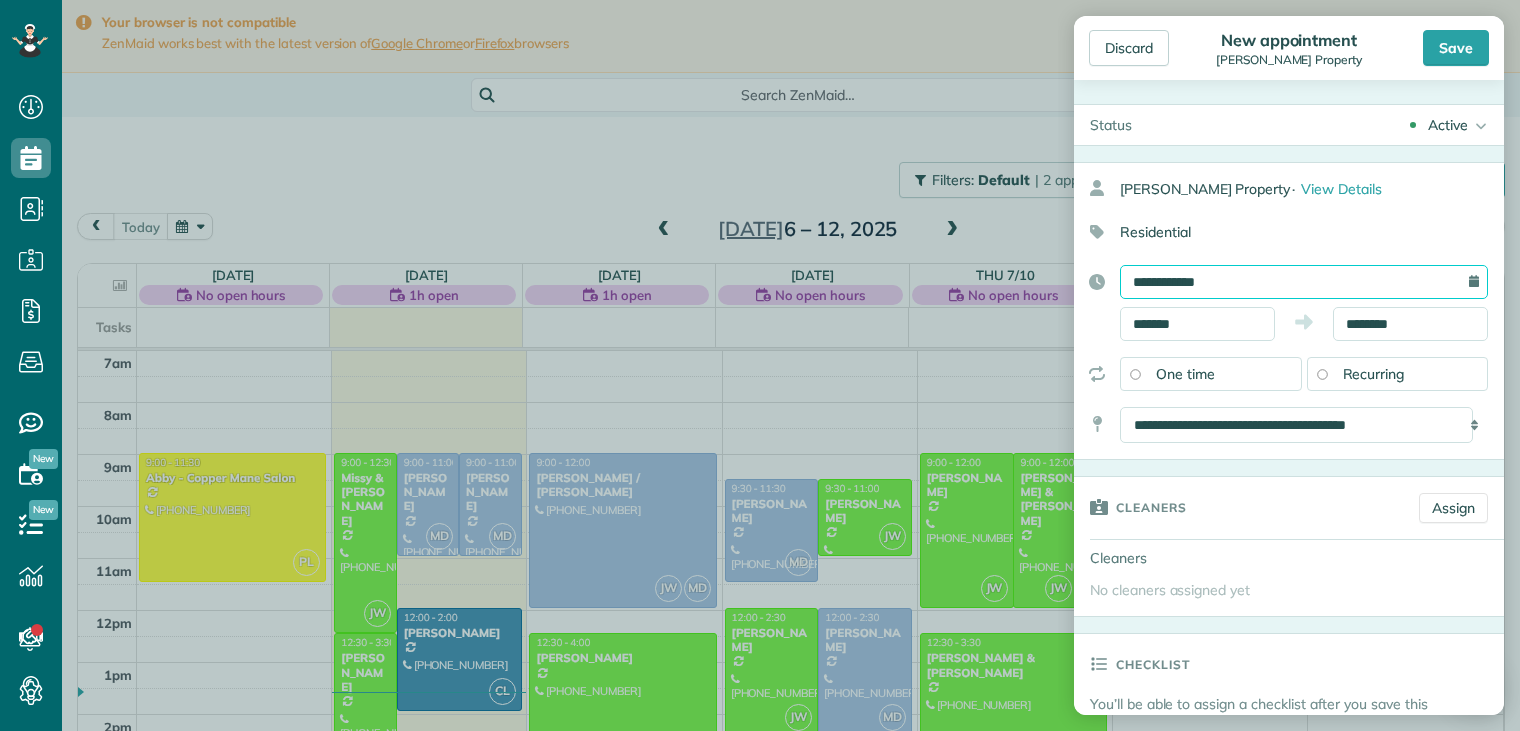 click on "**********" at bounding box center [1304, 282] 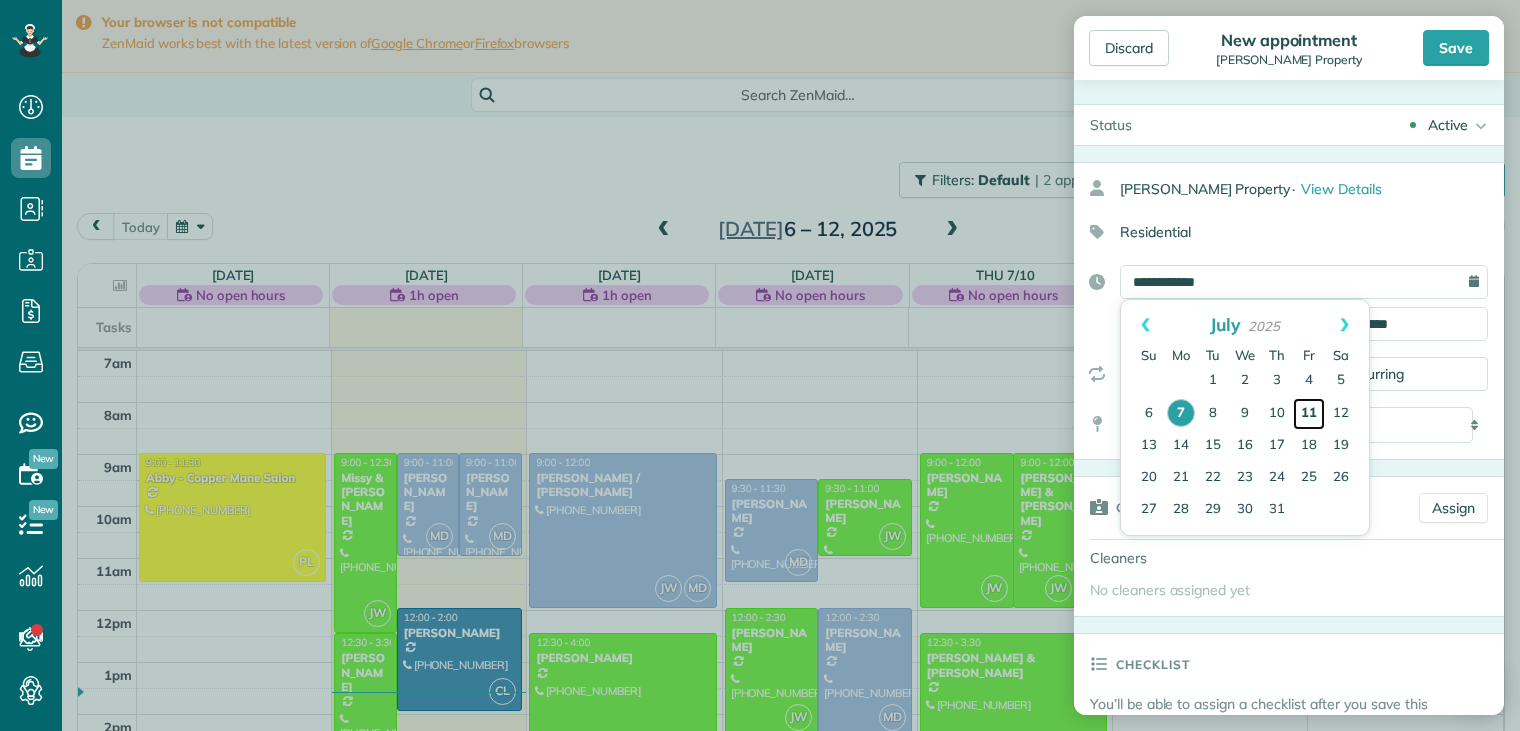 drag, startPoint x: 1230, startPoint y: 282, endPoint x: 1312, endPoint y: 407, distance: 149.49582 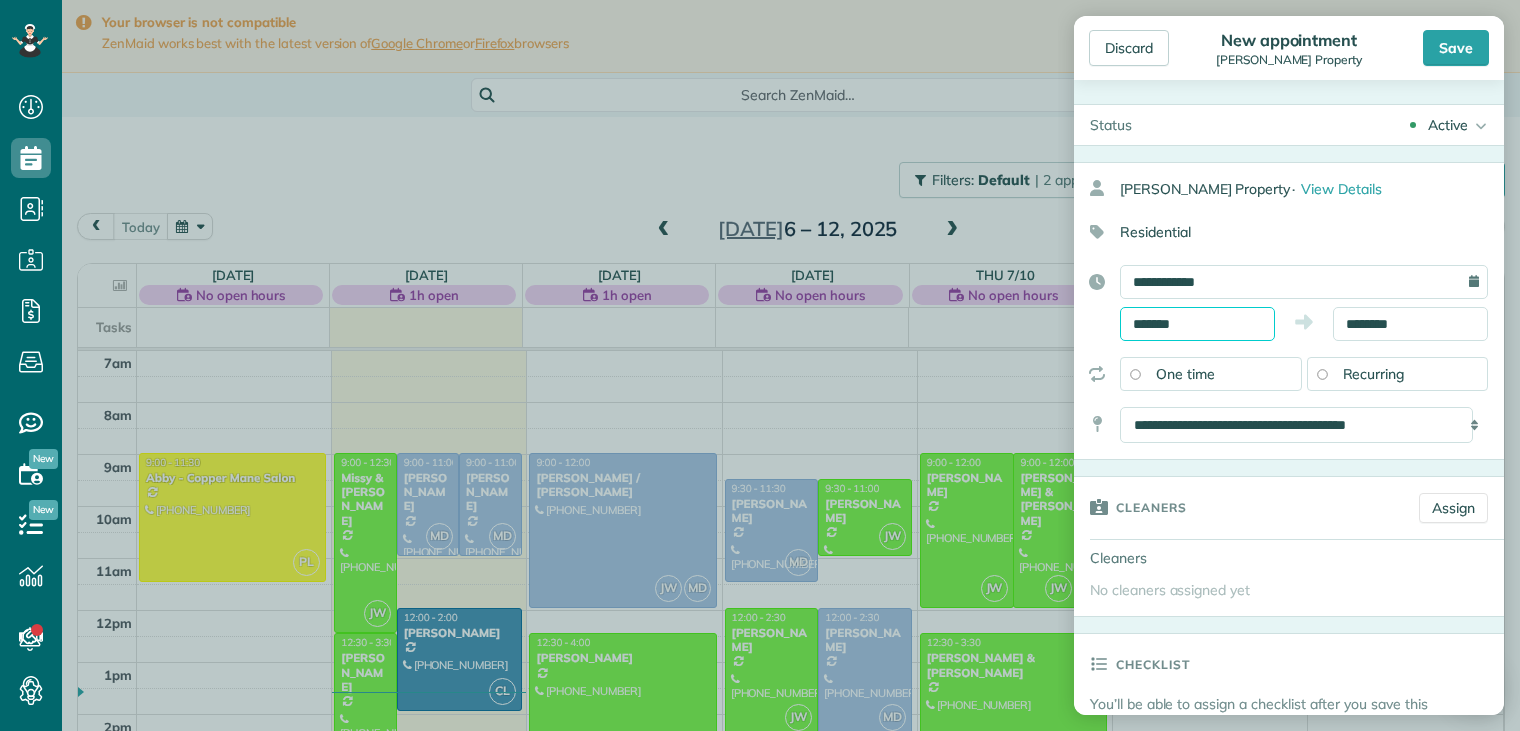 click on "*******" at bounding box center (1197, 324) 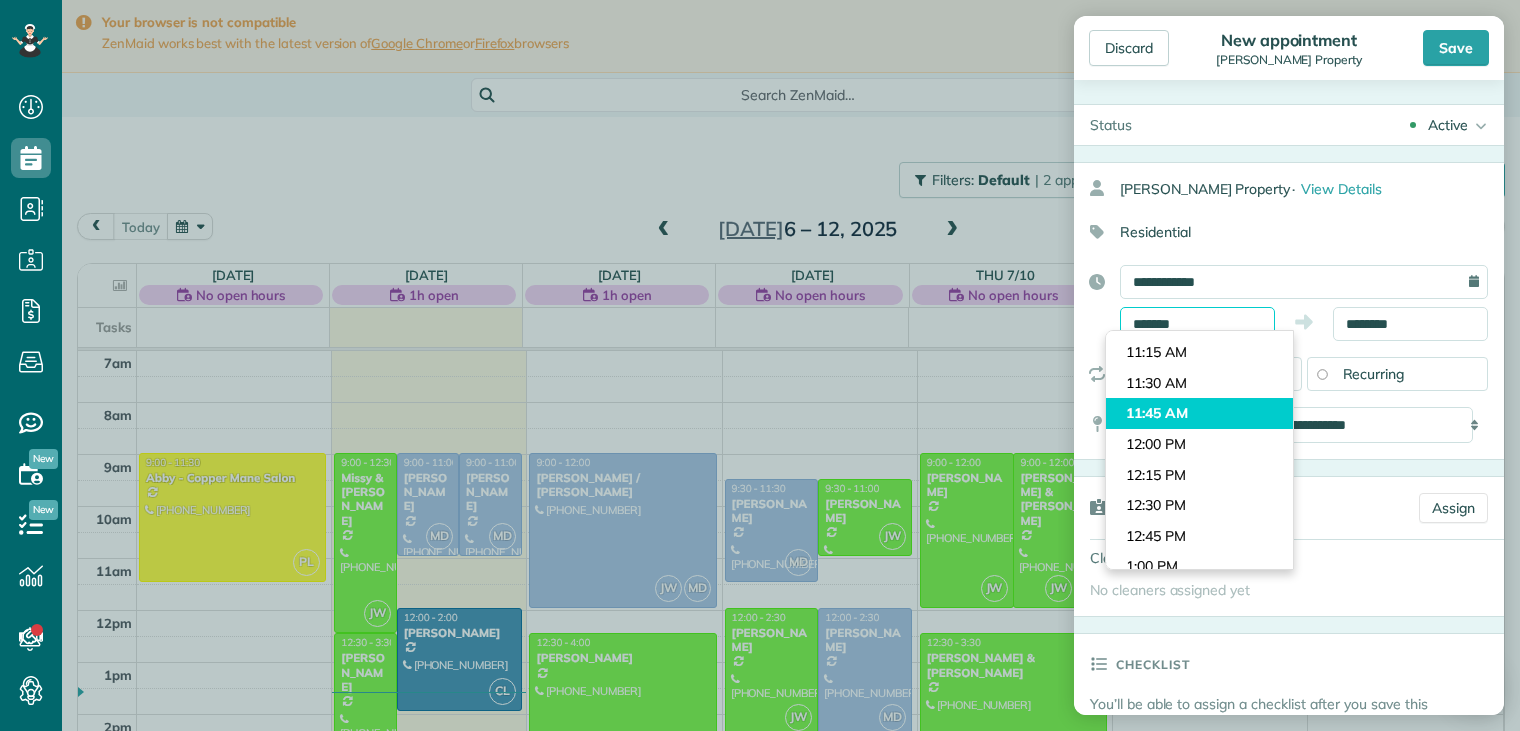 scroll, scrollTop: 1437, scrollLeft: 0, axis: vertical 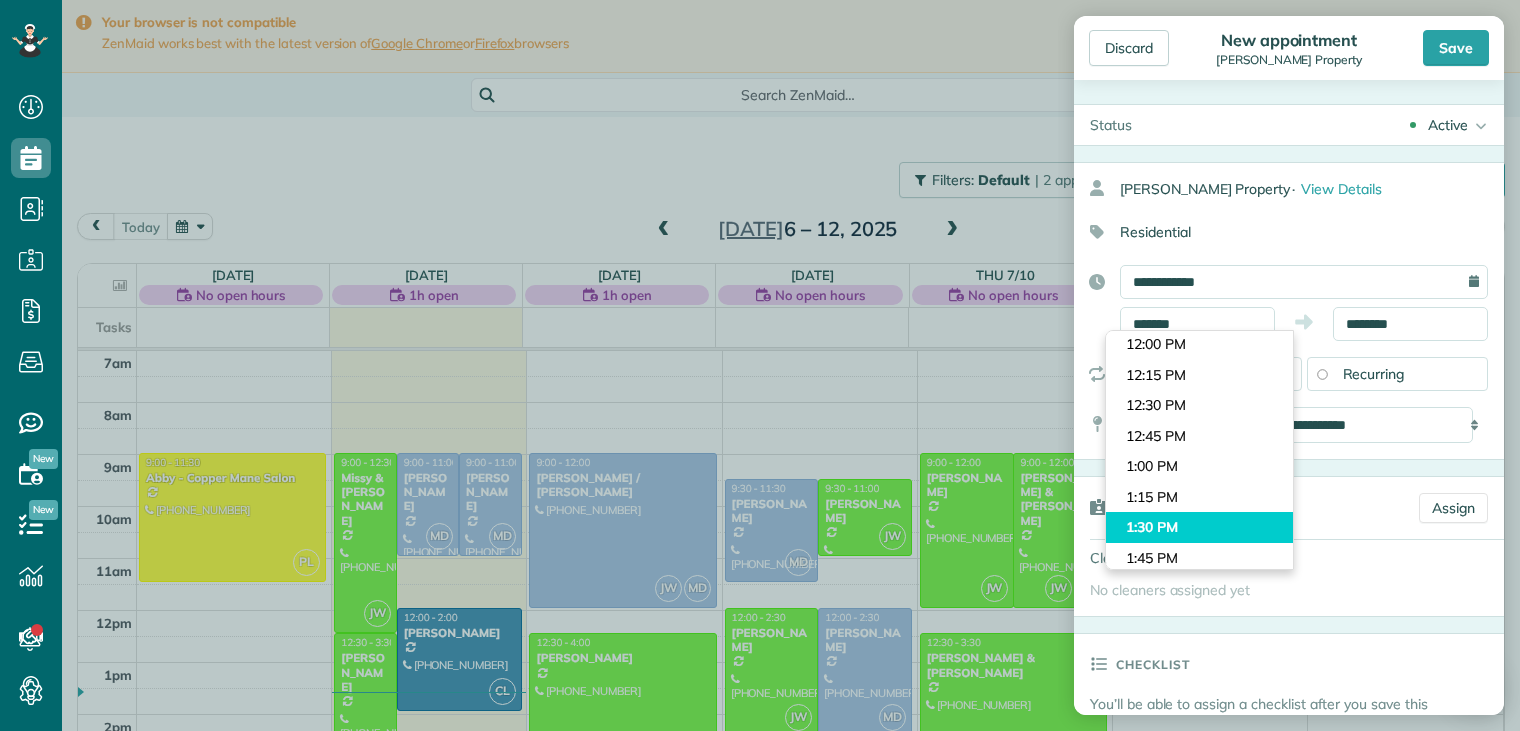 type on "*******" 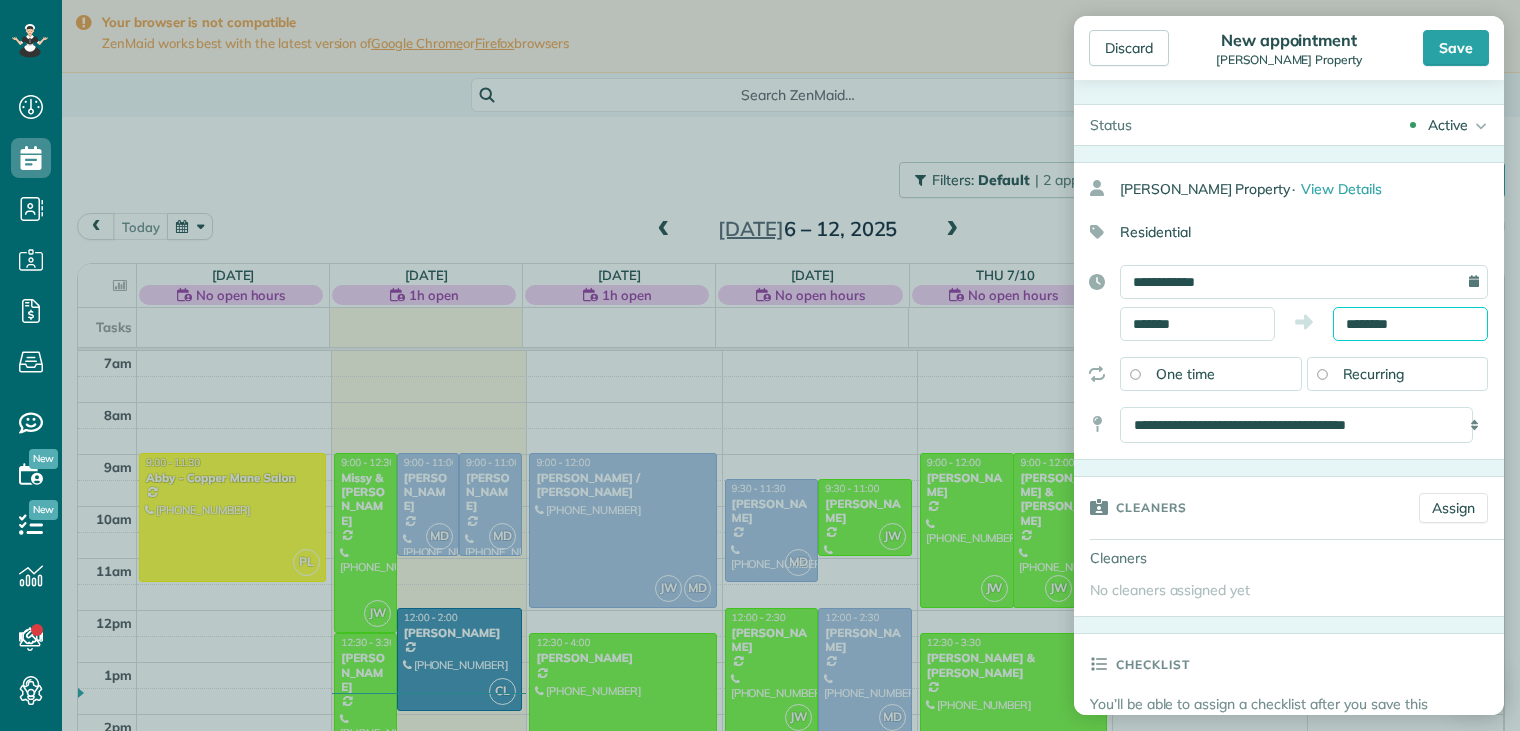 click on "********" at bounding box center [1410, 324] 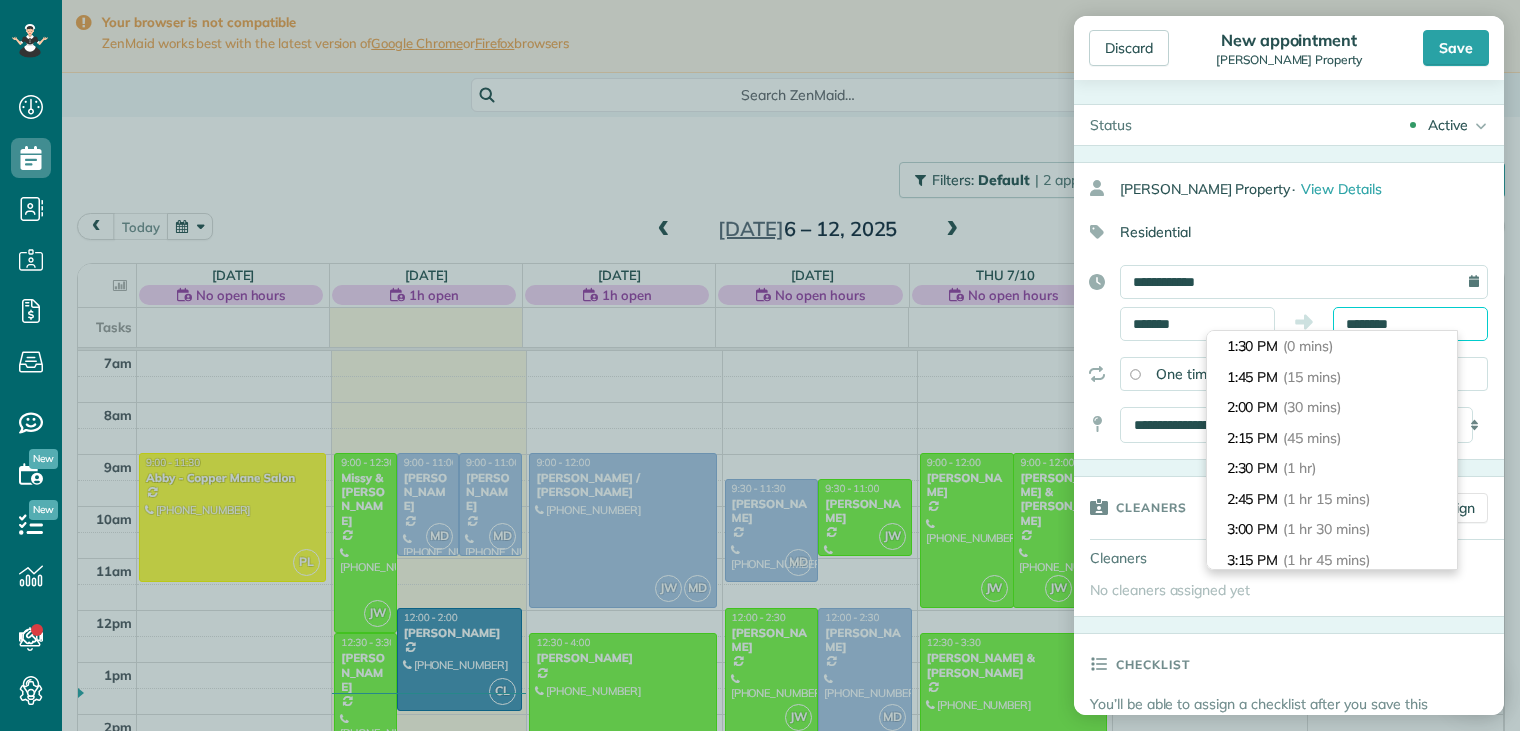 click on "********" at bounding box center (1410, 324) 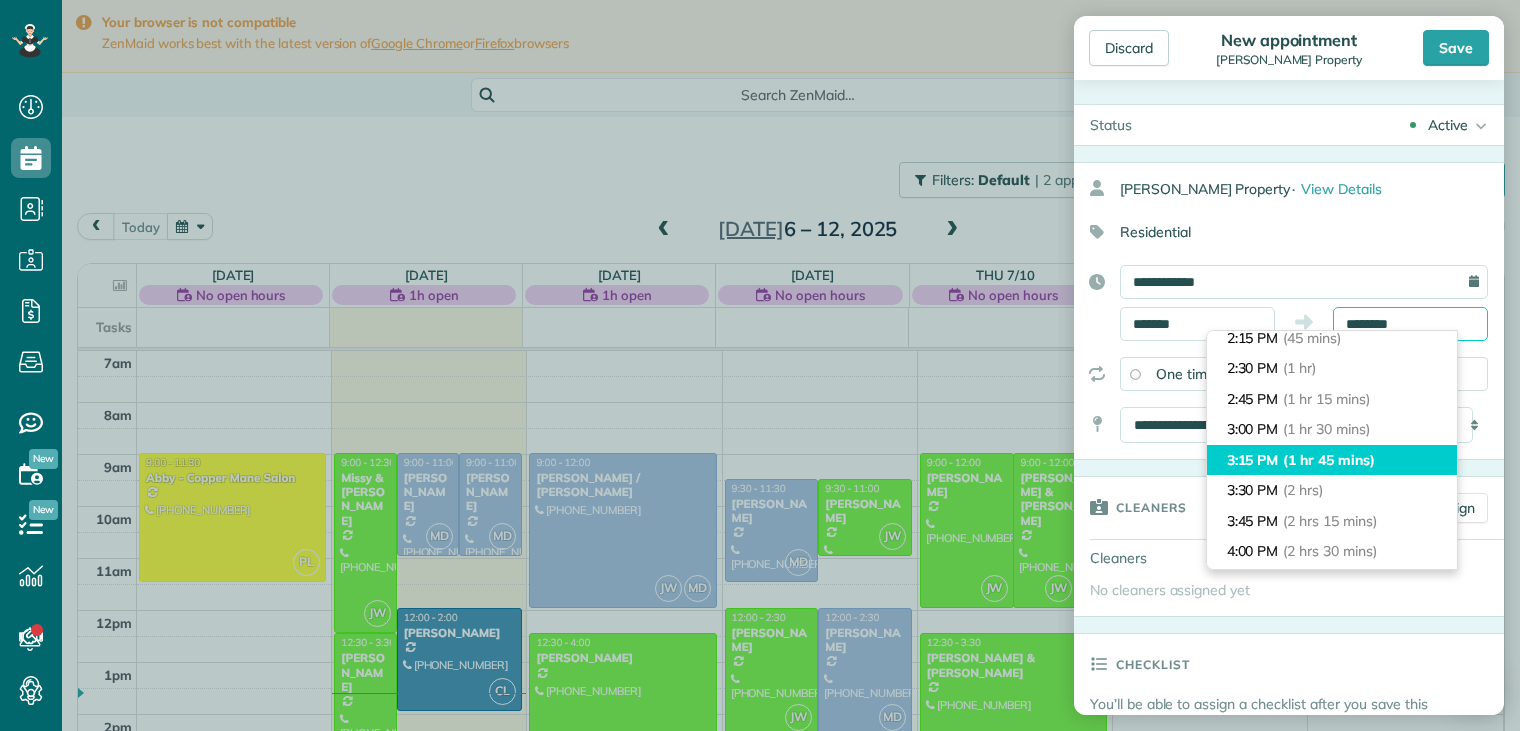 scroll, scrollTop: 300, scrollLeft: 0, axis: vertical 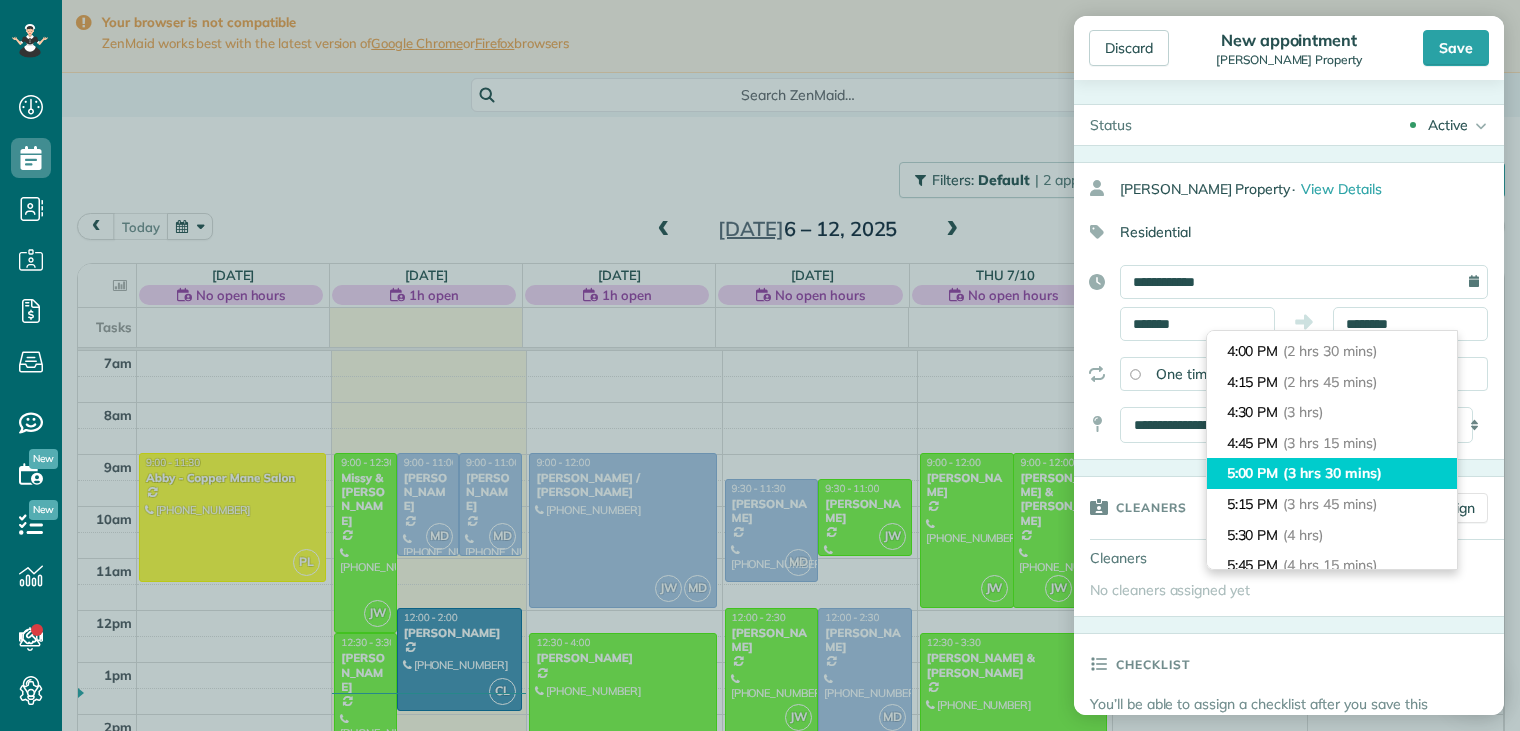 type on "*******" 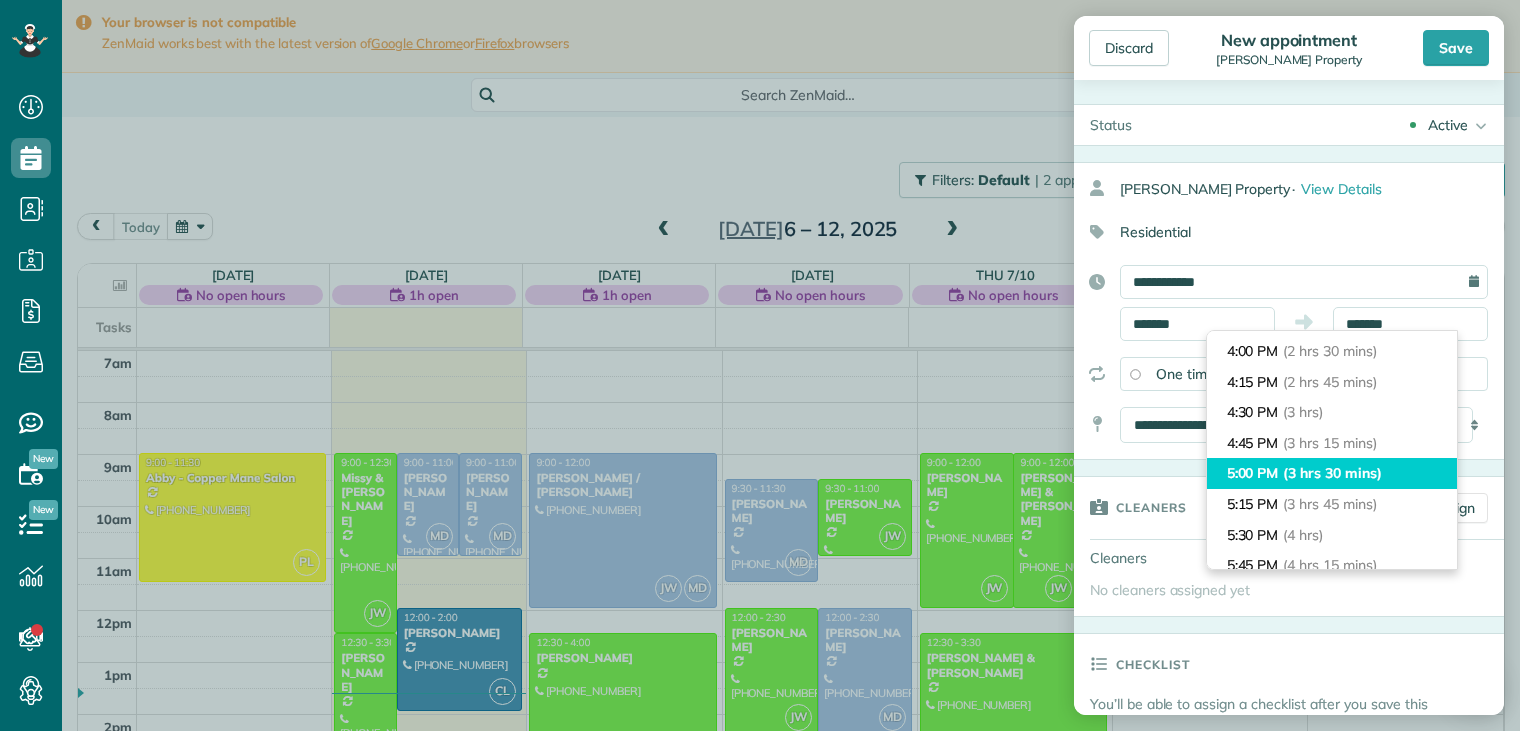 click on "(3 hrs 30 mins)" at bounding box center (1332, 473) 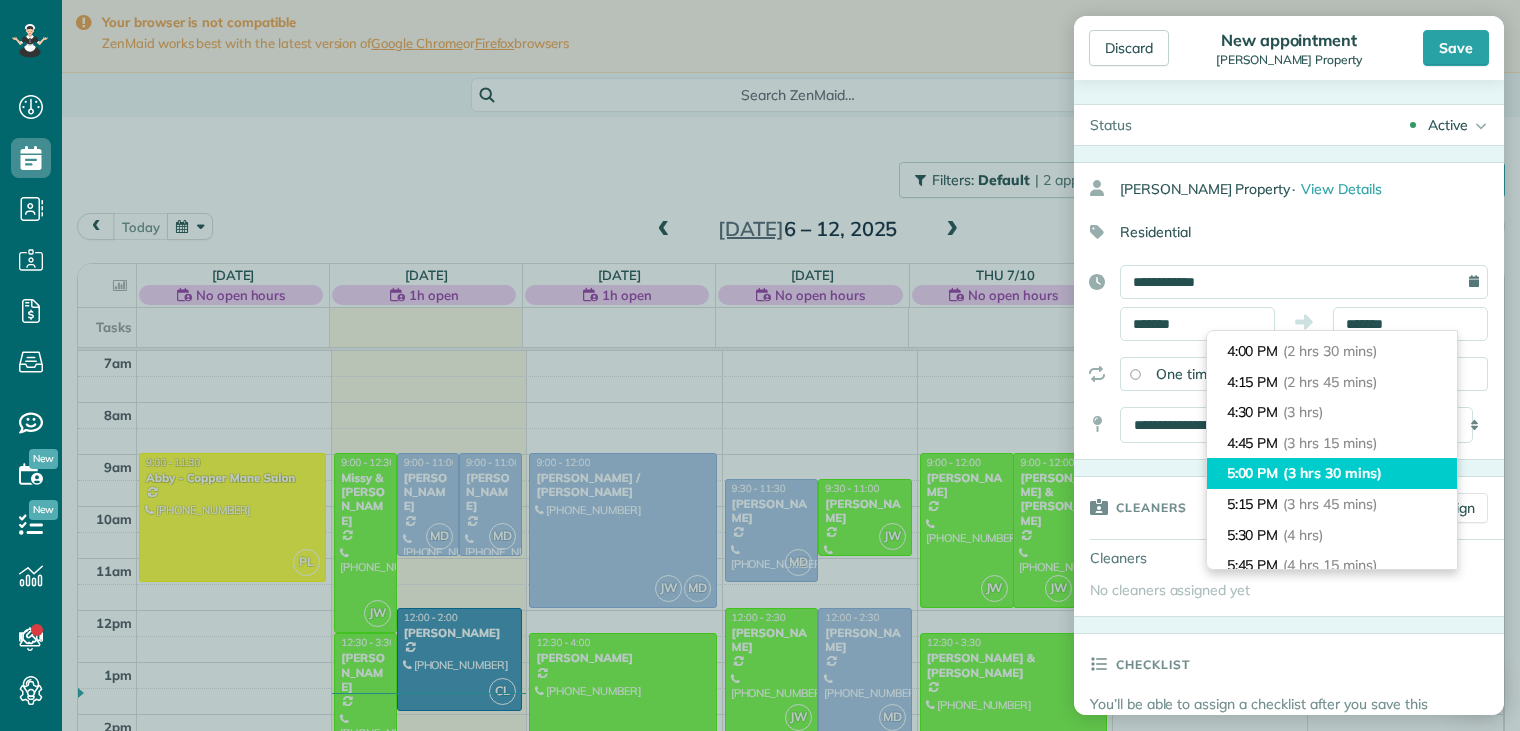 click on "Status
Active
Active
Stand-By
Cancelled
Completed
[PERSON_NAME] Property
·" at bounding box center (1289, 939) 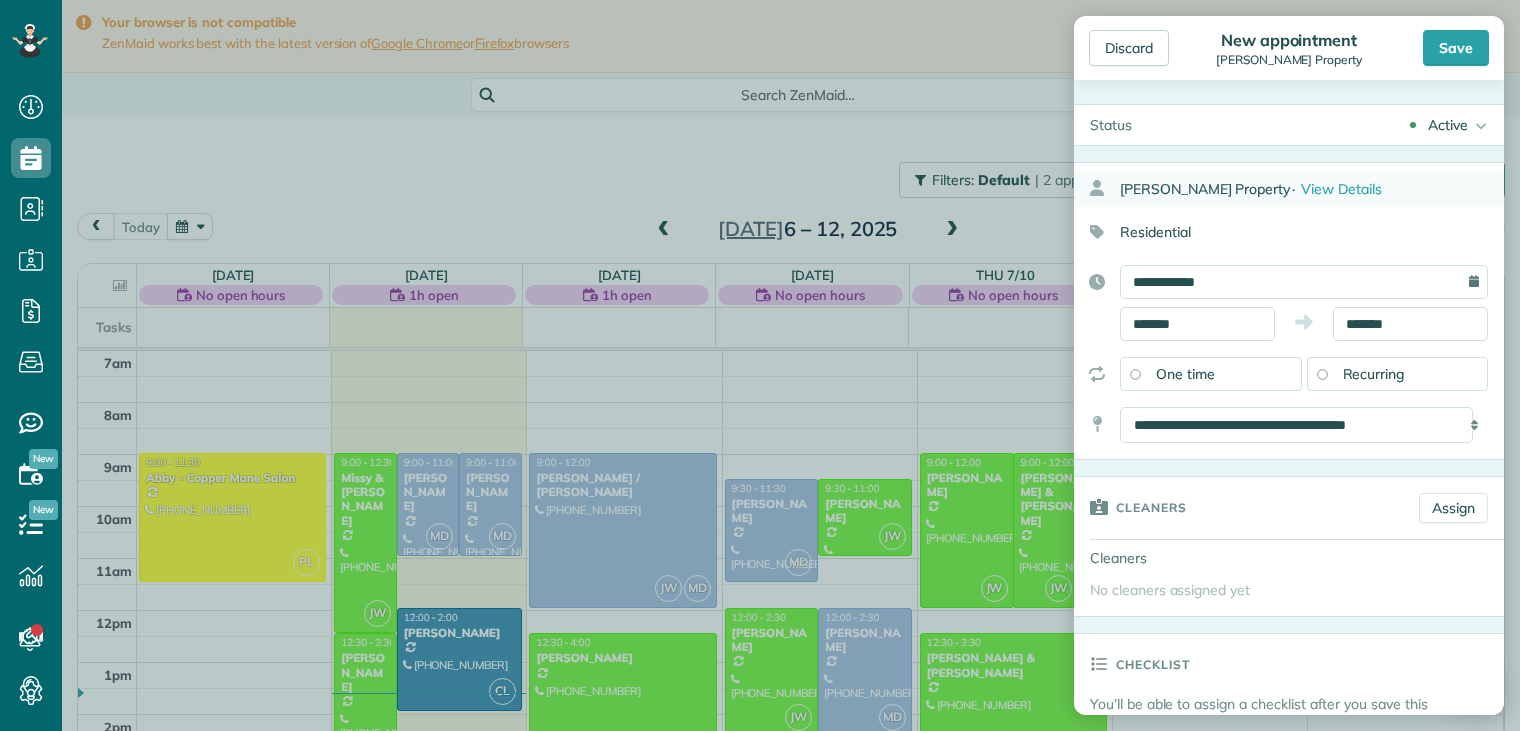 drag, startPoint x: 1349, startPoint y: 469, endPoint x: 1385, endPoint y: 206, distance: 265.45245 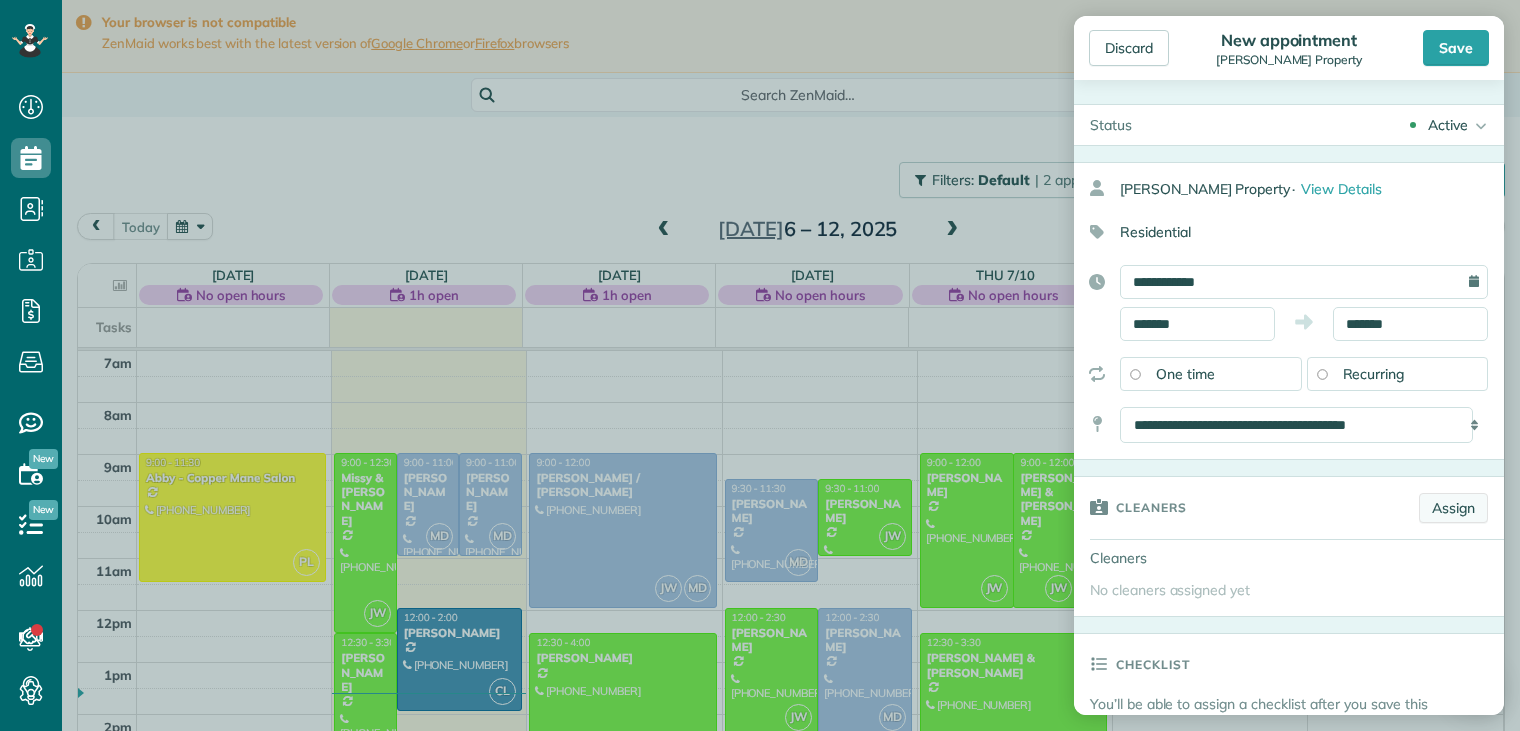 click on "Assign" at bounding box center [1453, 508] 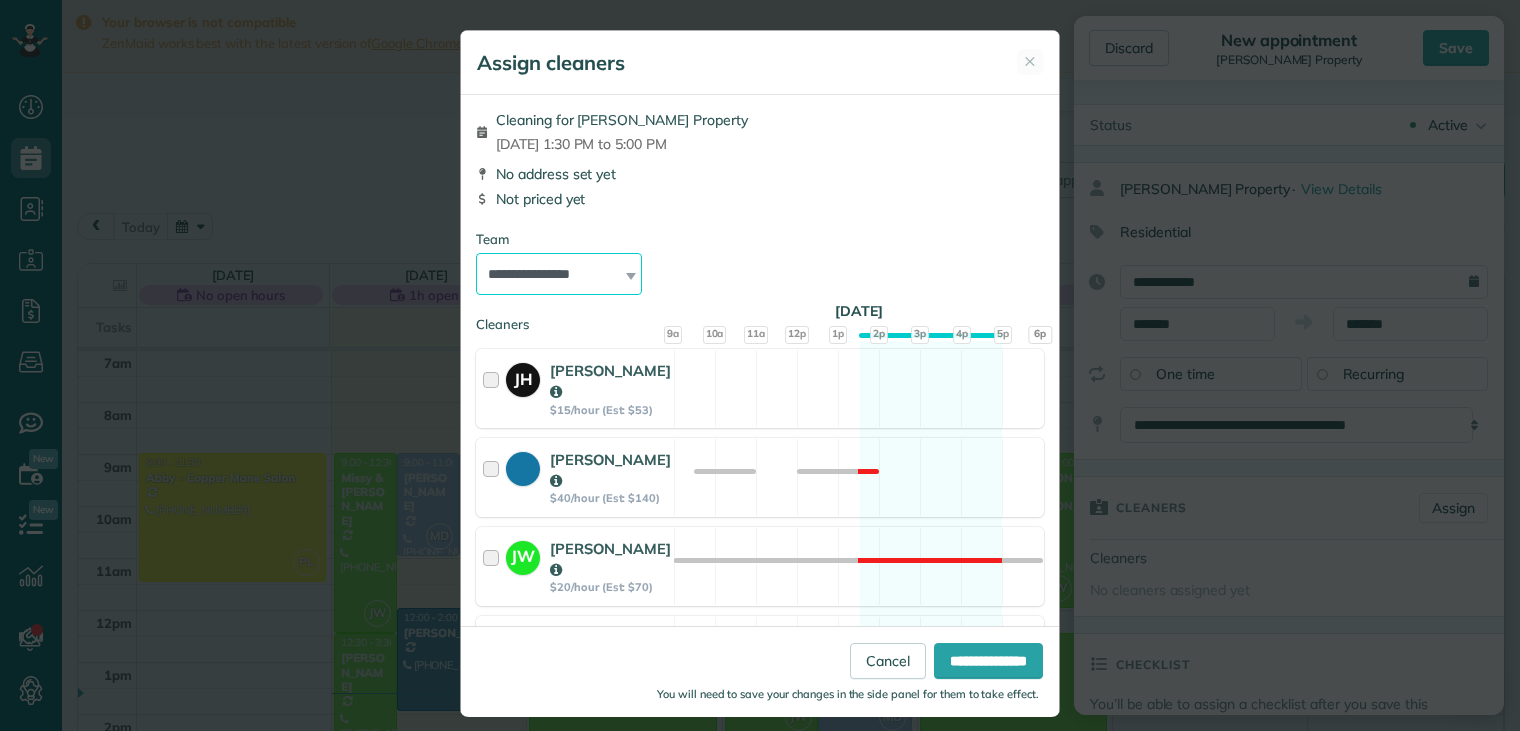 click on "**********" at bounding box center (559, 274) 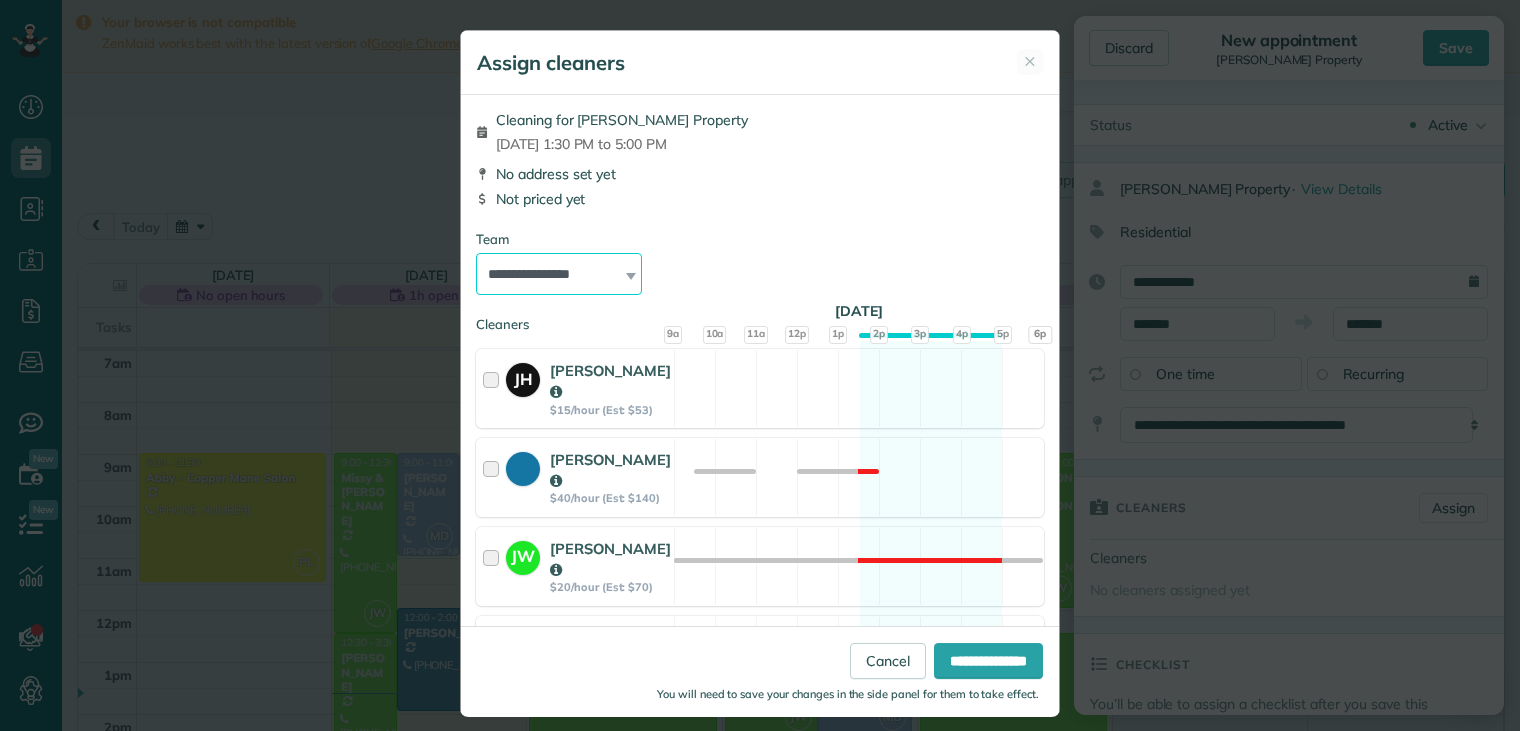 select on "*****" 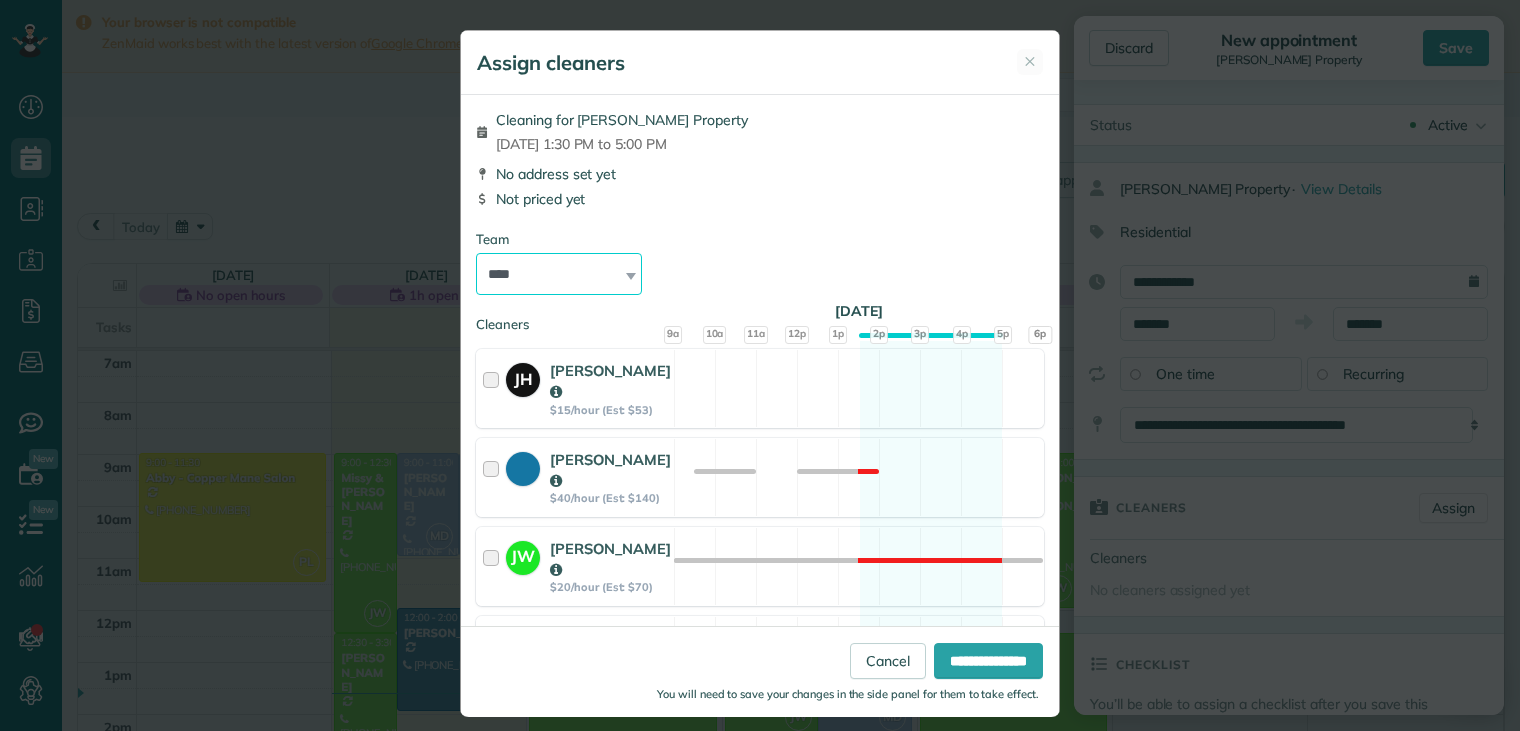 click on "**********" at bounding box center [559, 274] 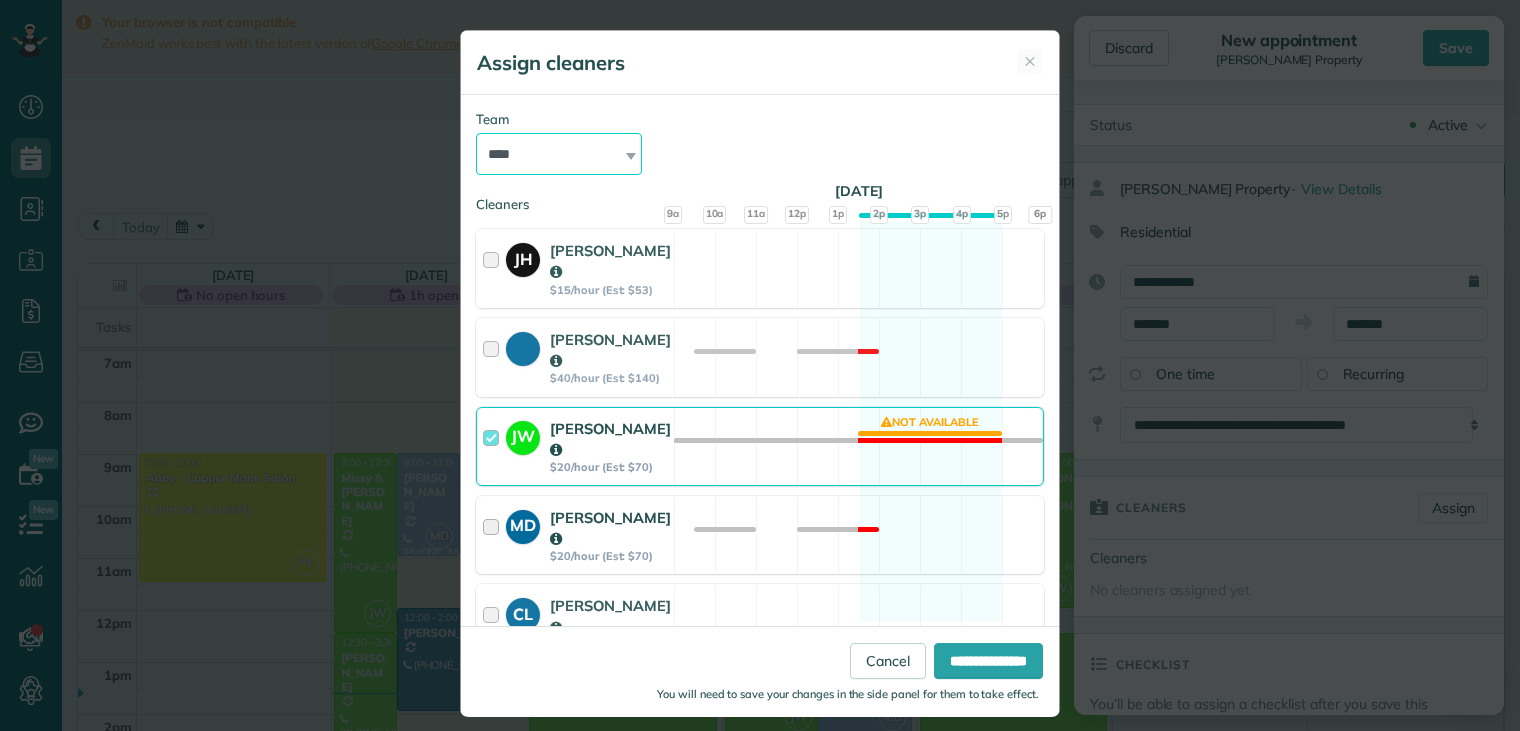 scroll, scrollTop: 124, scrollLeft: 0, axis: vertical 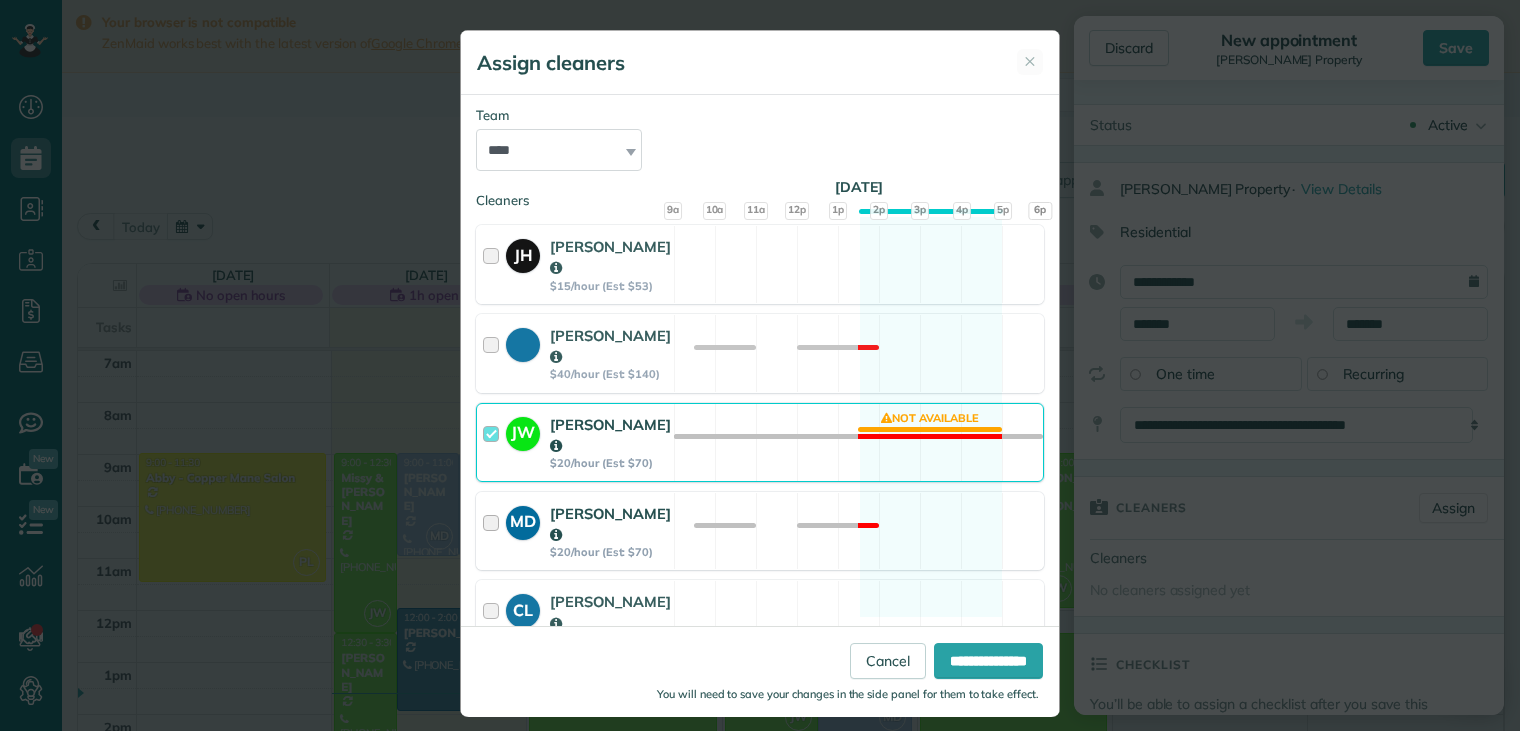 click at bounding box center (494, 531) 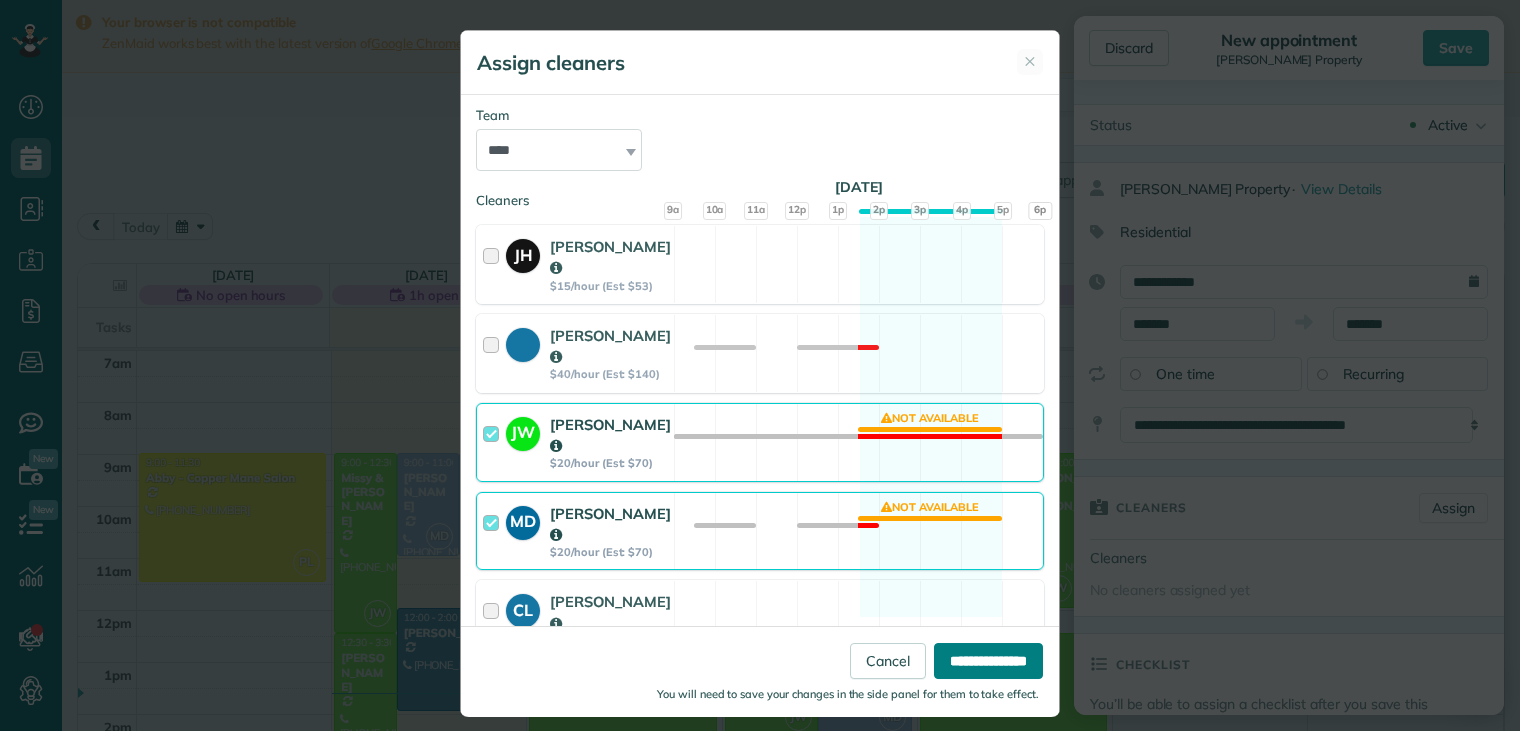 click on "**********" at bounding box center [988, 661] 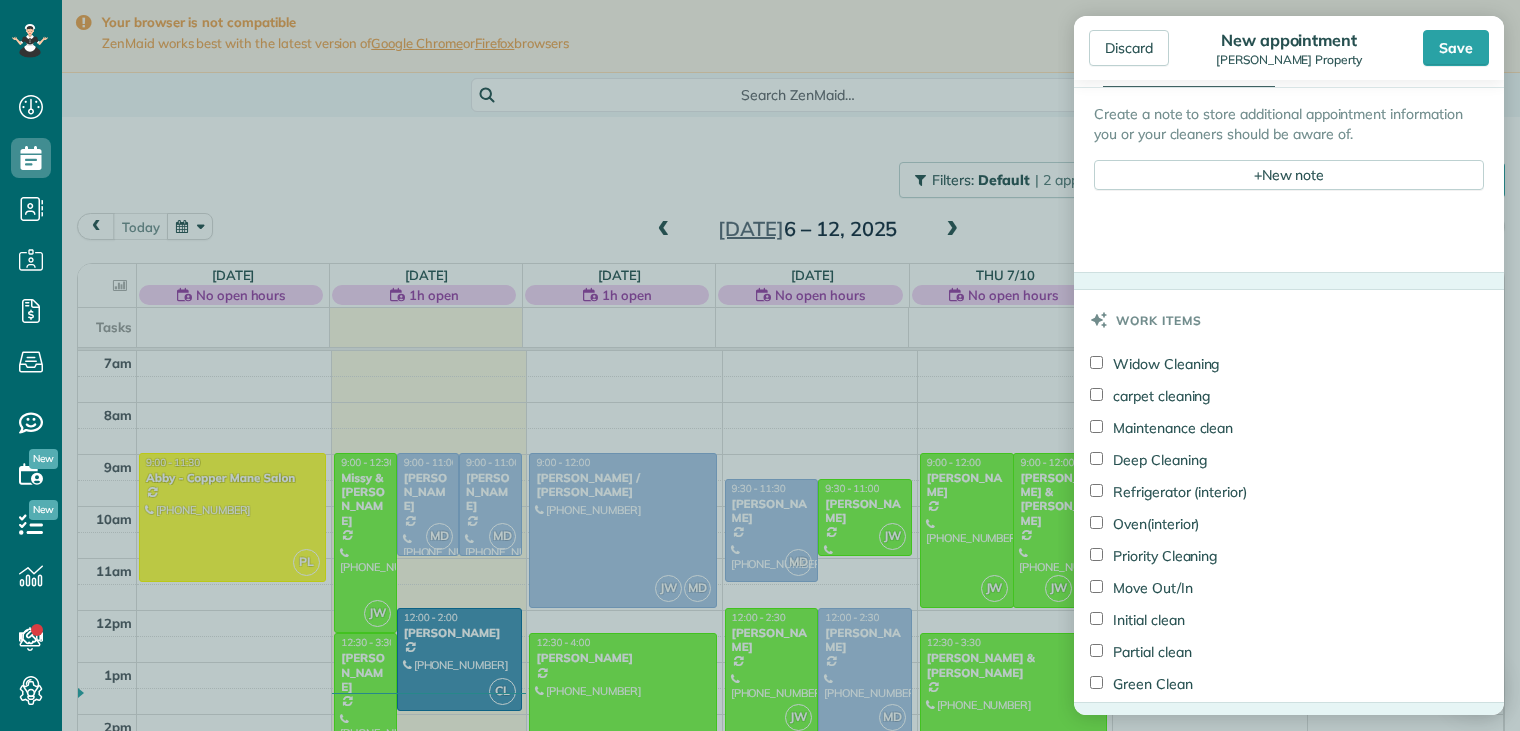 scroll, scrollTop: 900, scrollLeft: 0, axis: vertical 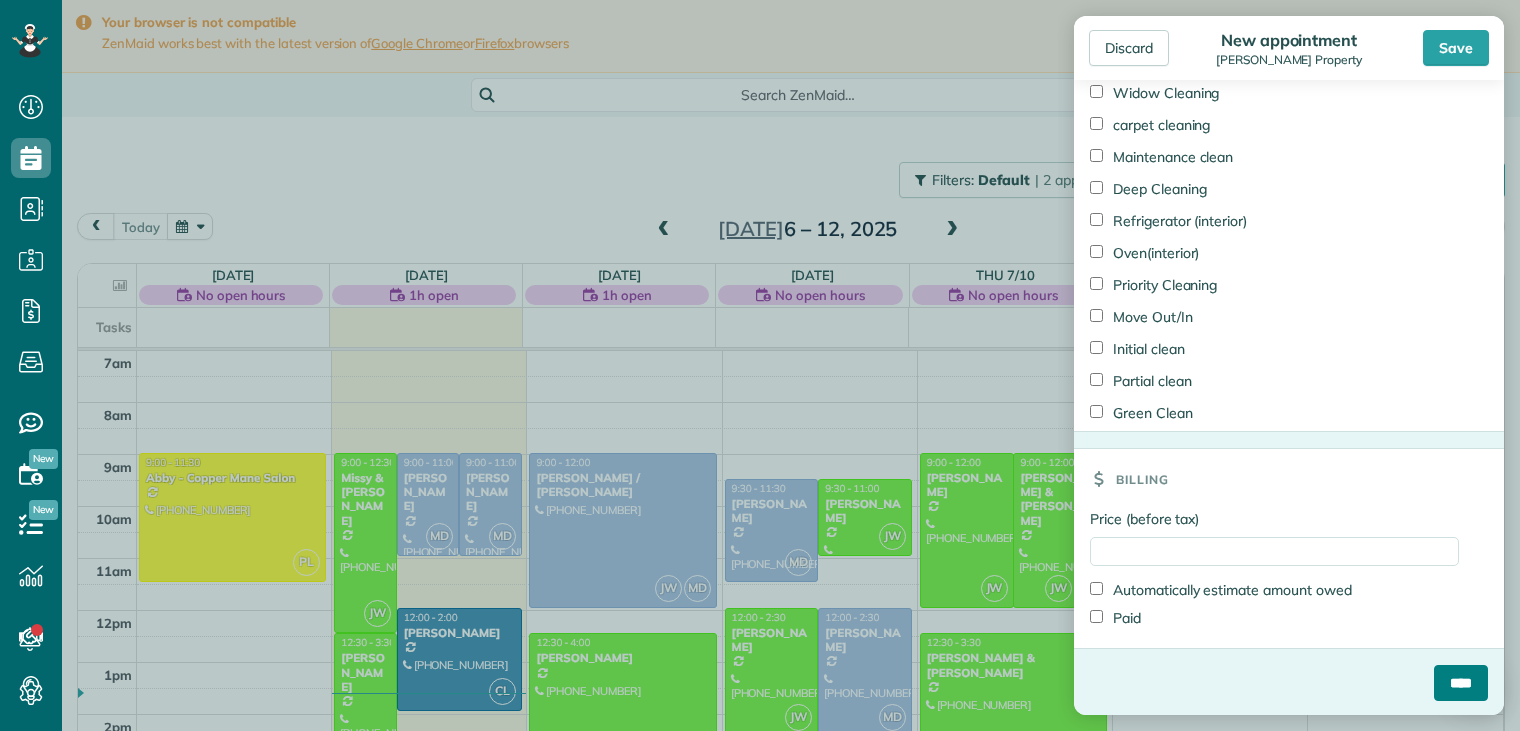 click on "****" at bounding box center [1461, 683] 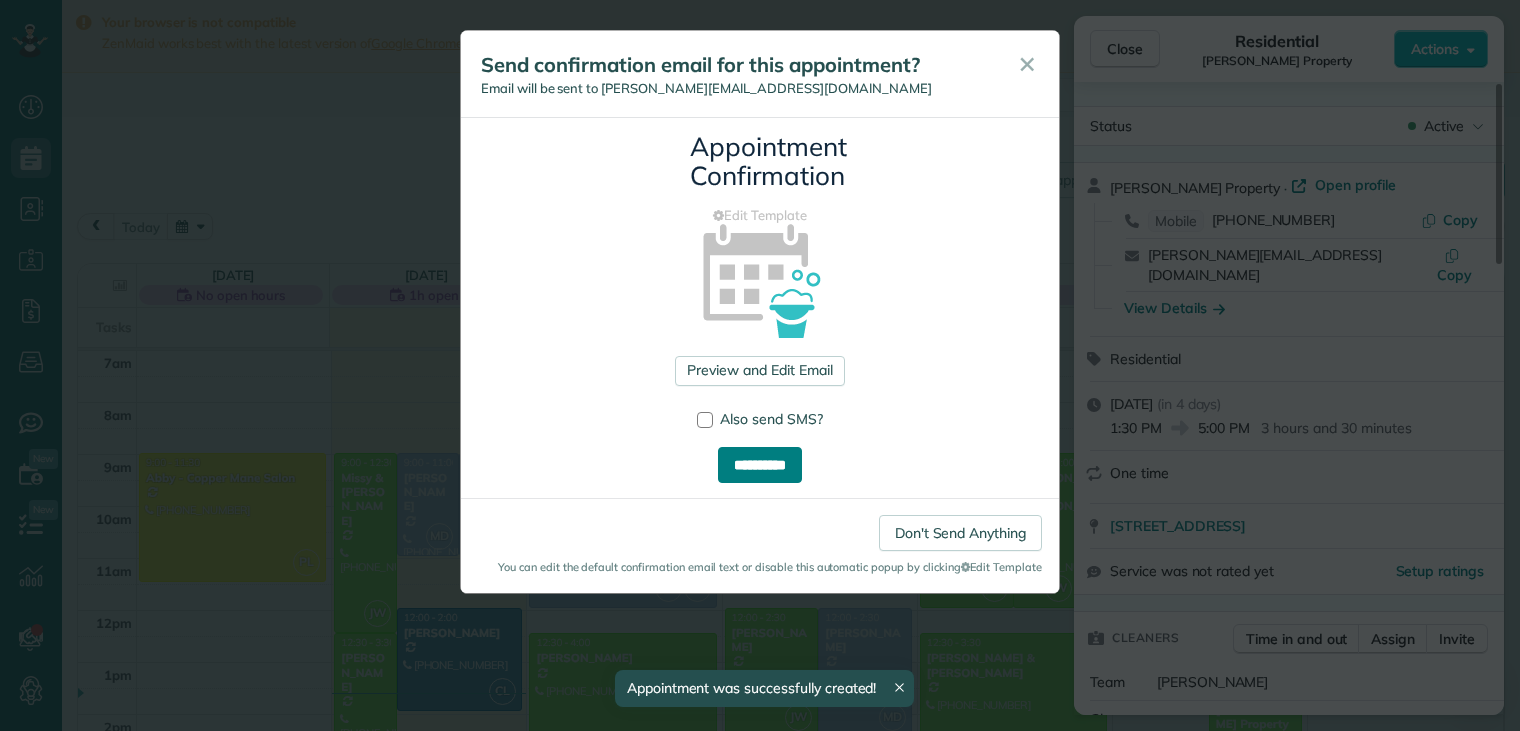 click on "**********" at bounding box center (760, 465) 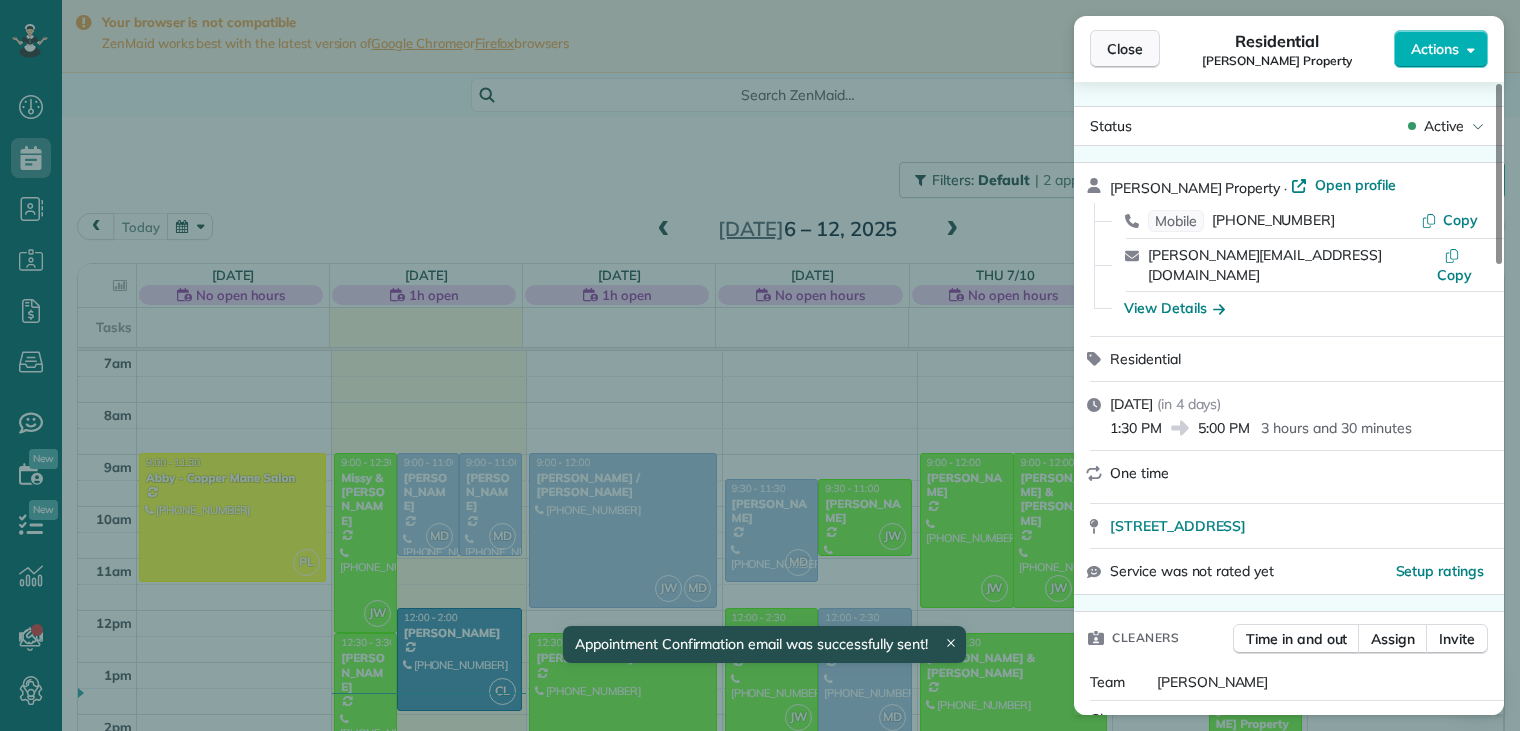 click on "Close" at bounding box center [1125, 49] 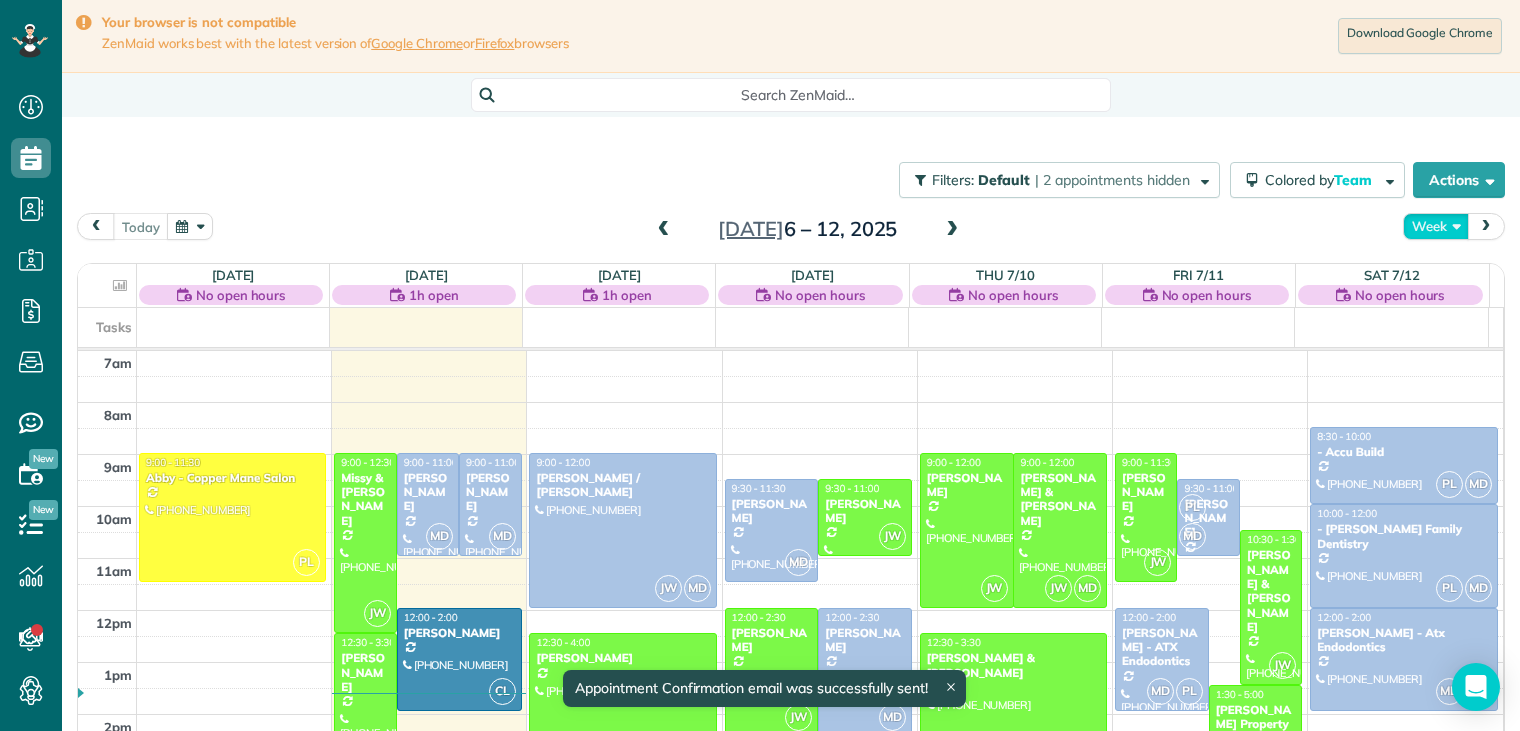 click on "Week" at bounding box center [1436, 226] 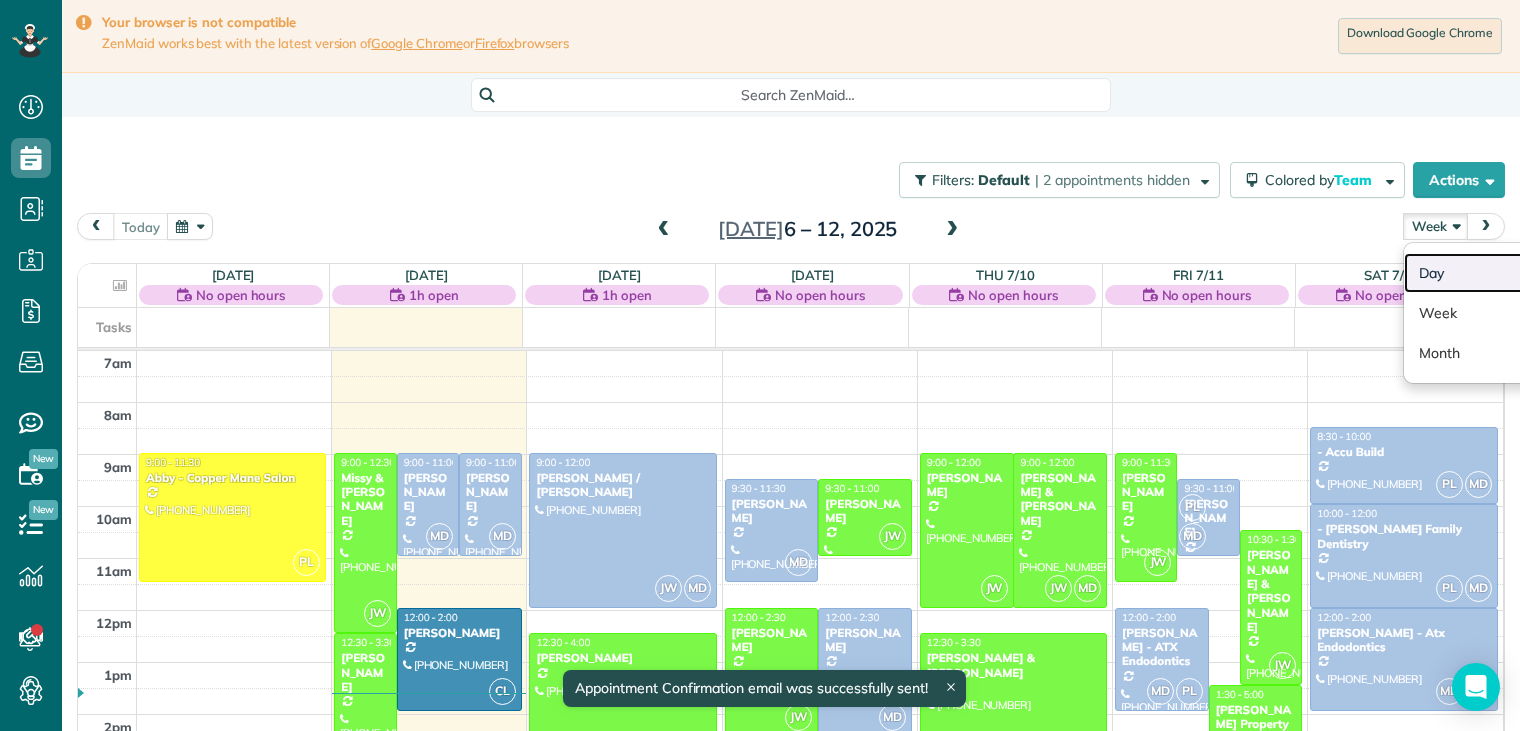 click on "Day" at bounding box center [1483, 273] 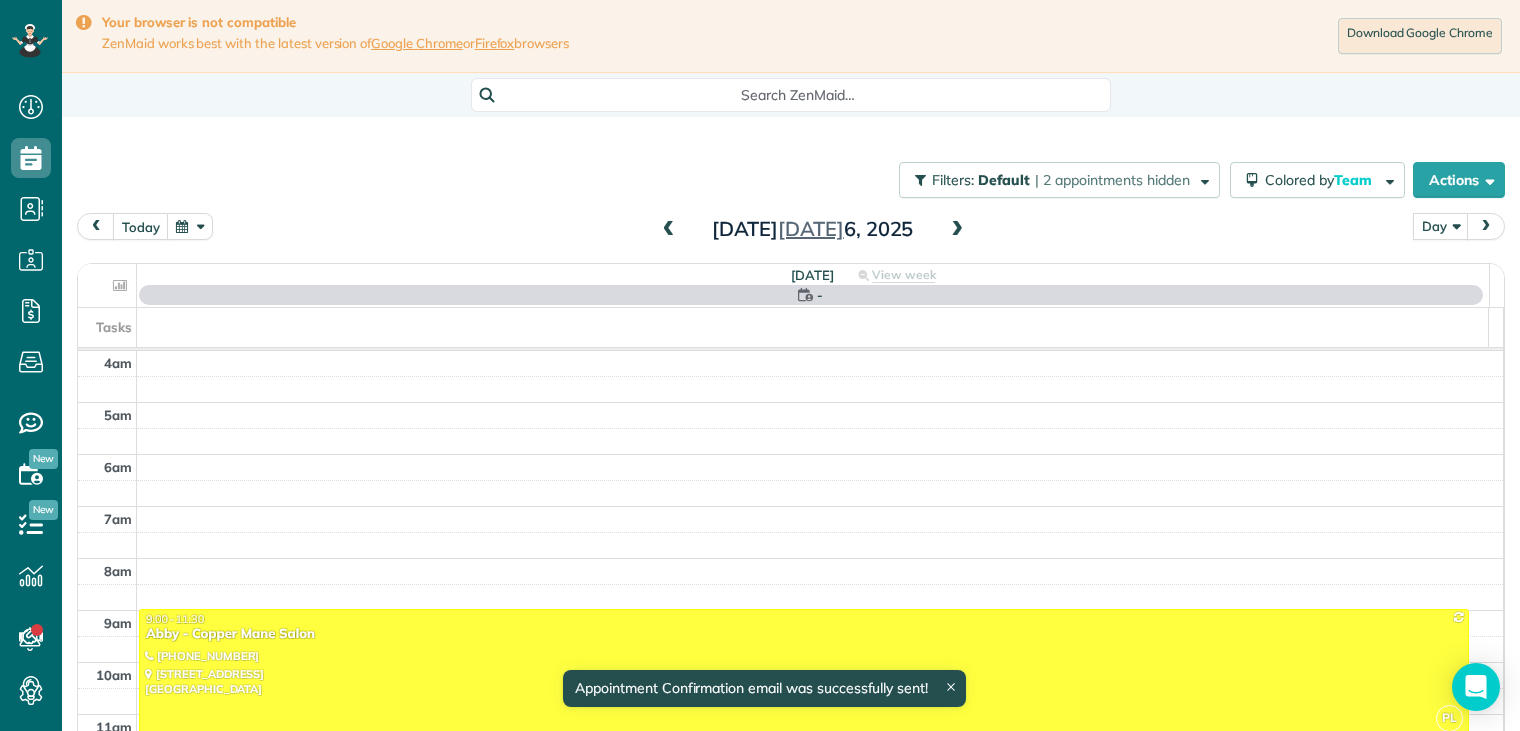 scroll, scrollTop: 156, scrollLeft: 0, axis: vertical 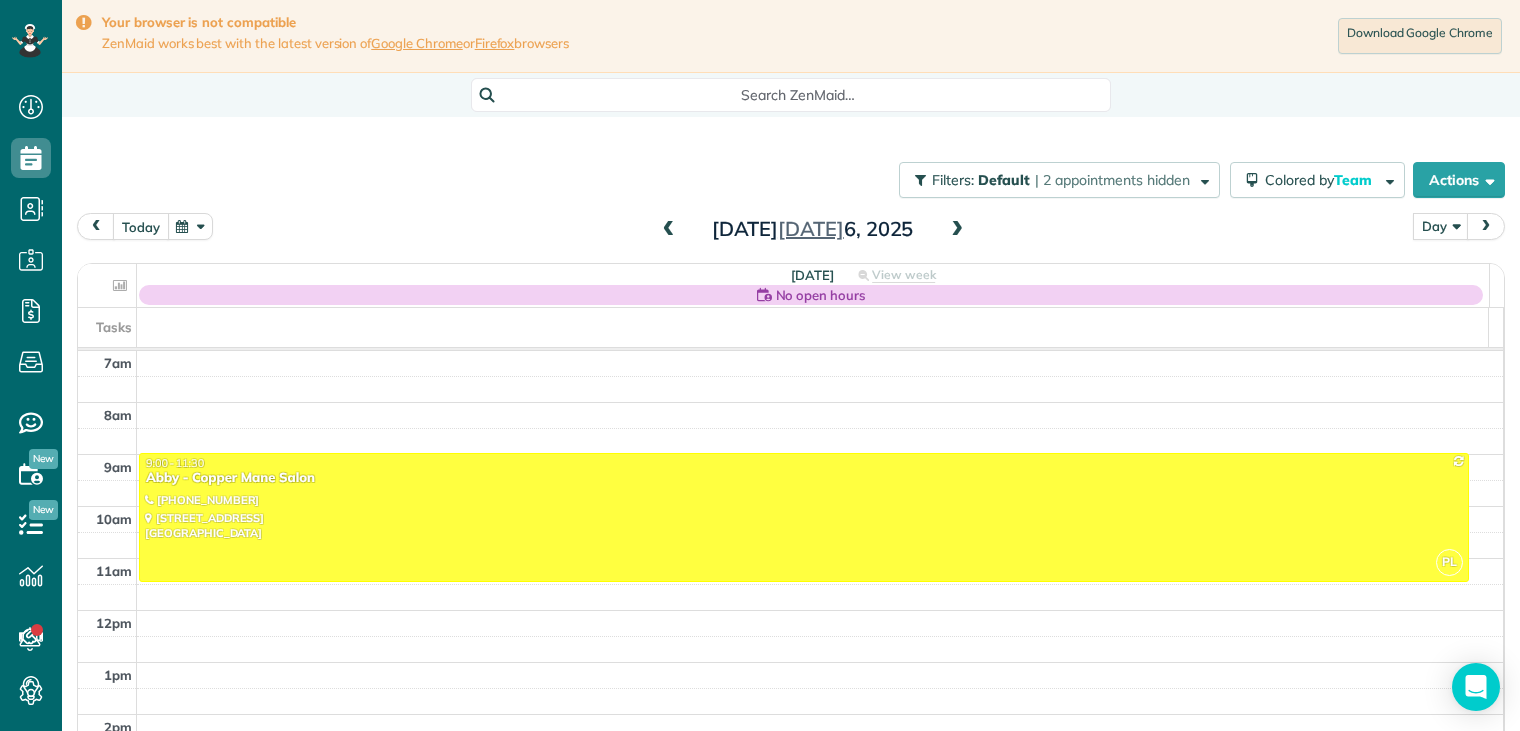 click on "today" at bounding box center (141, 226) 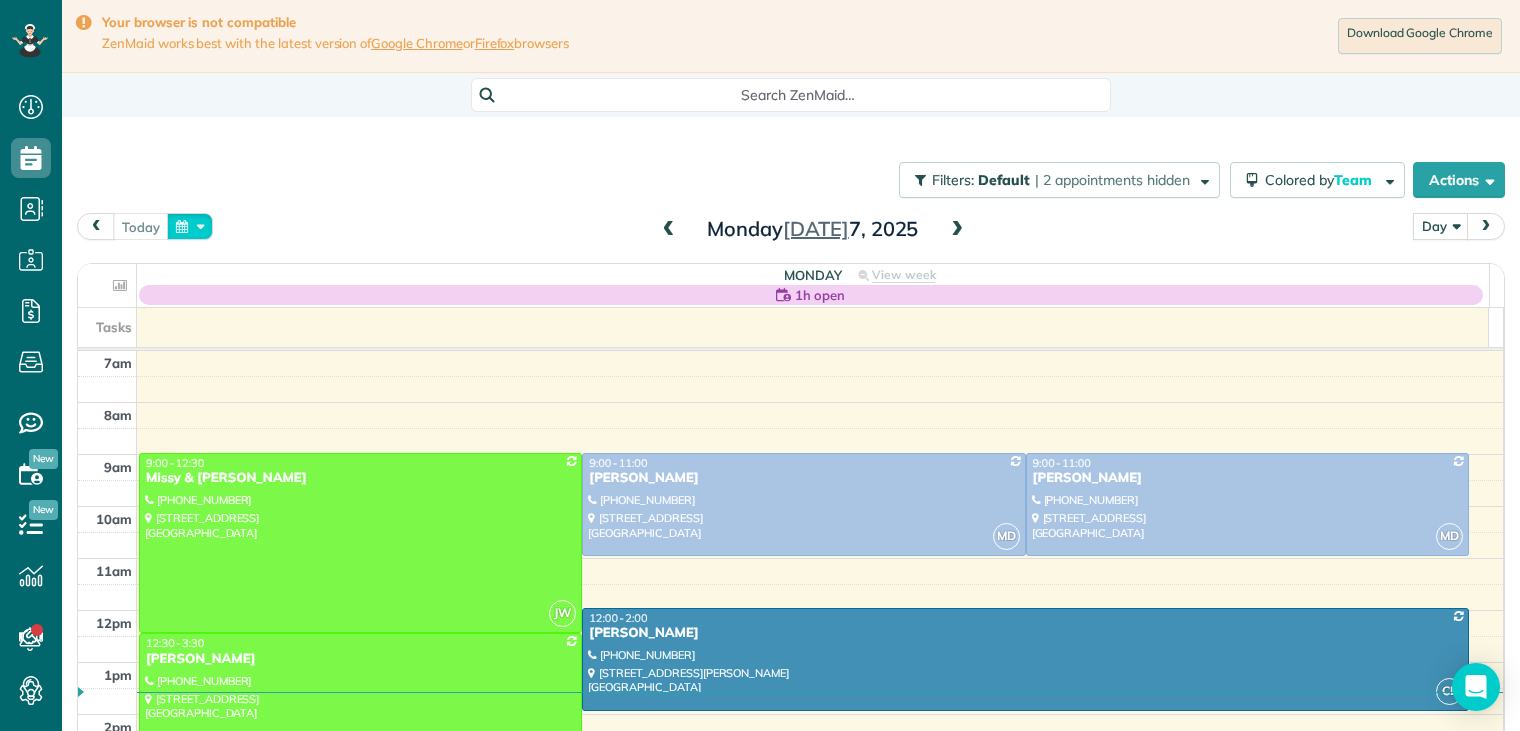click at bounding box center (190, 226) 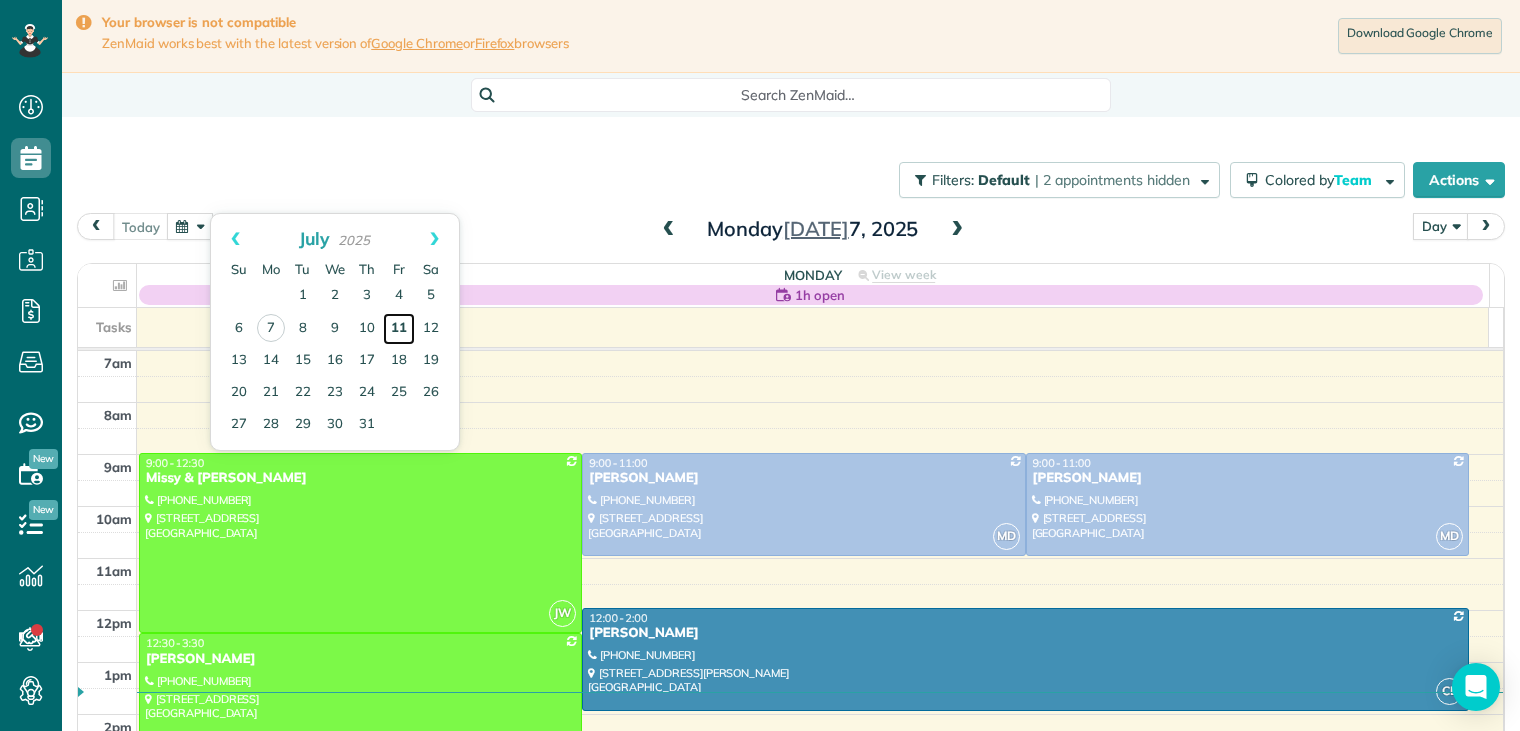 click on "11" at bounding box center (399, 329) 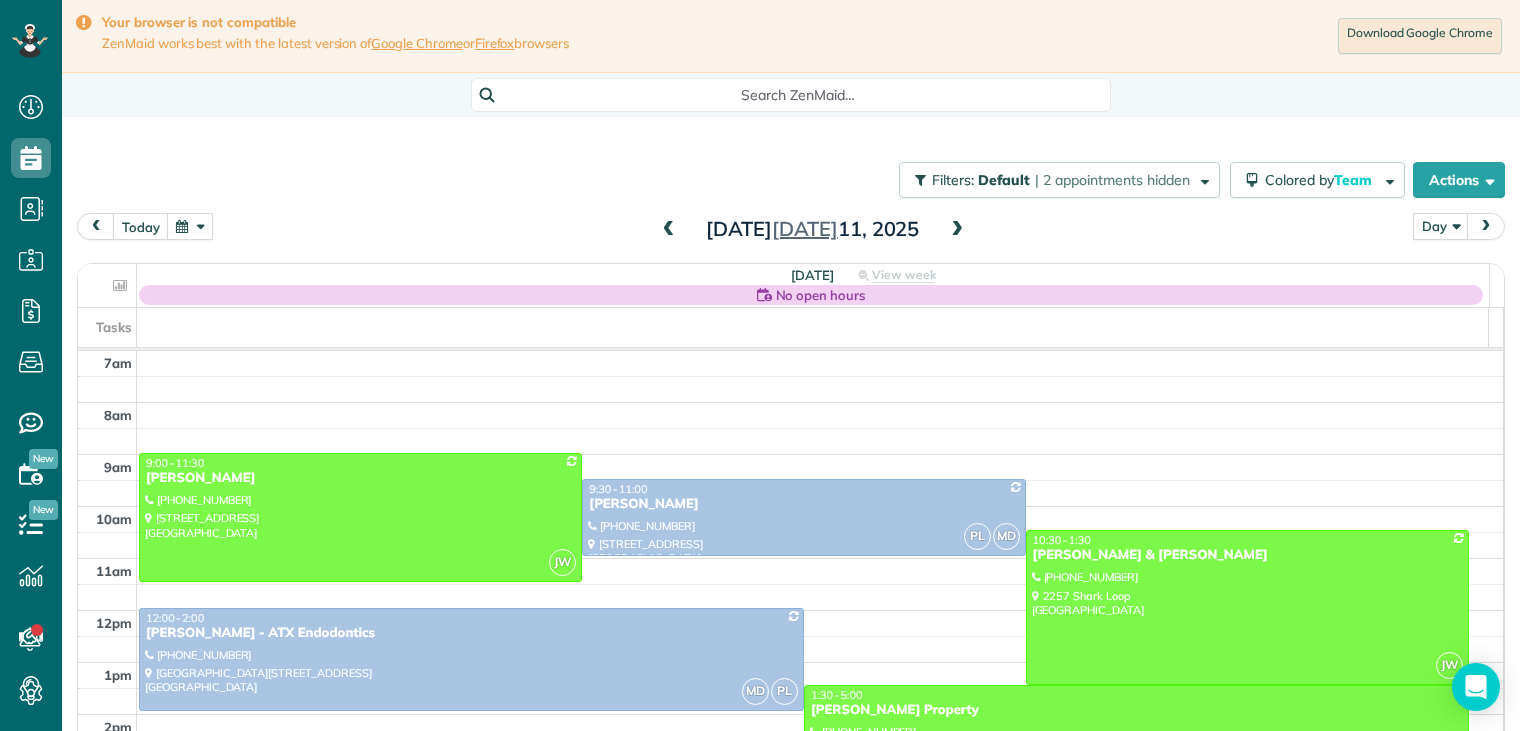 scroll, scrollTop: 181, scrollLeft: 0, axis: vertical 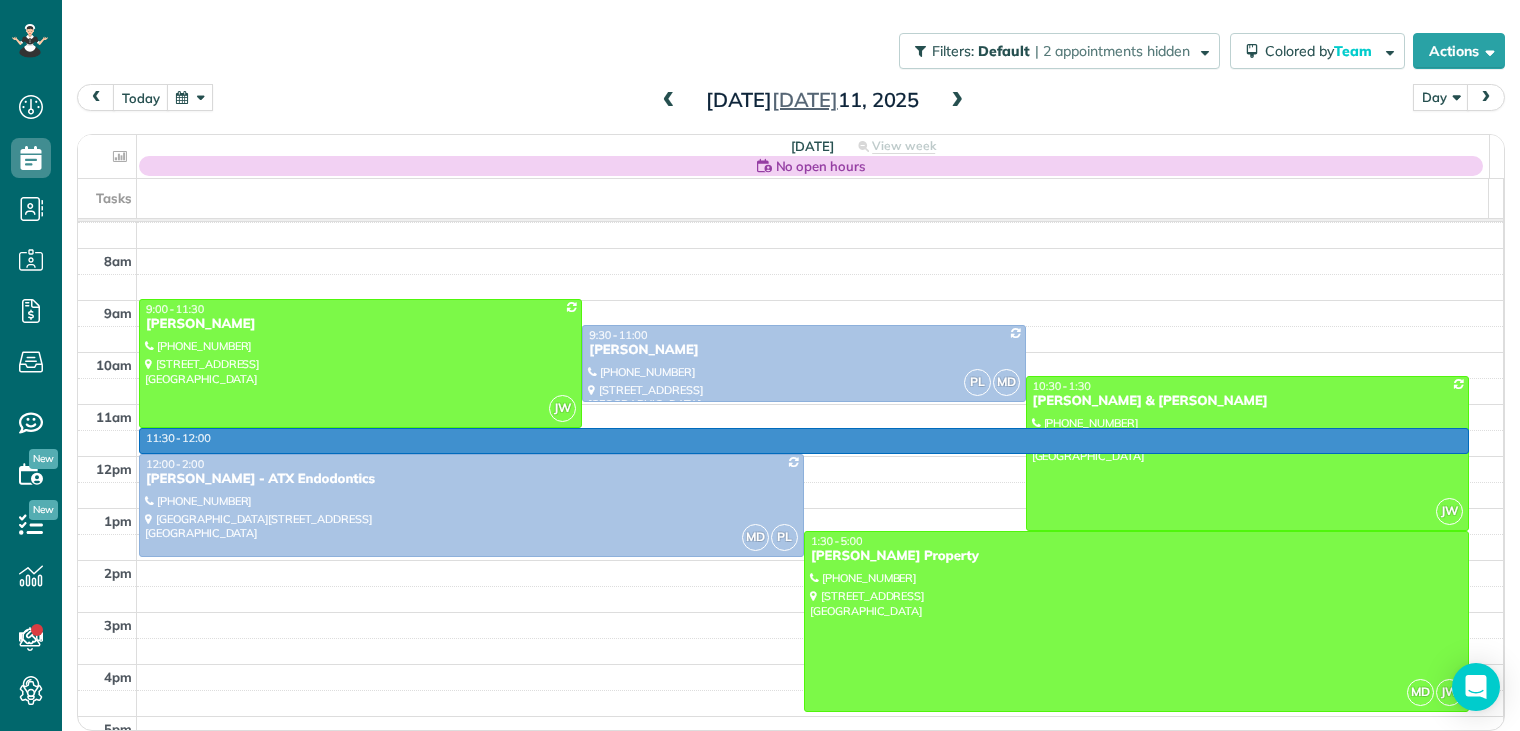 click on "4am 5am 6am 7am 8am 9am 10am 11am 12pm 1pm 2pm 3pm 4pm 5pm 11:30 - 12:00 JW 9:00 - 11:30 [PERSON_NAME] [PHONE_NUMBER] [STREET_ADDRESS] 9:30 - 11:00 [PERSON_NAME] [PHONE_NUMBER] [STREET_ADDRESS] JW 10:30 - 1:30 [PERSON_NAME] & [PERSON_NAME] [PHONE_NUMBER] [GEOGRAPHIC_DATA] MD PL 12:00 - 2:00 [PERSON_NAME] - ATX Endodontics (512) 909-[GEOGRAPHIC_DATA][STREET_ADDRESS] MD JW 1:30 - 5:00 [PERSON_NAME] Property [PHONE_NUMBER] [STREET_ADDRESS]" at bounding box center [790, 404] 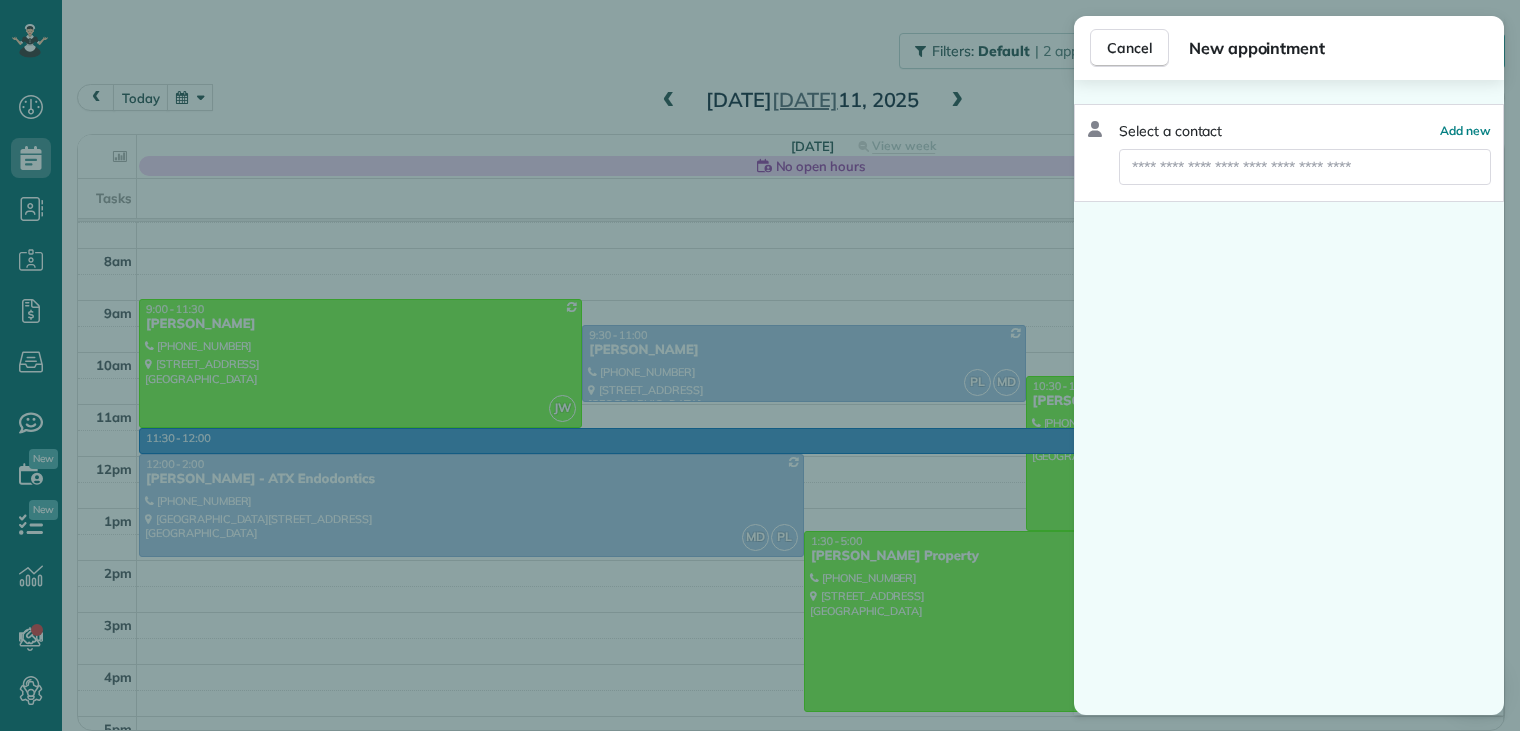 click on "New appointment" at bounding box center (1338, 48) 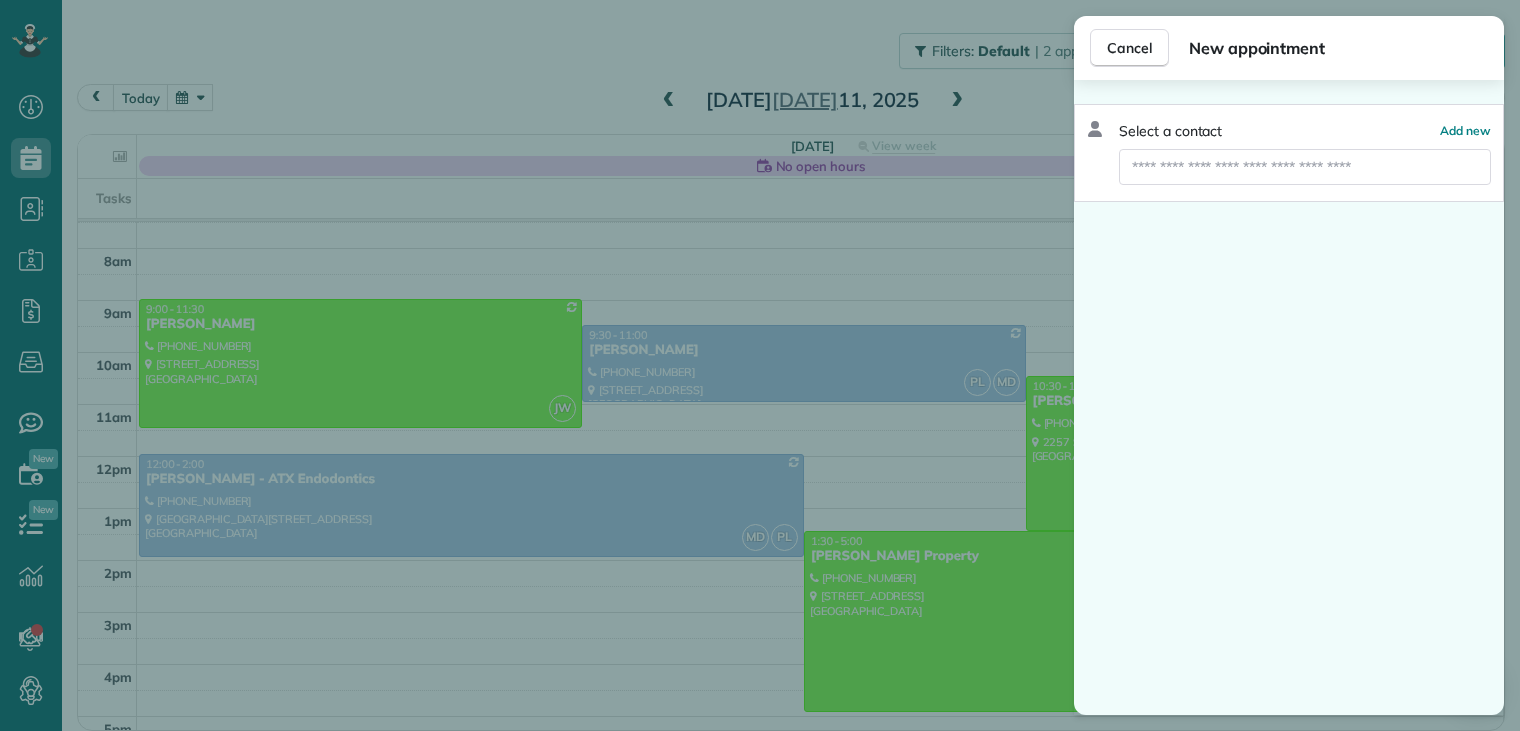 click on "Cancel New appointment Select a contact Add new" at bounding box center (760, 365) 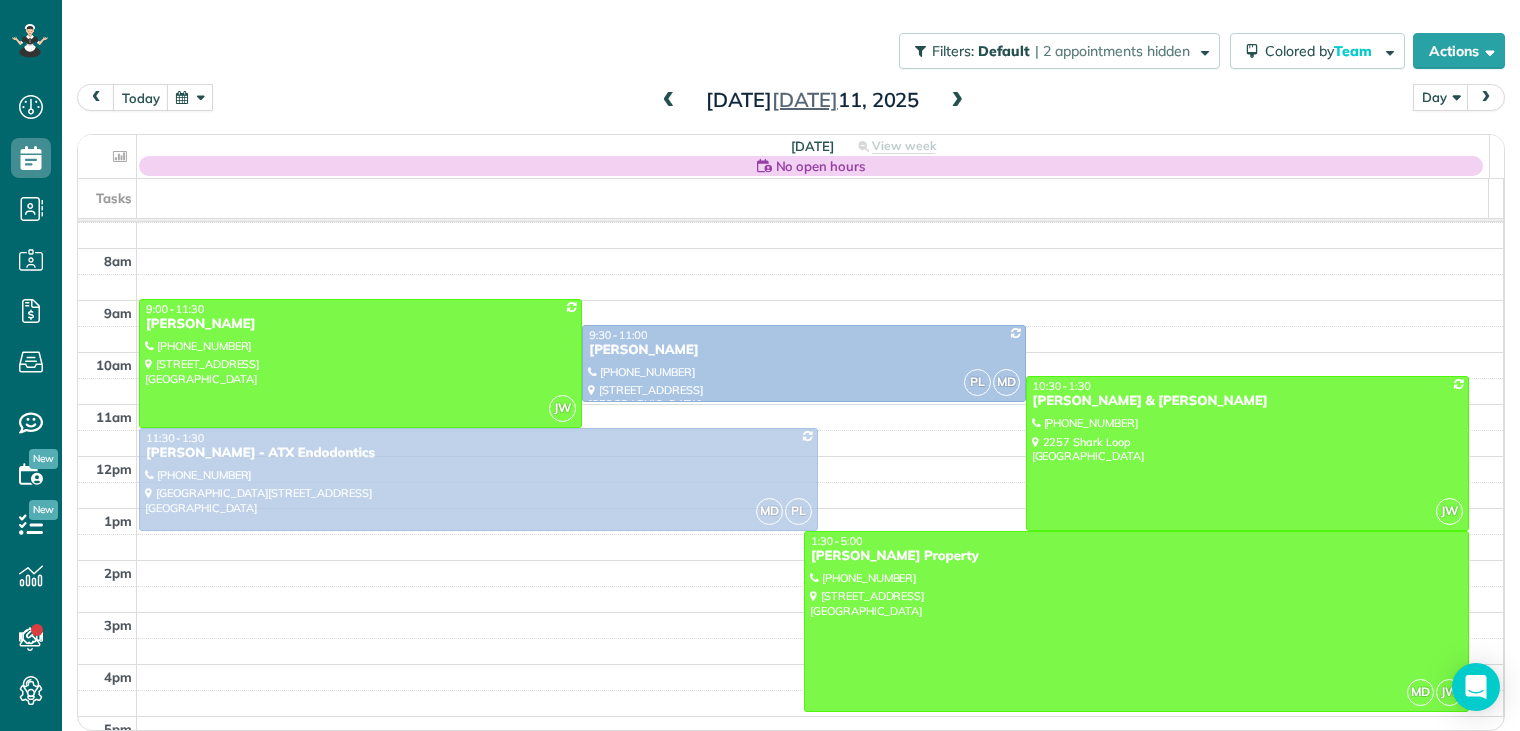drag, startPoint x: 291, startPoint y: 533, endPoint x: 292, endPoint y: 513, distance: 20.024984 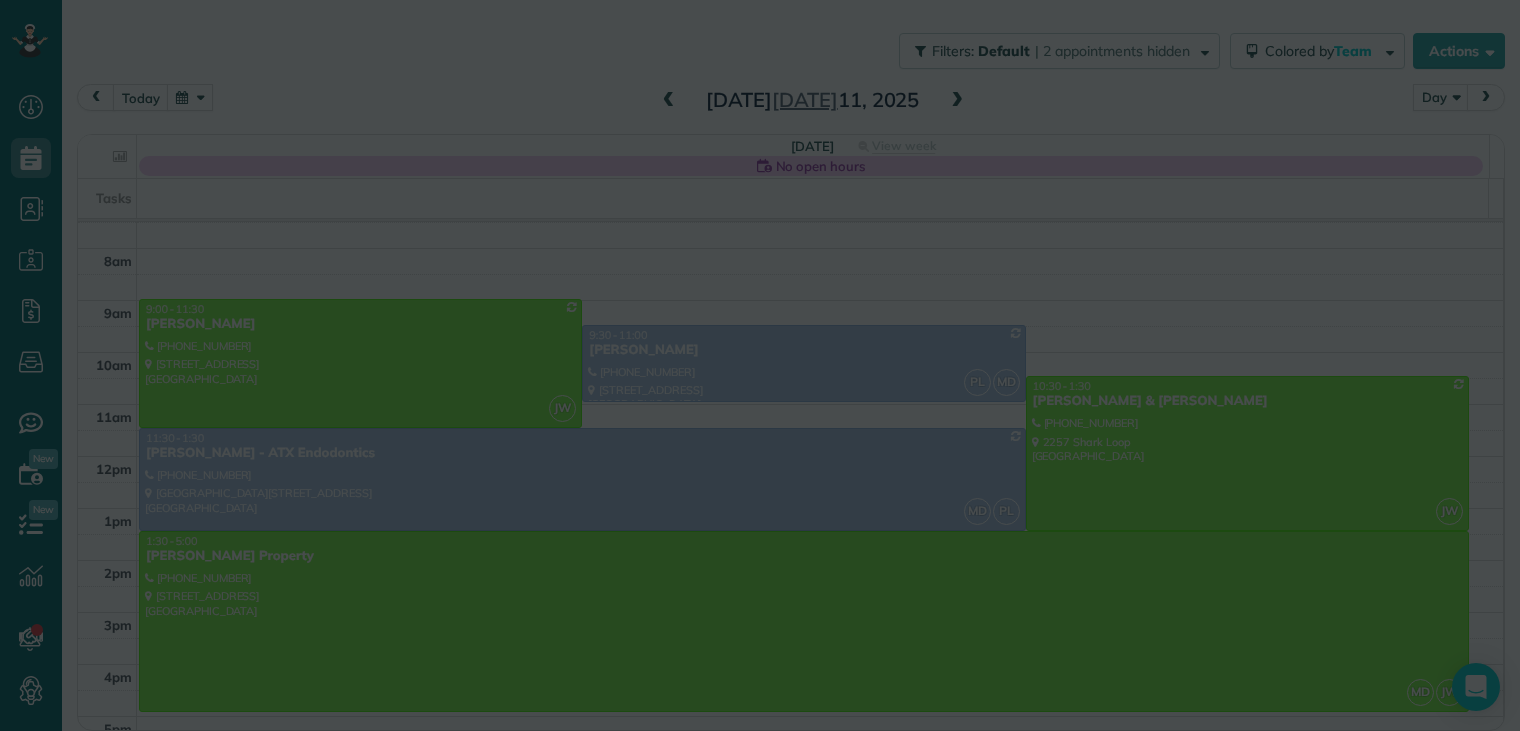 scroll, scrollTop: 128, scrollLeft: 0, axis: vertical 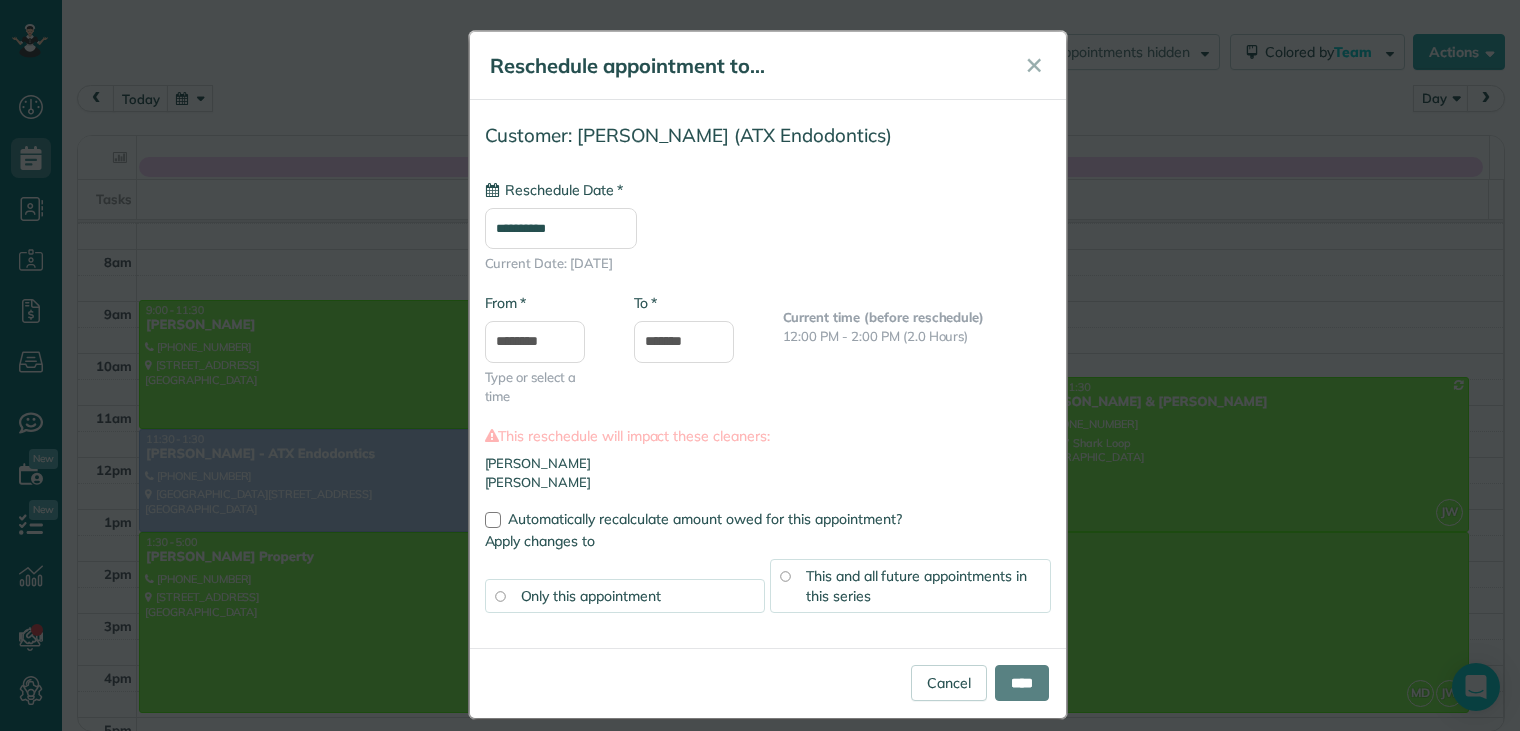 type on "**********" 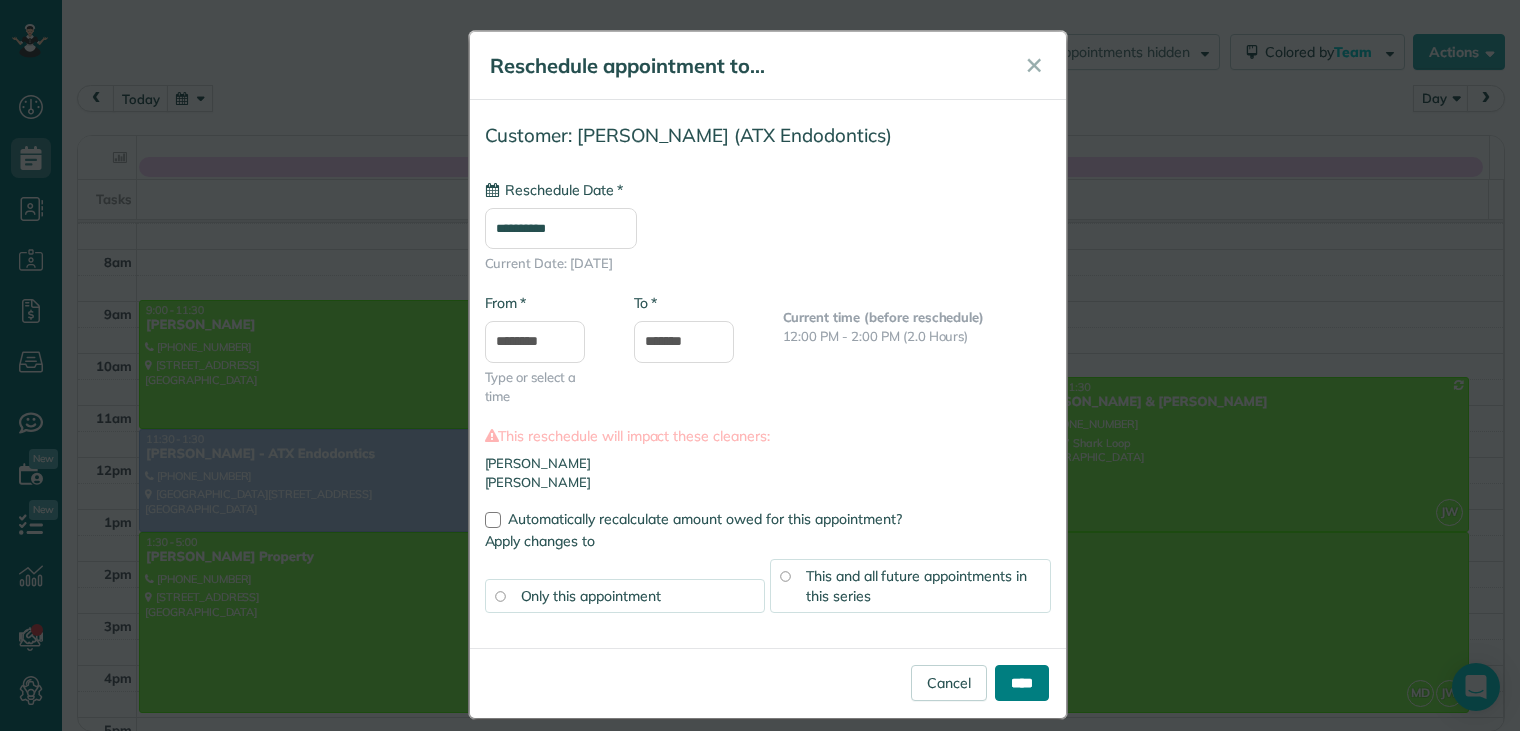 click on "****" at bounding box center [1022, 683] 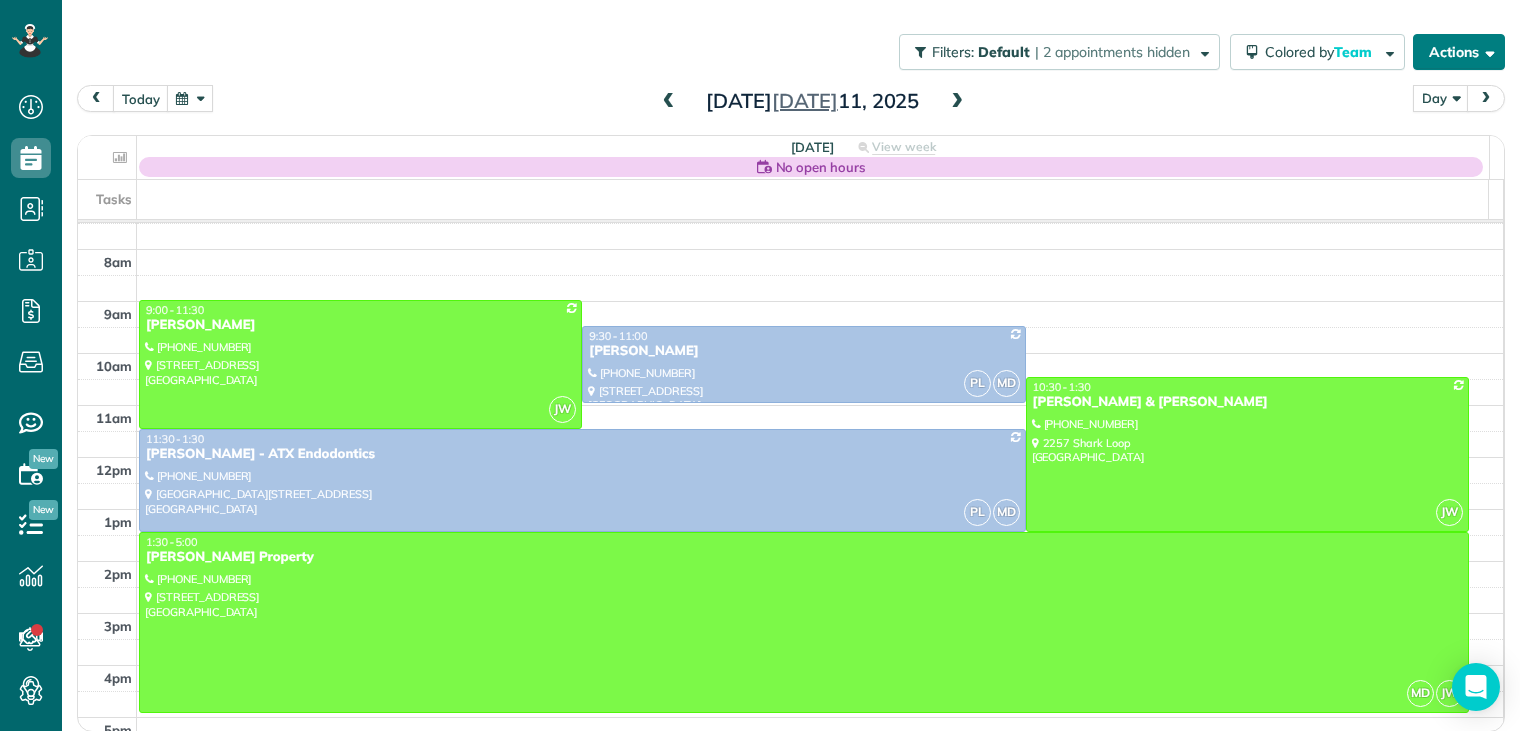 click on "Actions" at bounding box center (1459, 52) 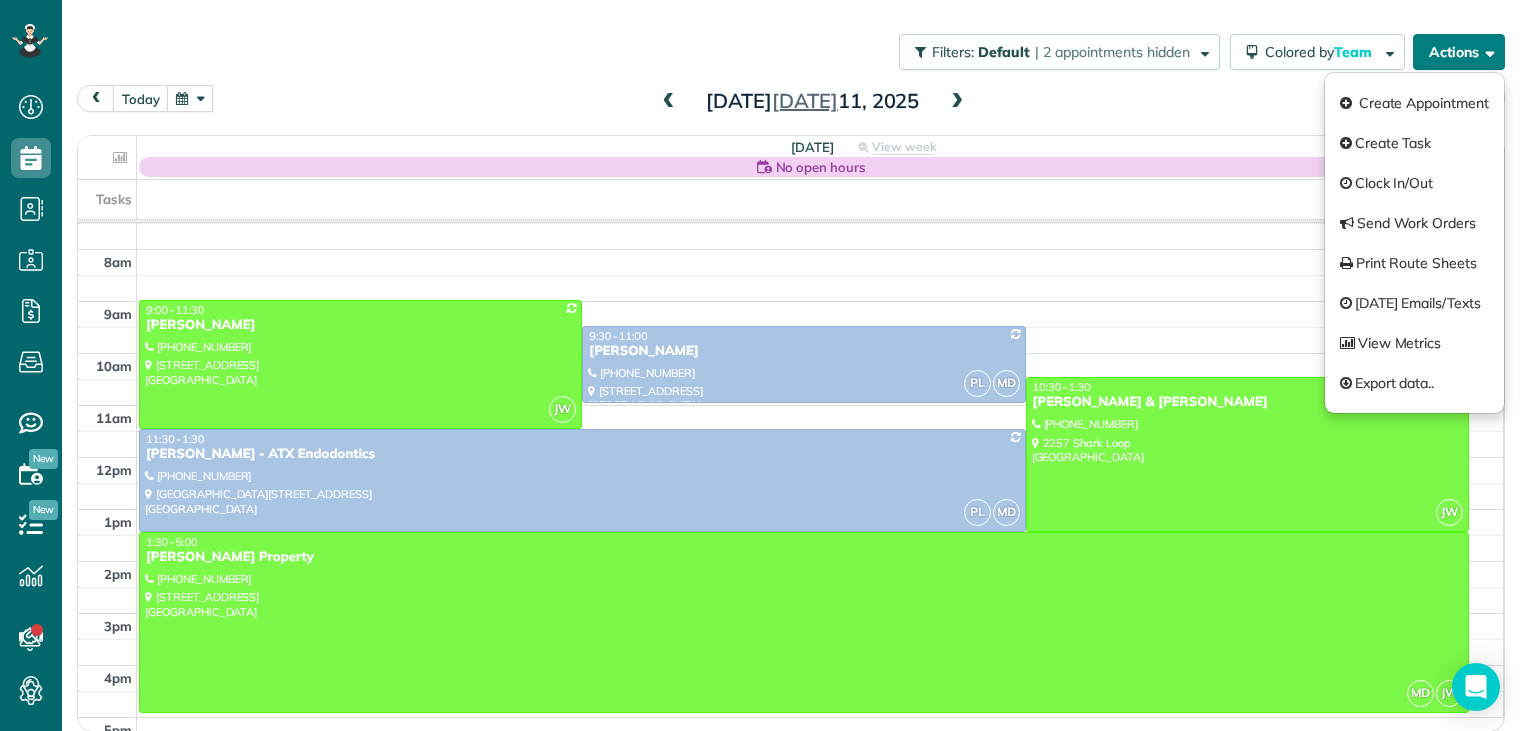click on "Actions" at bounding box center (1459, 52) 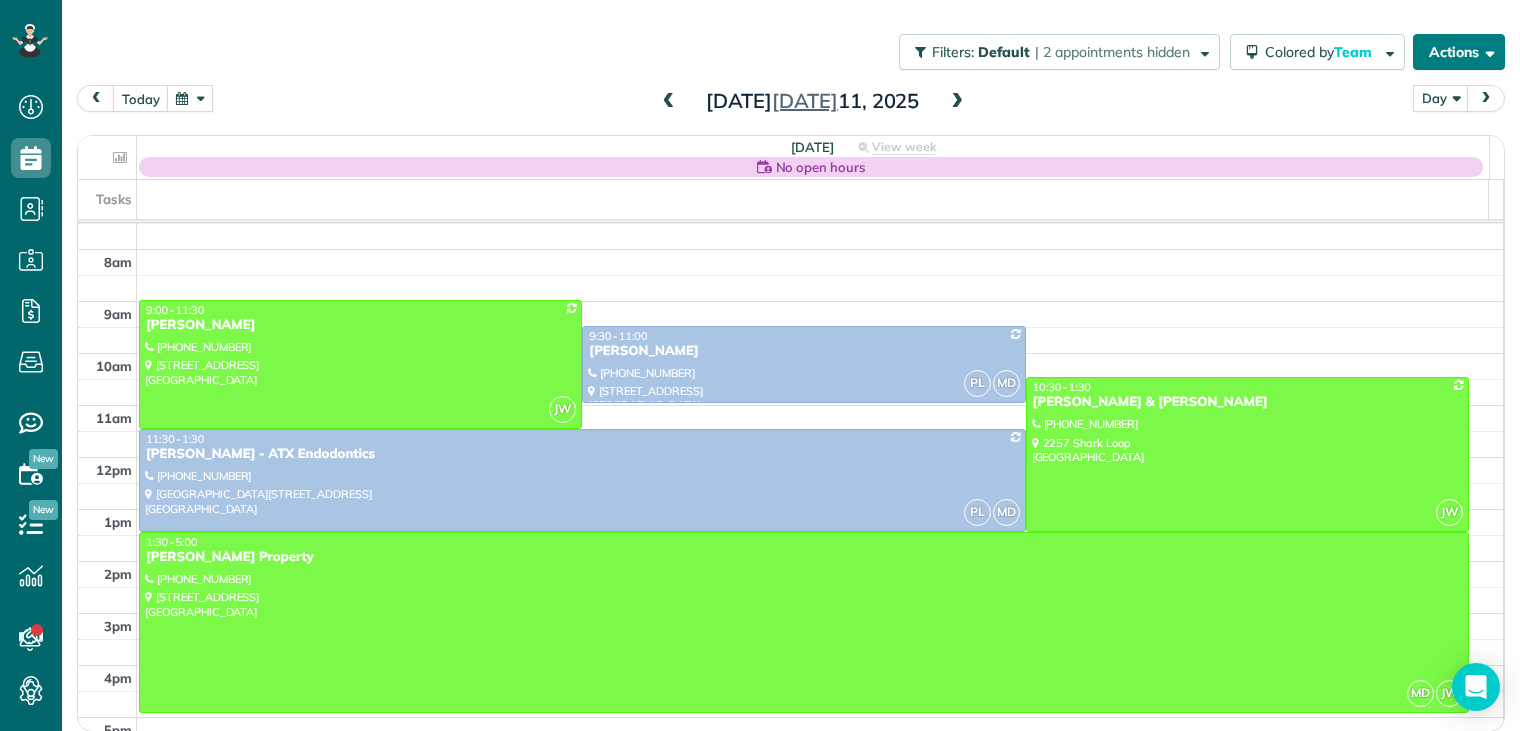 click on "Actions" at bounding box center [1459, 52] 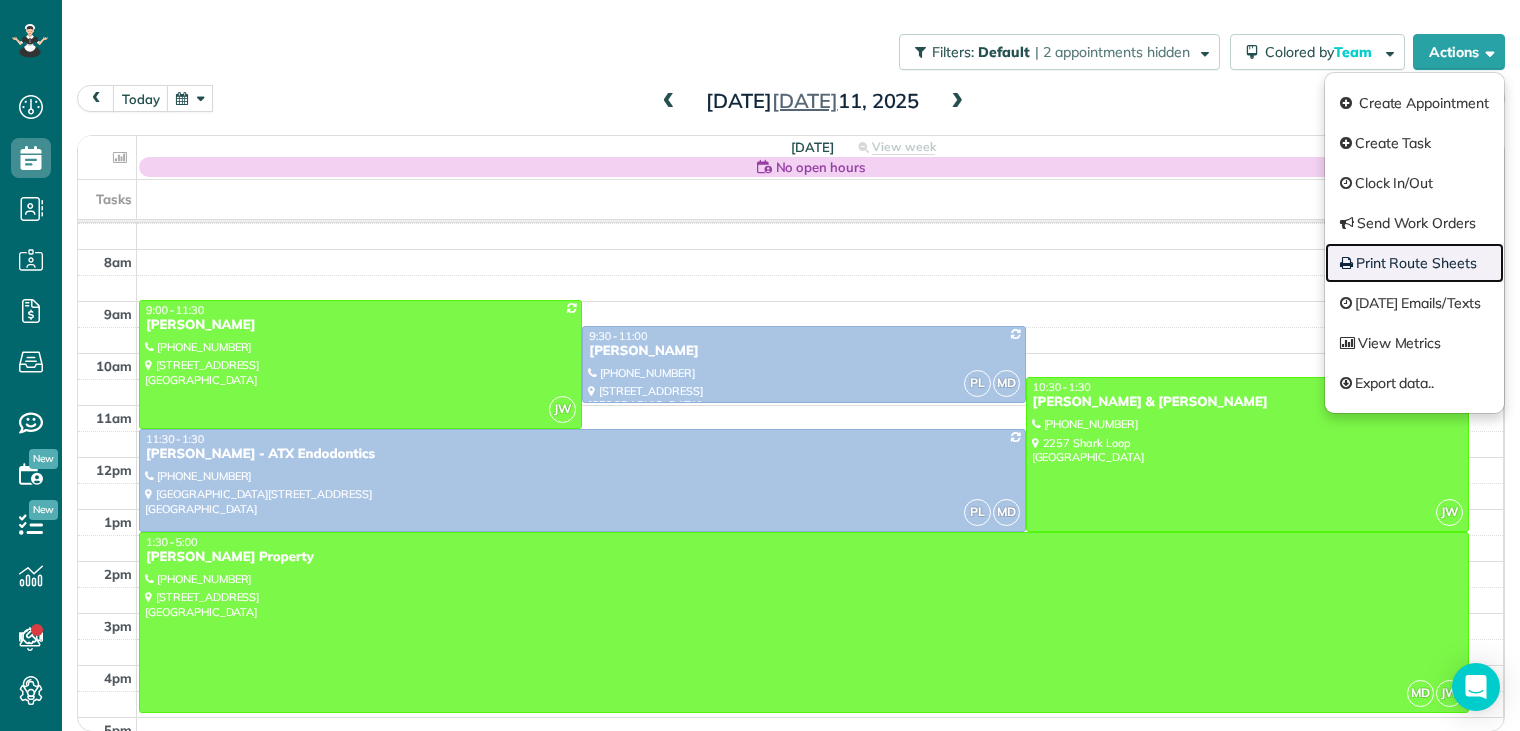 click on "Print Route Sheets" at bounding box center (1414, 263) 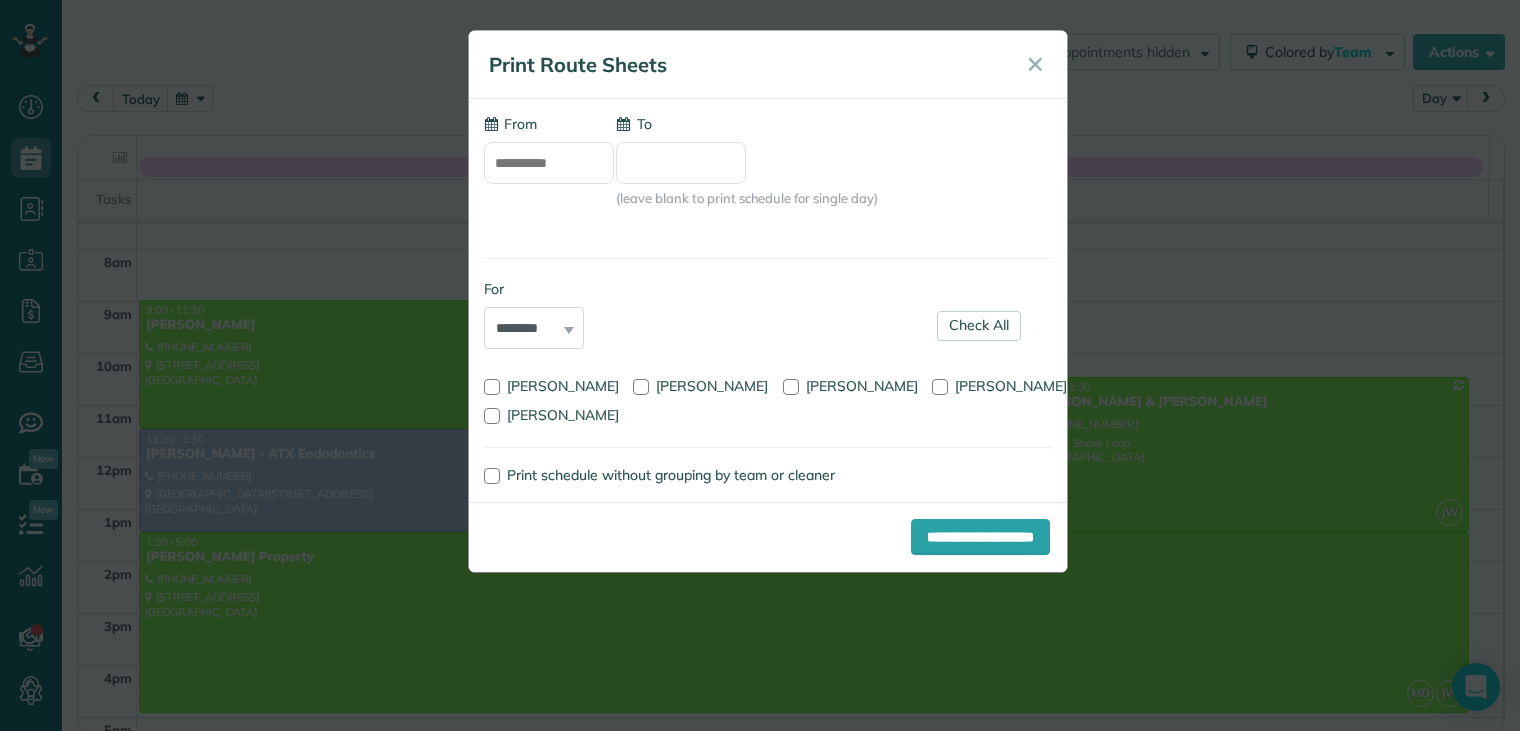 type on "**********" 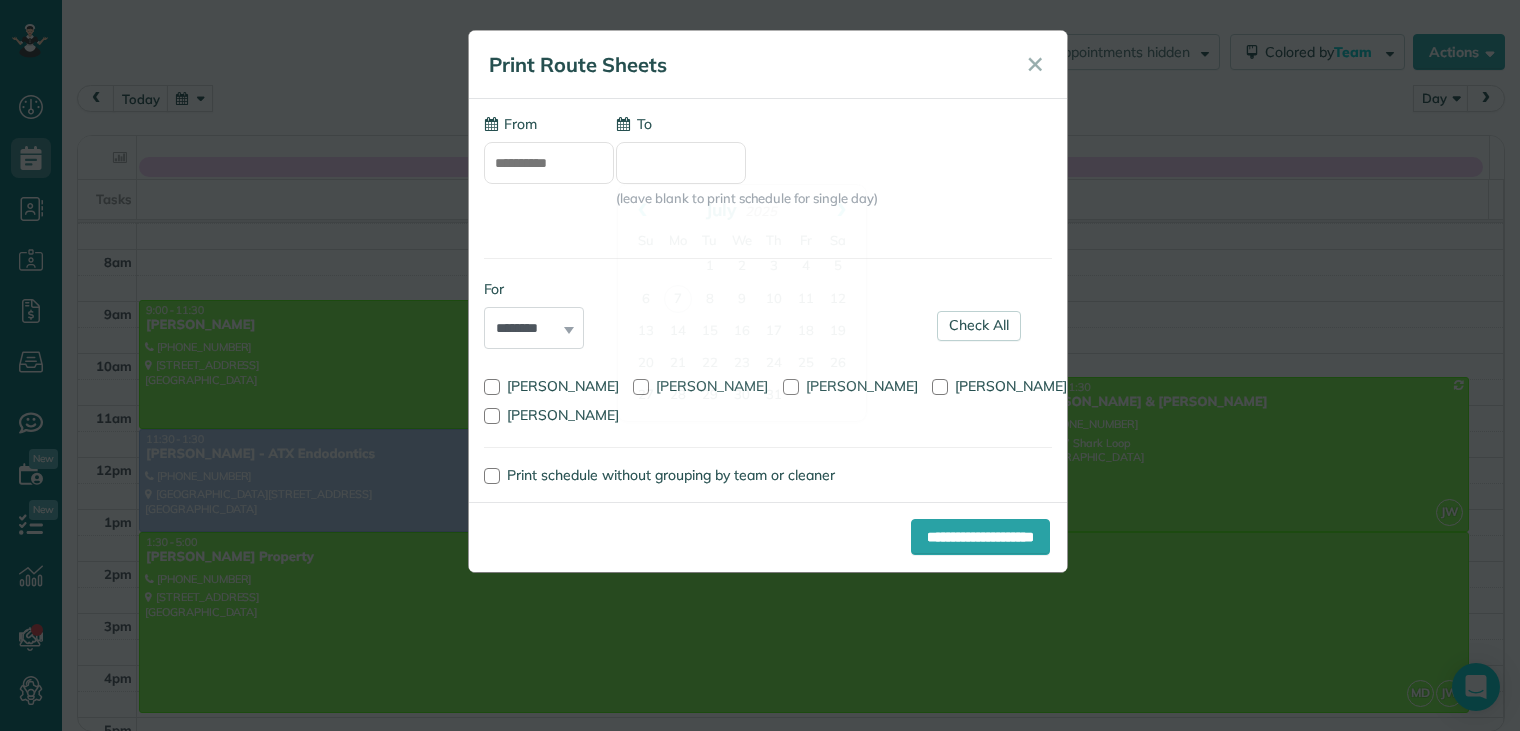 drag, startPoint x: 586, startPoint y: 164, endPoint x: 628, endPoint y: 160, distance: 42.190044 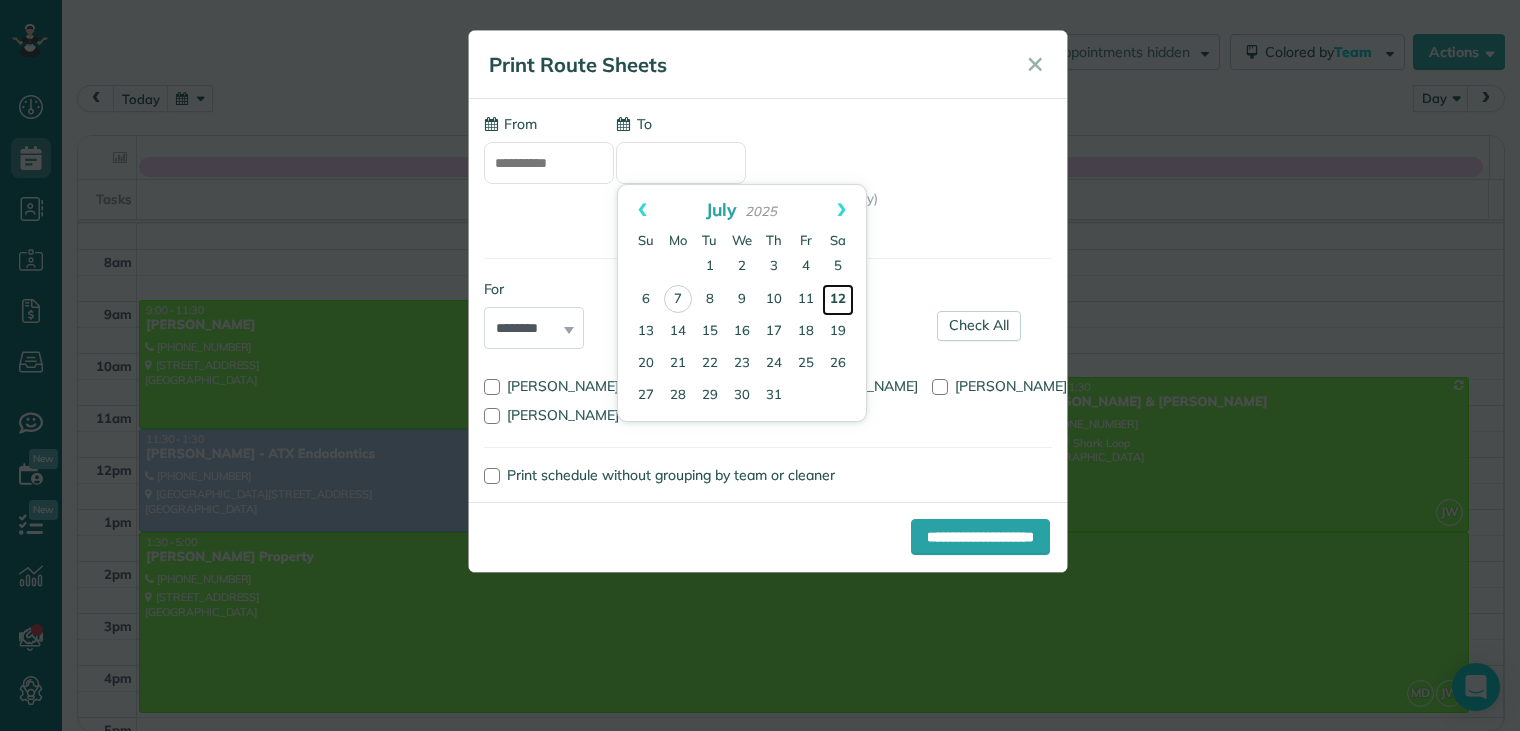 click on "12" at bounding box center [838, 300] 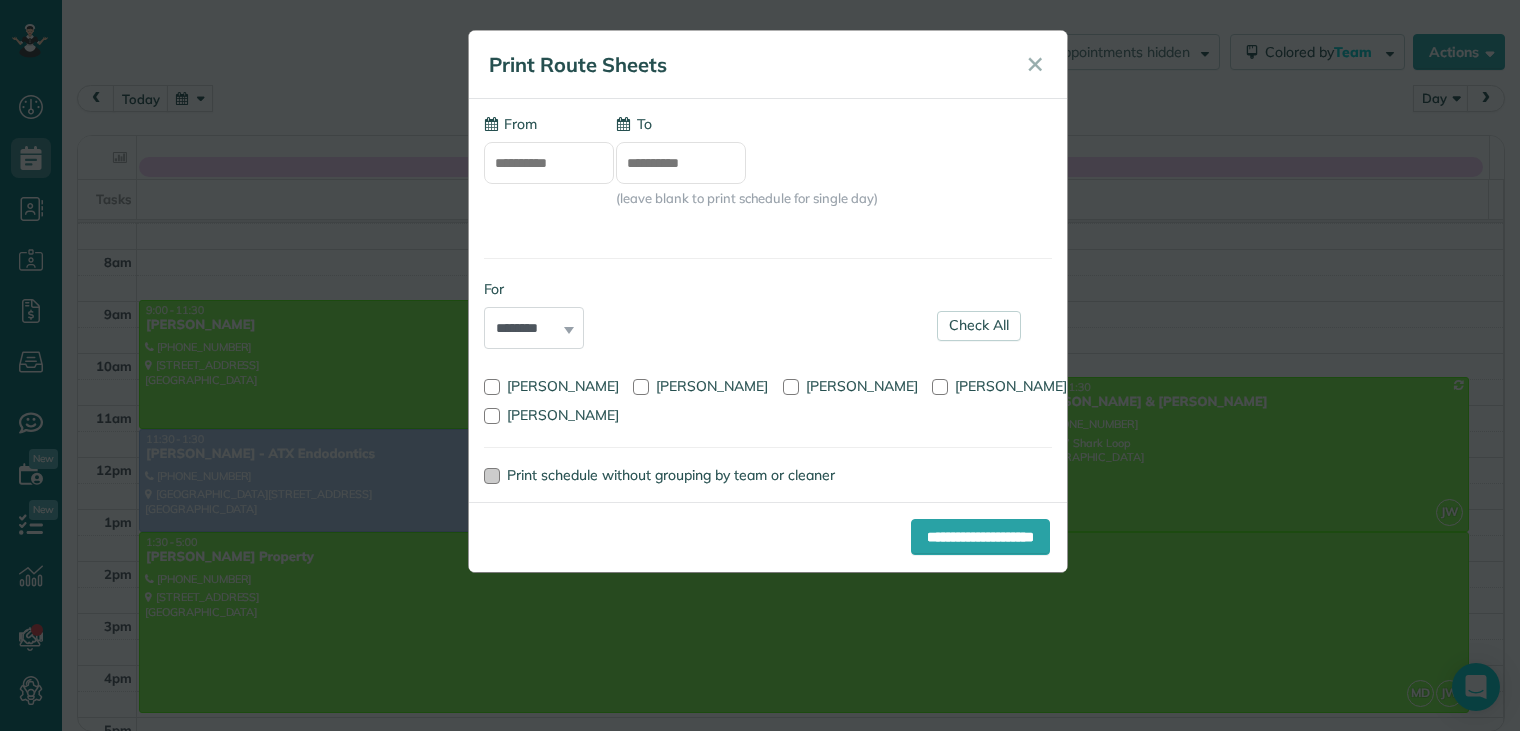 click at bounding box center [492, 476] 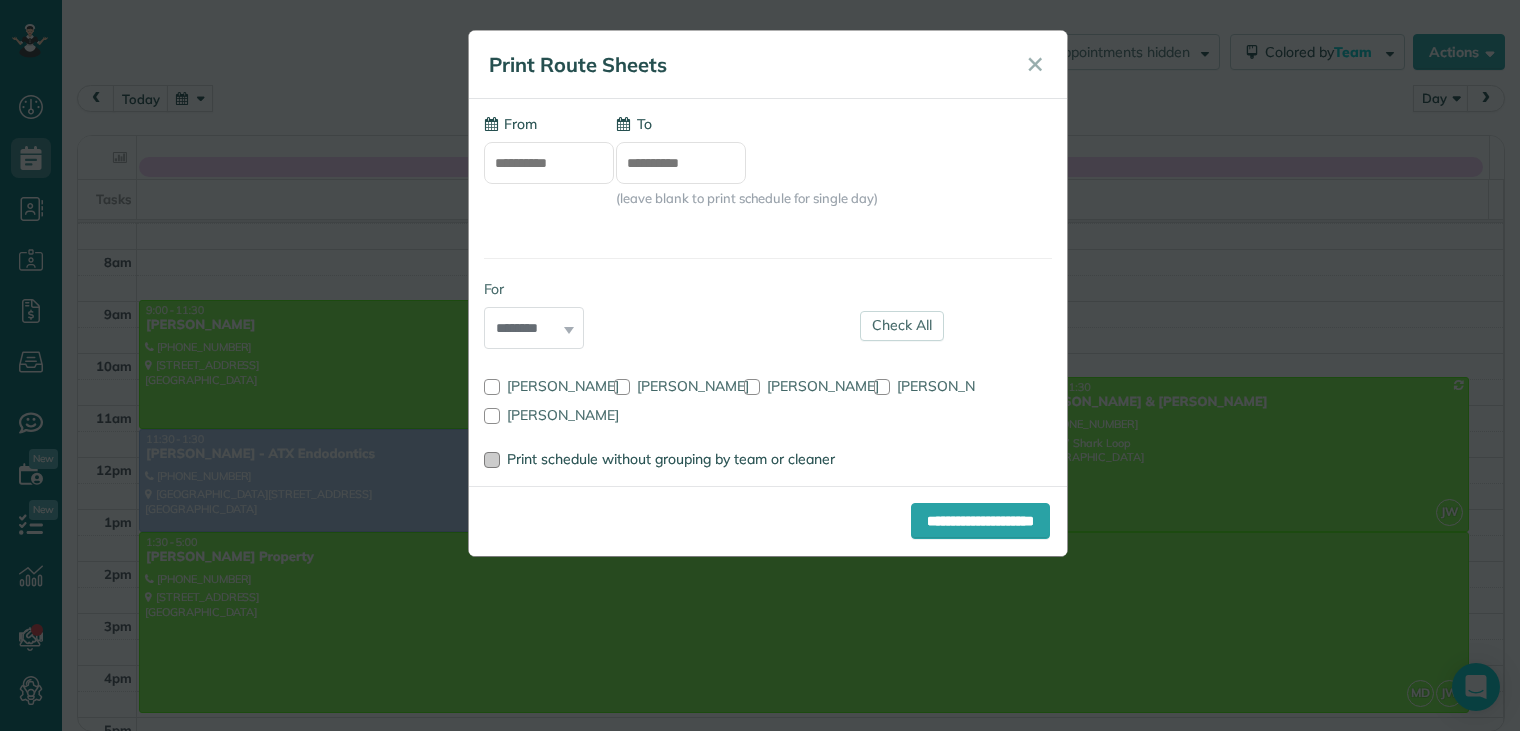 click on "**********" at bounding box center (768, 292) 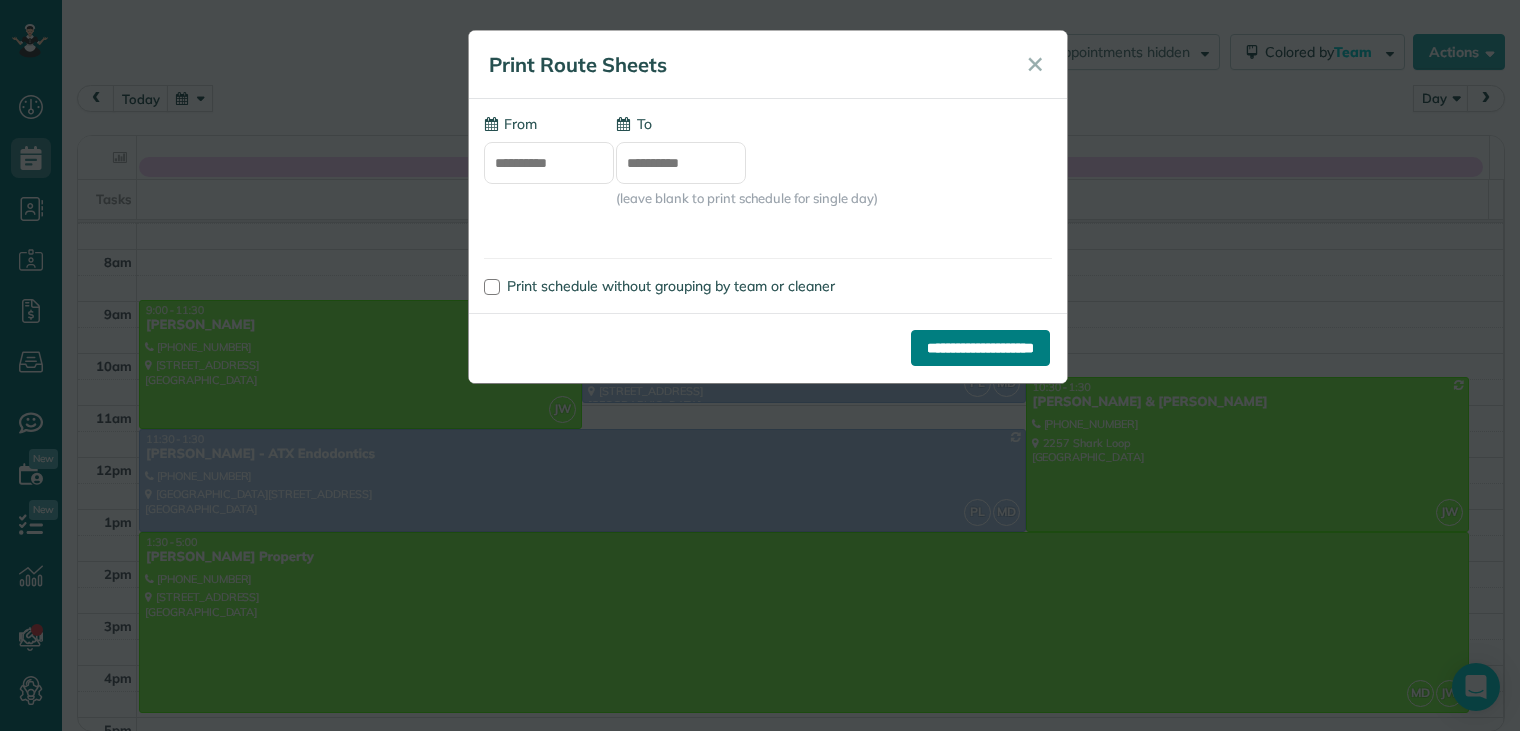 click on "**********" at bounding box center (980, 348) 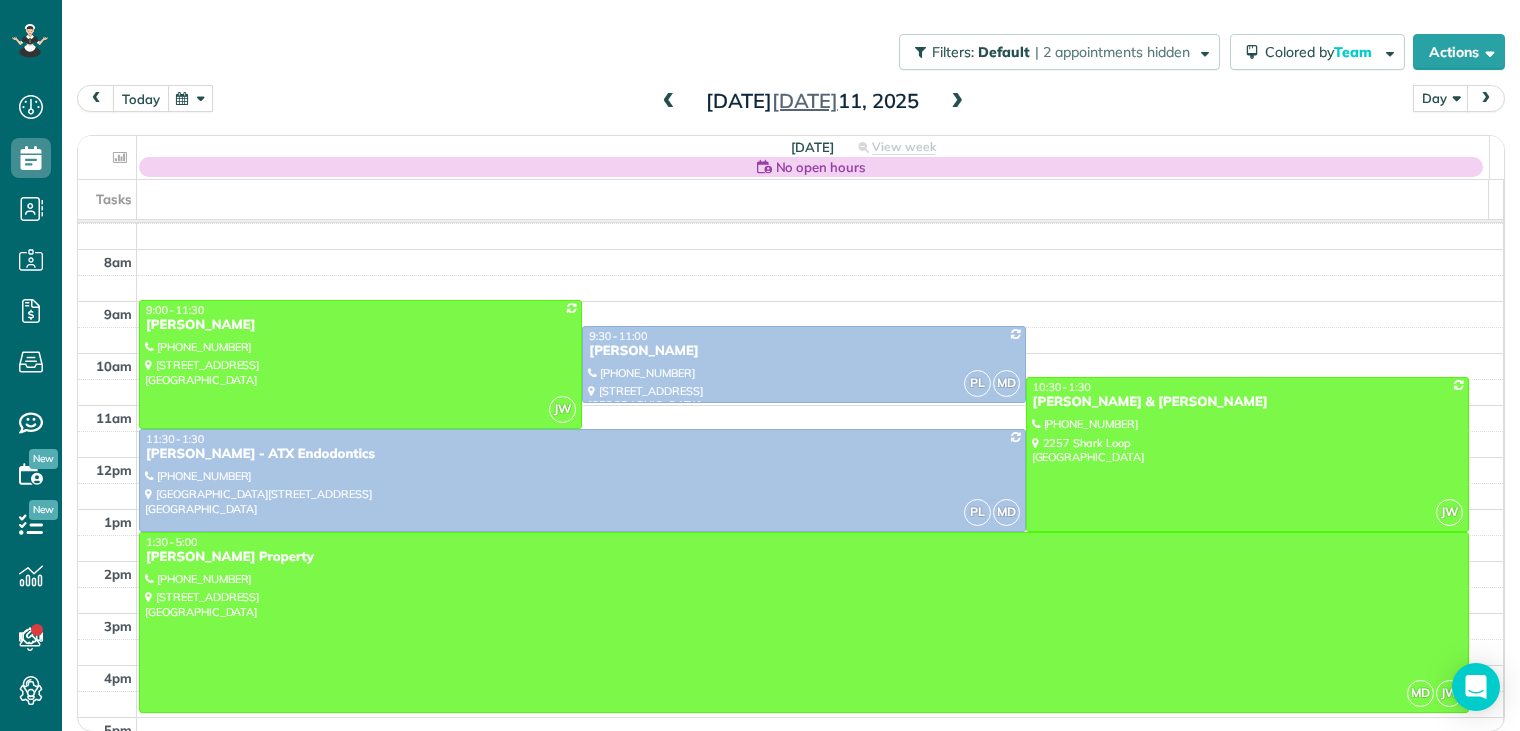 click on "today" at bounding box center (141, 98) 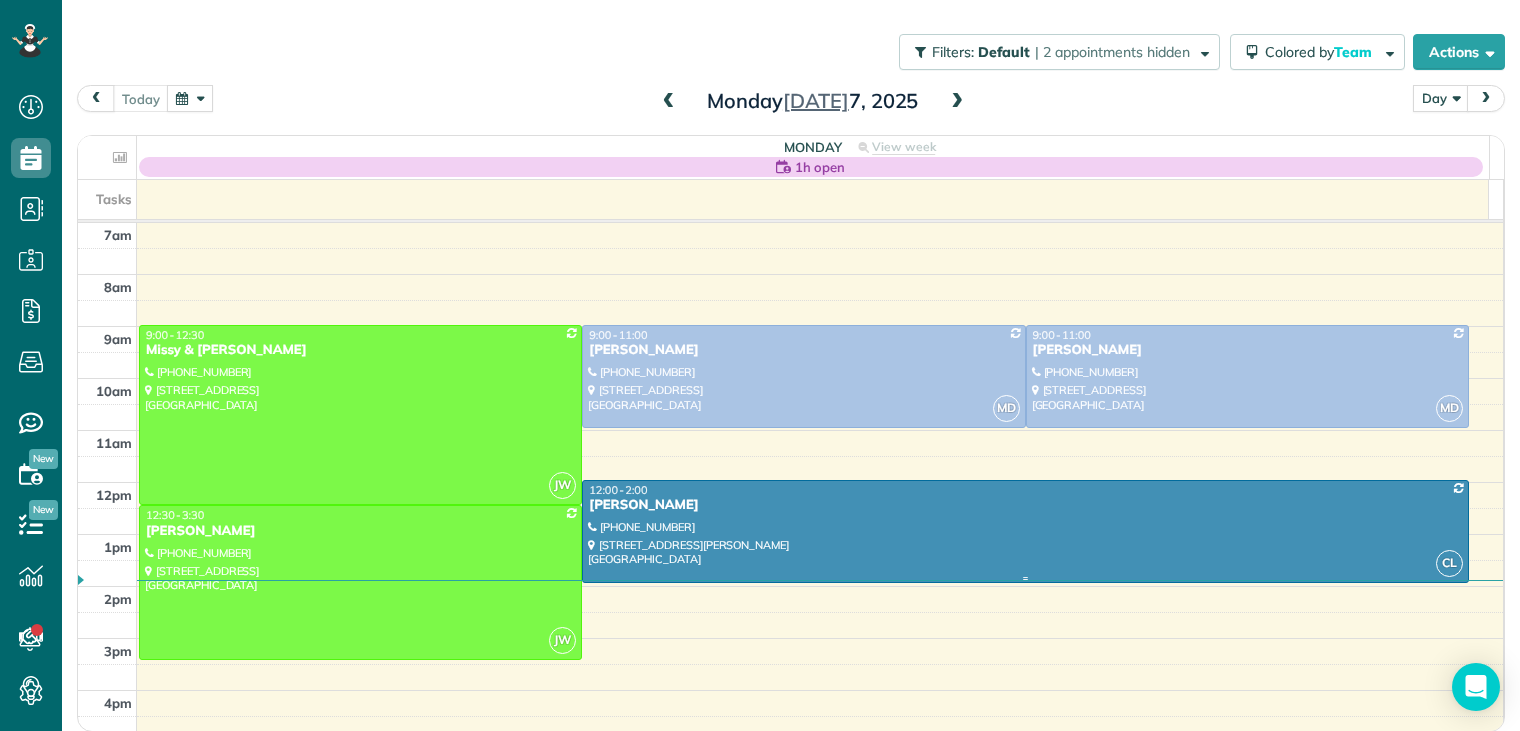 click on "[PERSON_NAME]" at bounding box center [1025, 505] 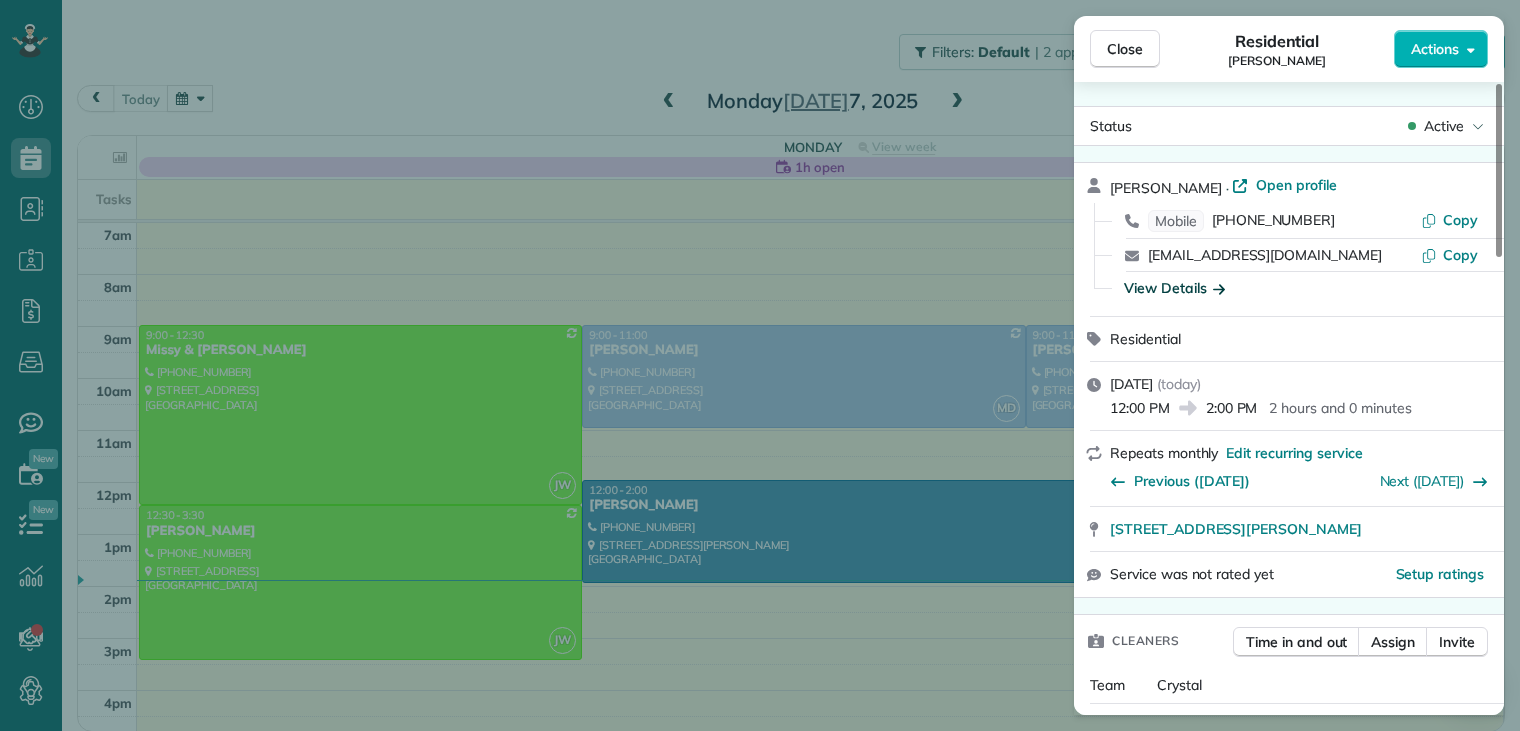 click 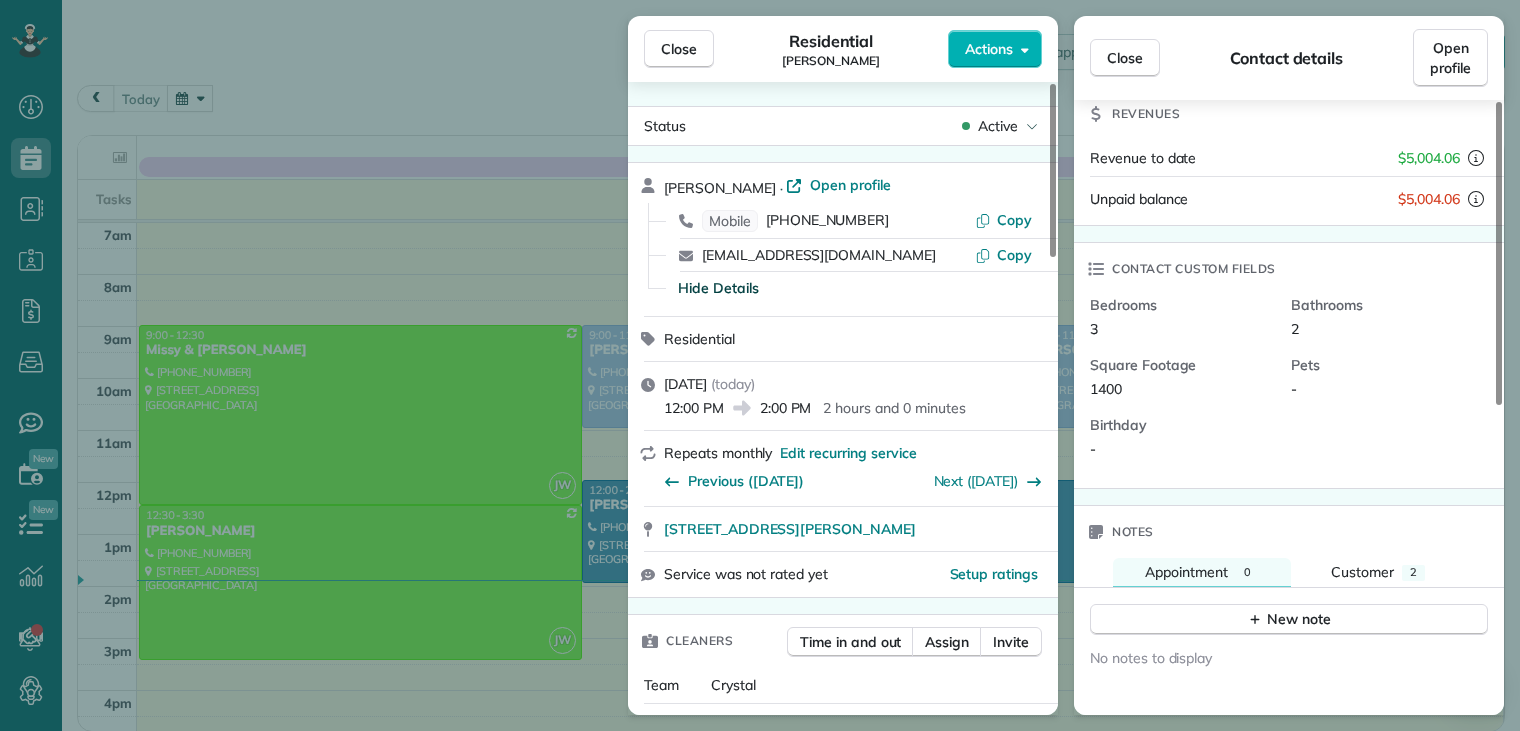 scroll, scrollTop: 400, scrollLeft: 0, axis: vertical 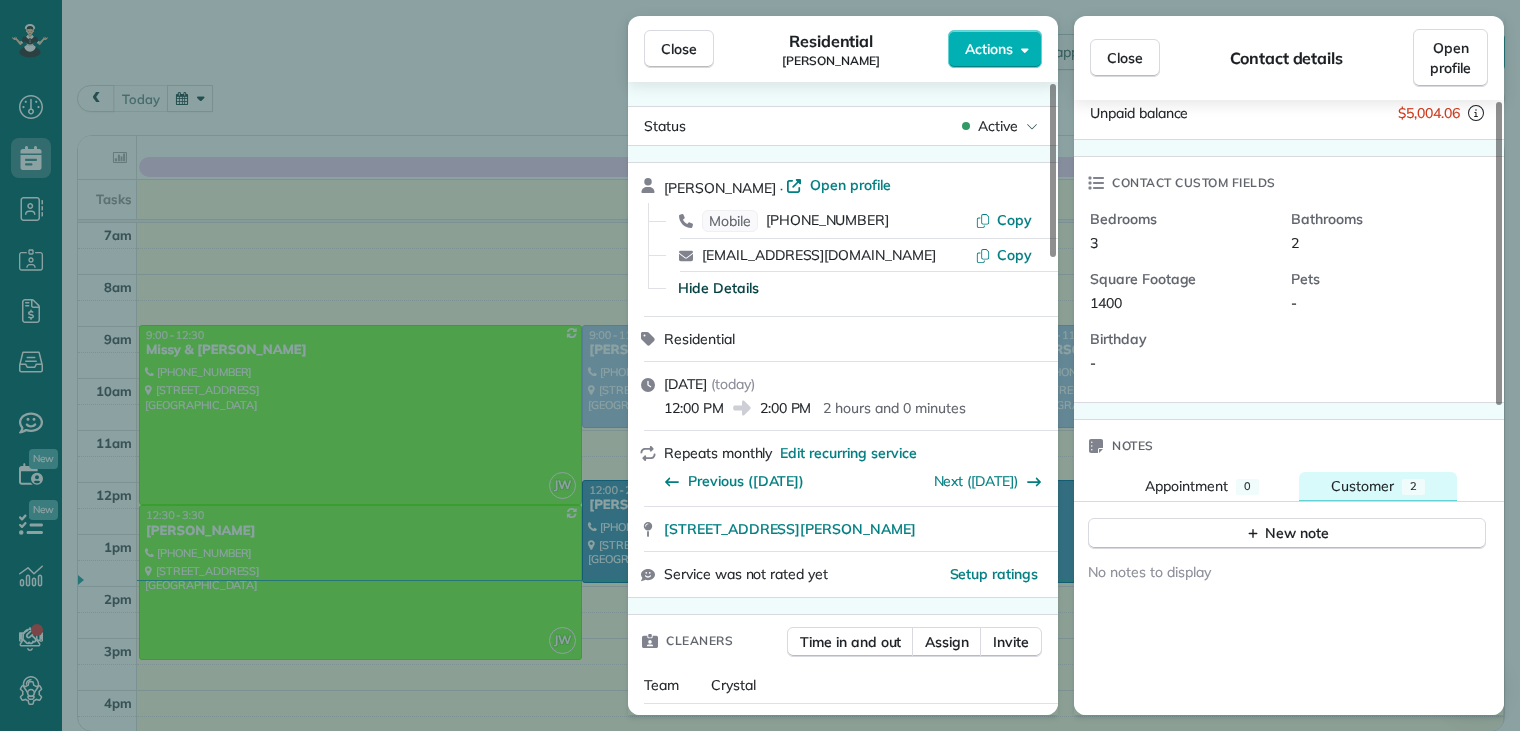 click on "Customer" at bounding box center [1362, 486] 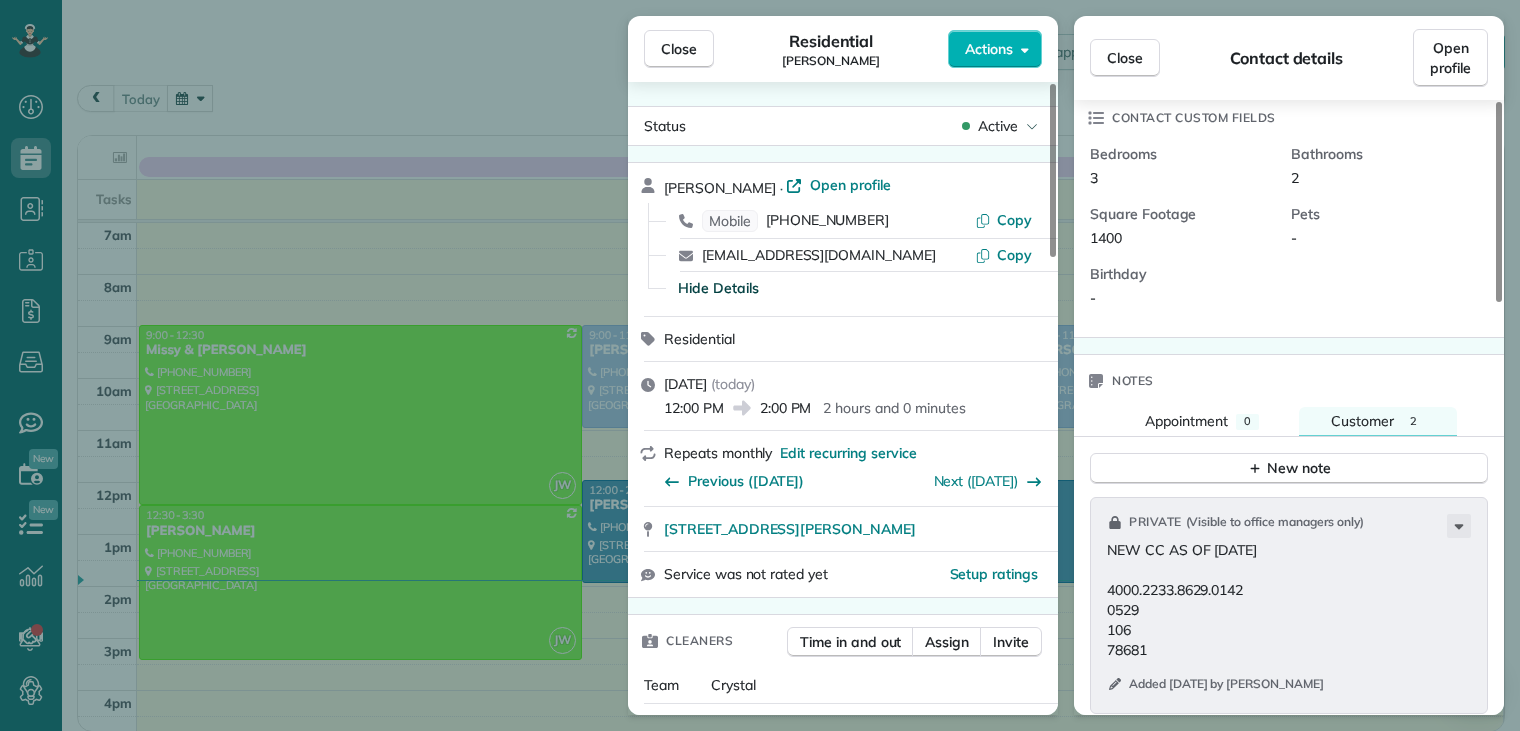scroll, scrollTop: 500, scrollLeft: 0, axis: vertical 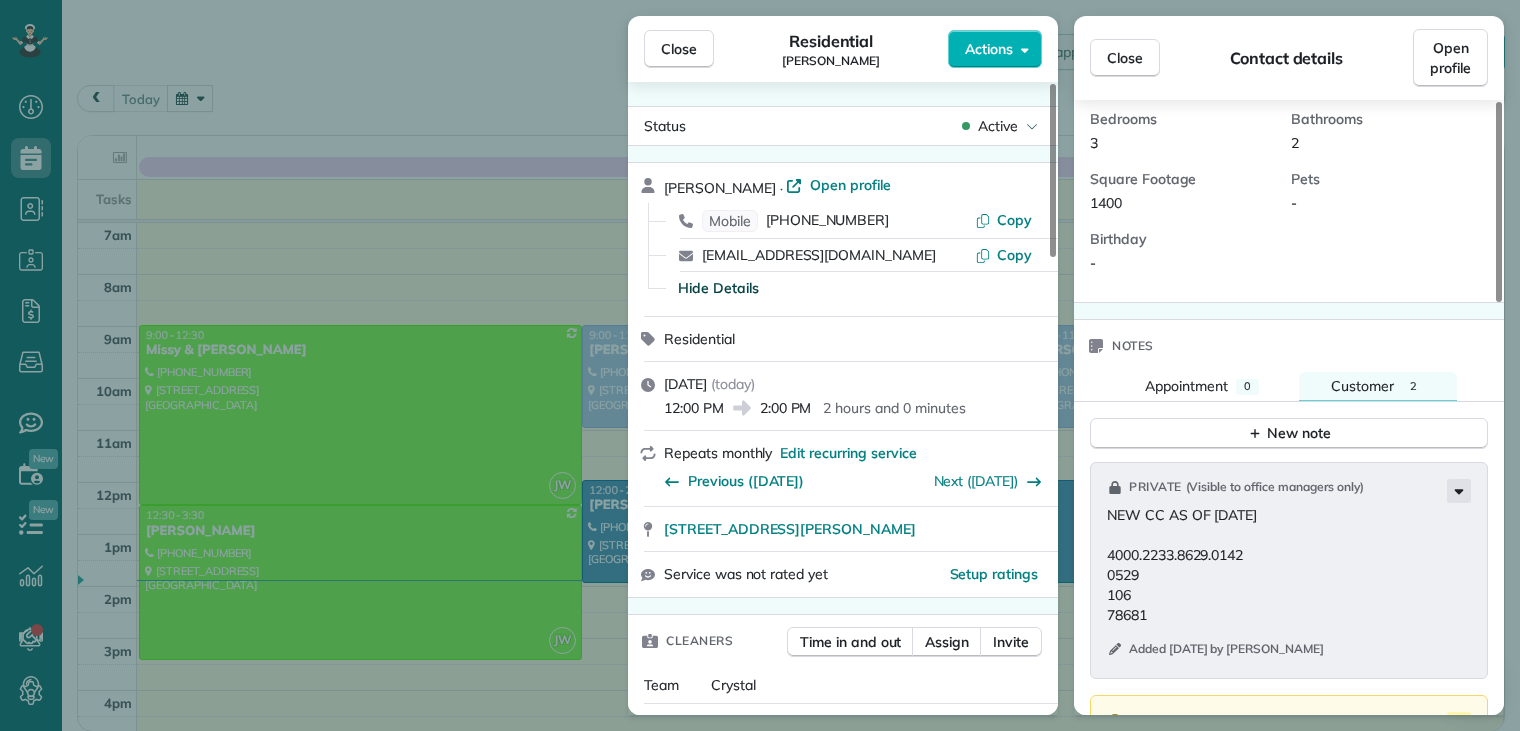 click 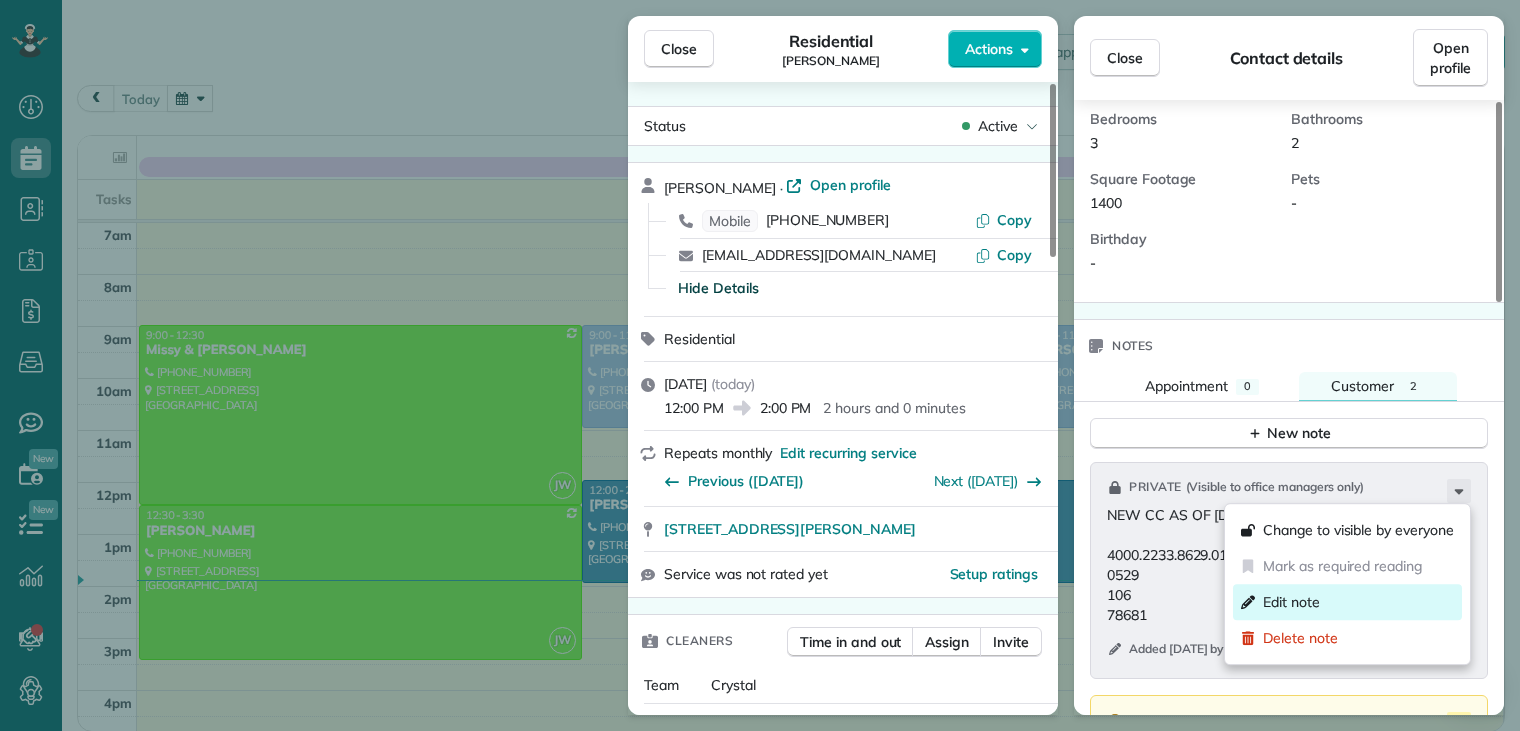click on "Edit note" at bounding box center (1291, 602) 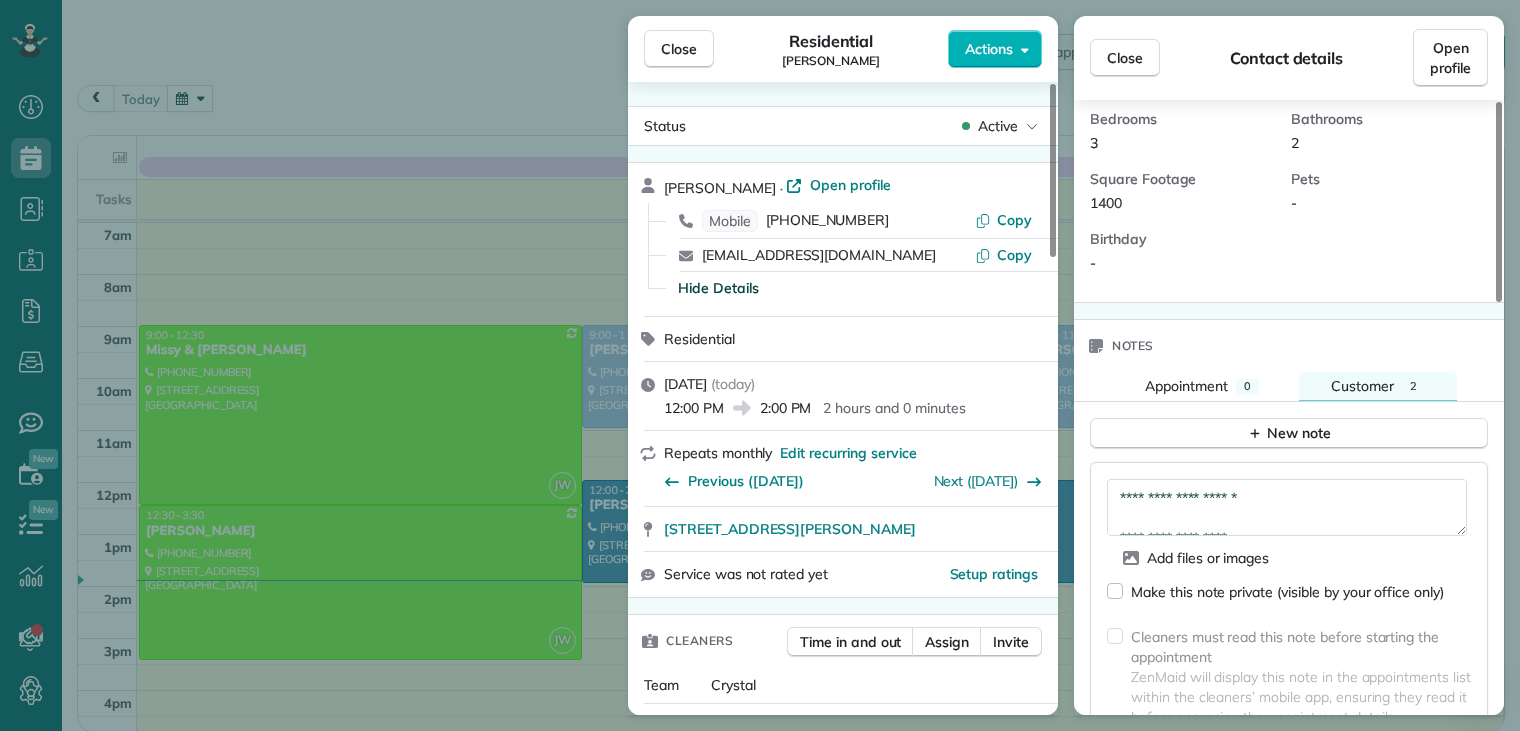 drag, startPoint x: 1290, startPoint y: 607, endPoint x: 1243, endPoint y: 498, distance: 118.70131 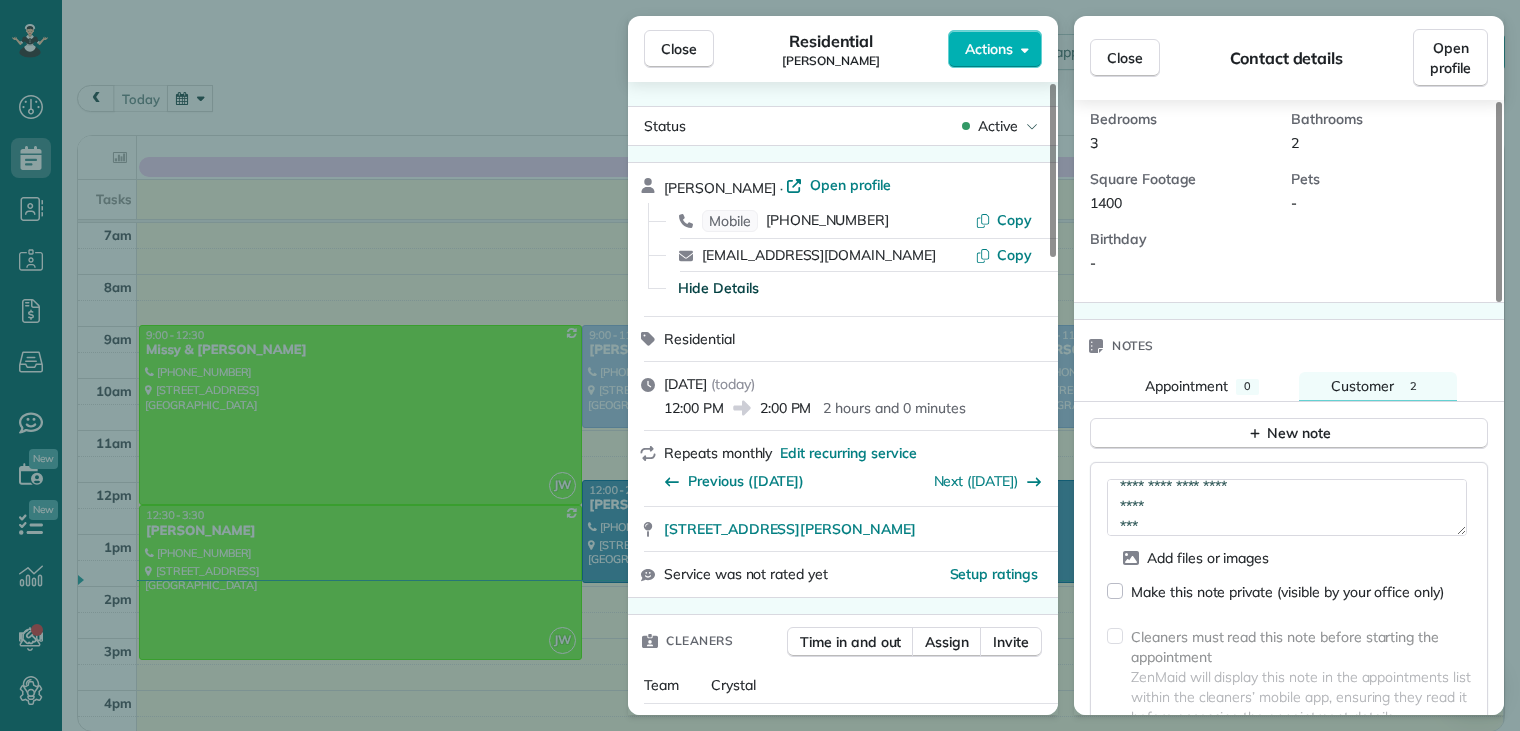 scroll, scrollTop: 80, scrollLeft: 0, axis: vertical 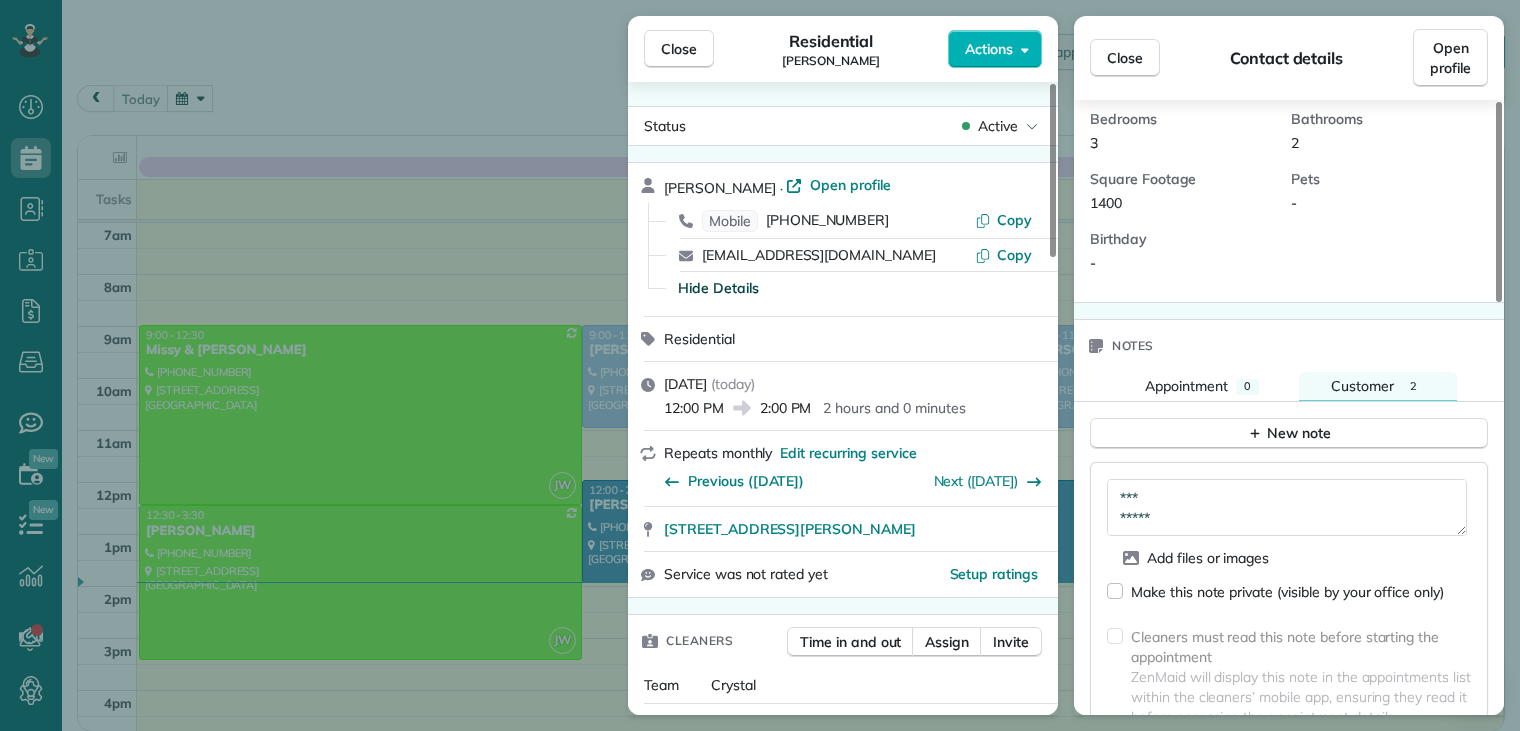 click on "**********" at bounding box center [1287, 508] 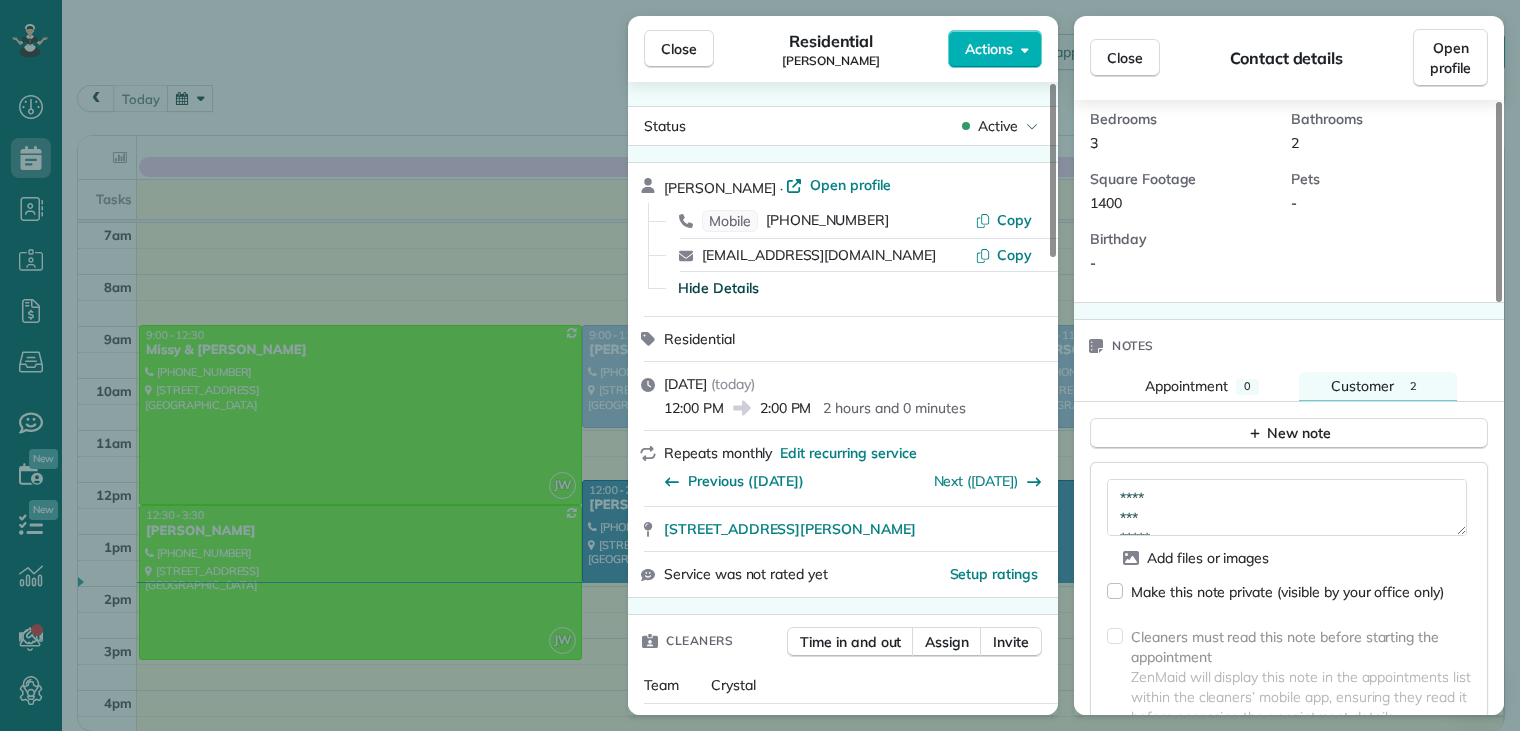 scroll, scrollTop: 80, scrollLeft: 0, axis: vertical 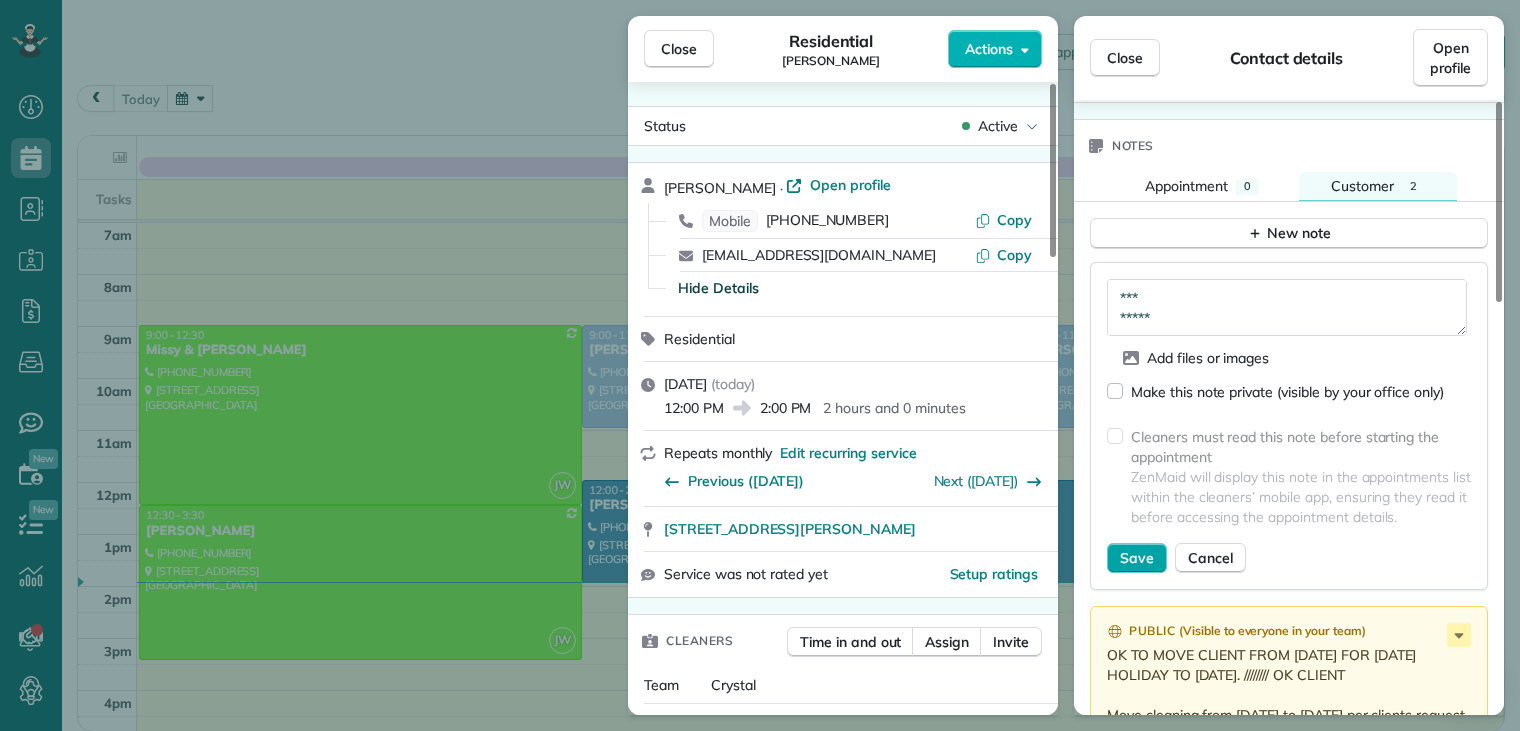type on "**********" 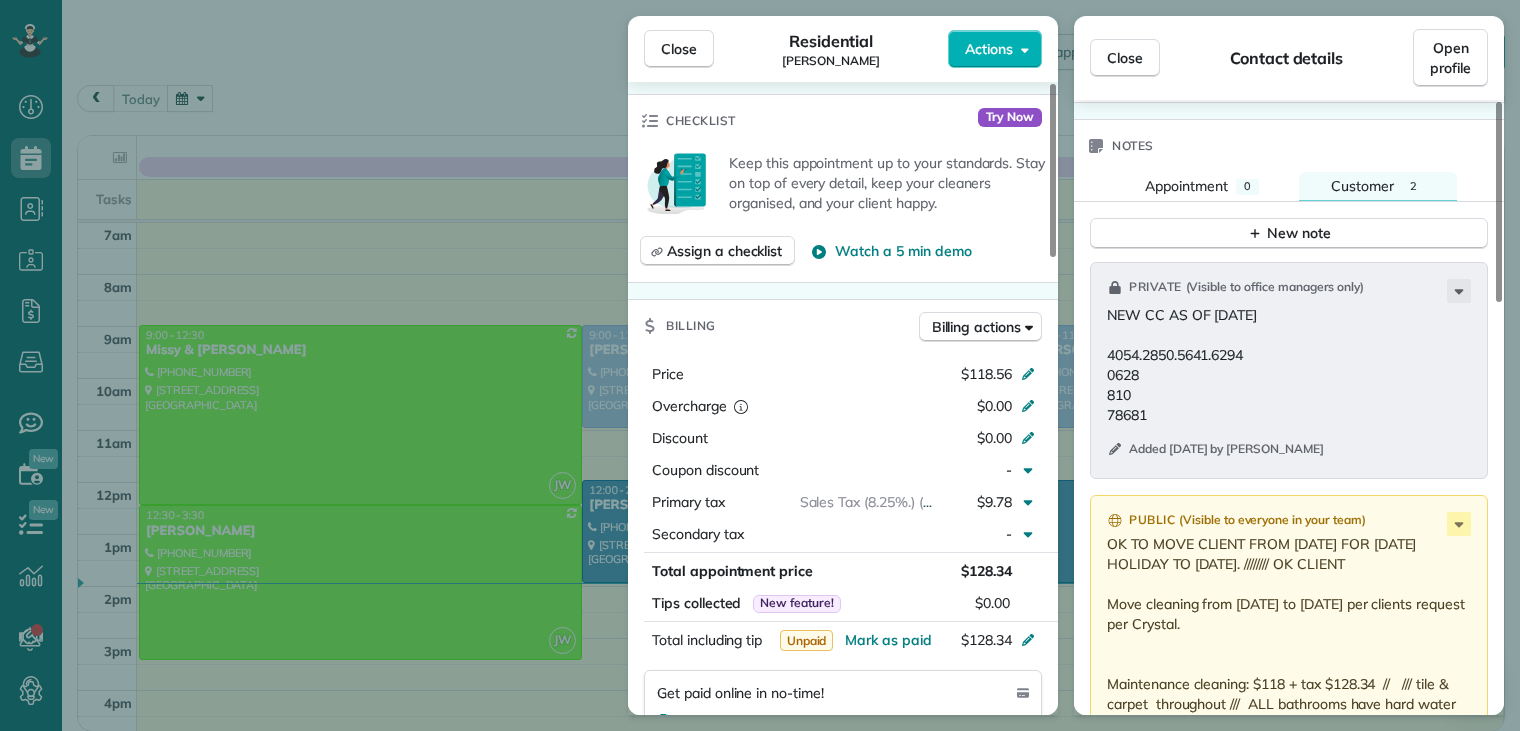 scroll, scrollTop: 700, scrollLeft: 0, axis: vertical 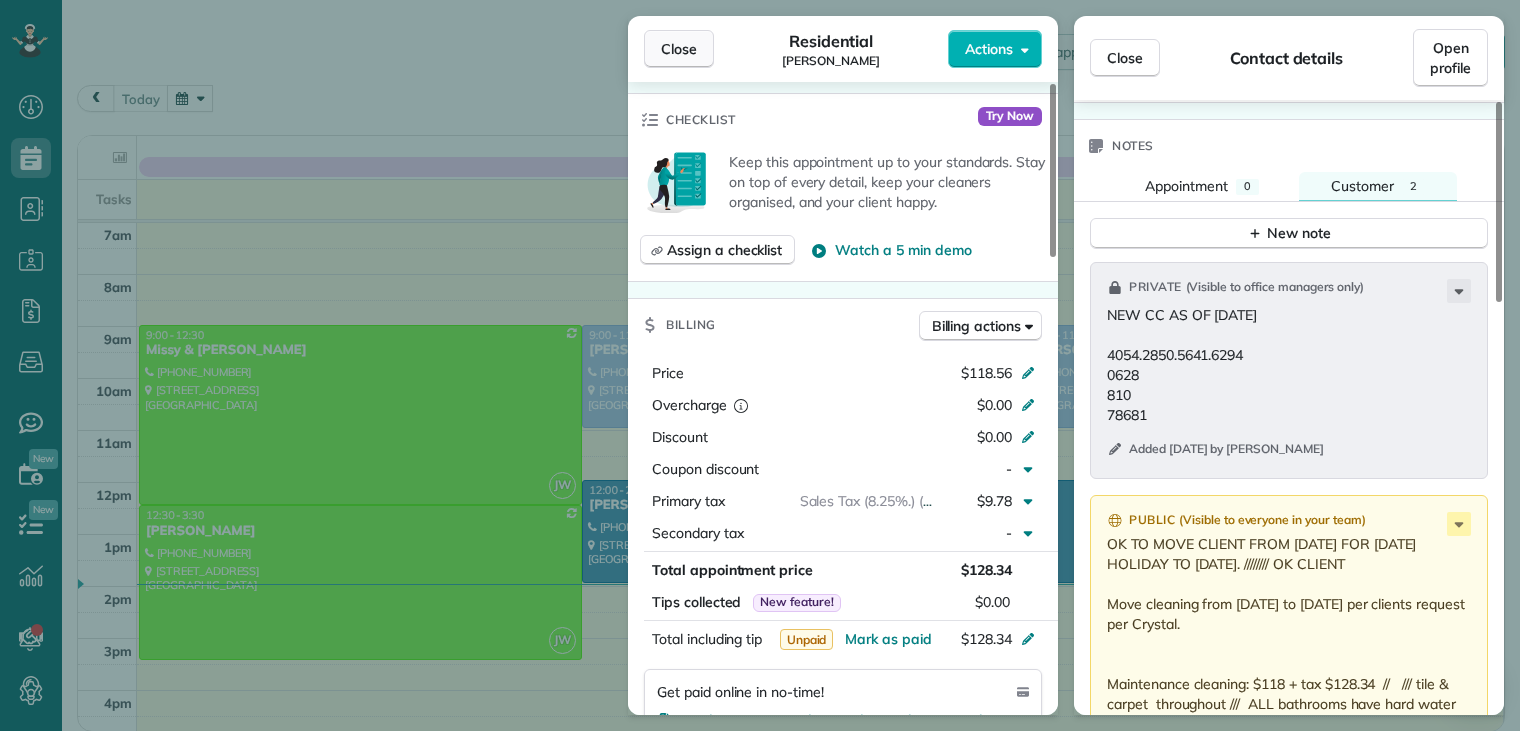 click on "Close" at bounding box center [679, 49] 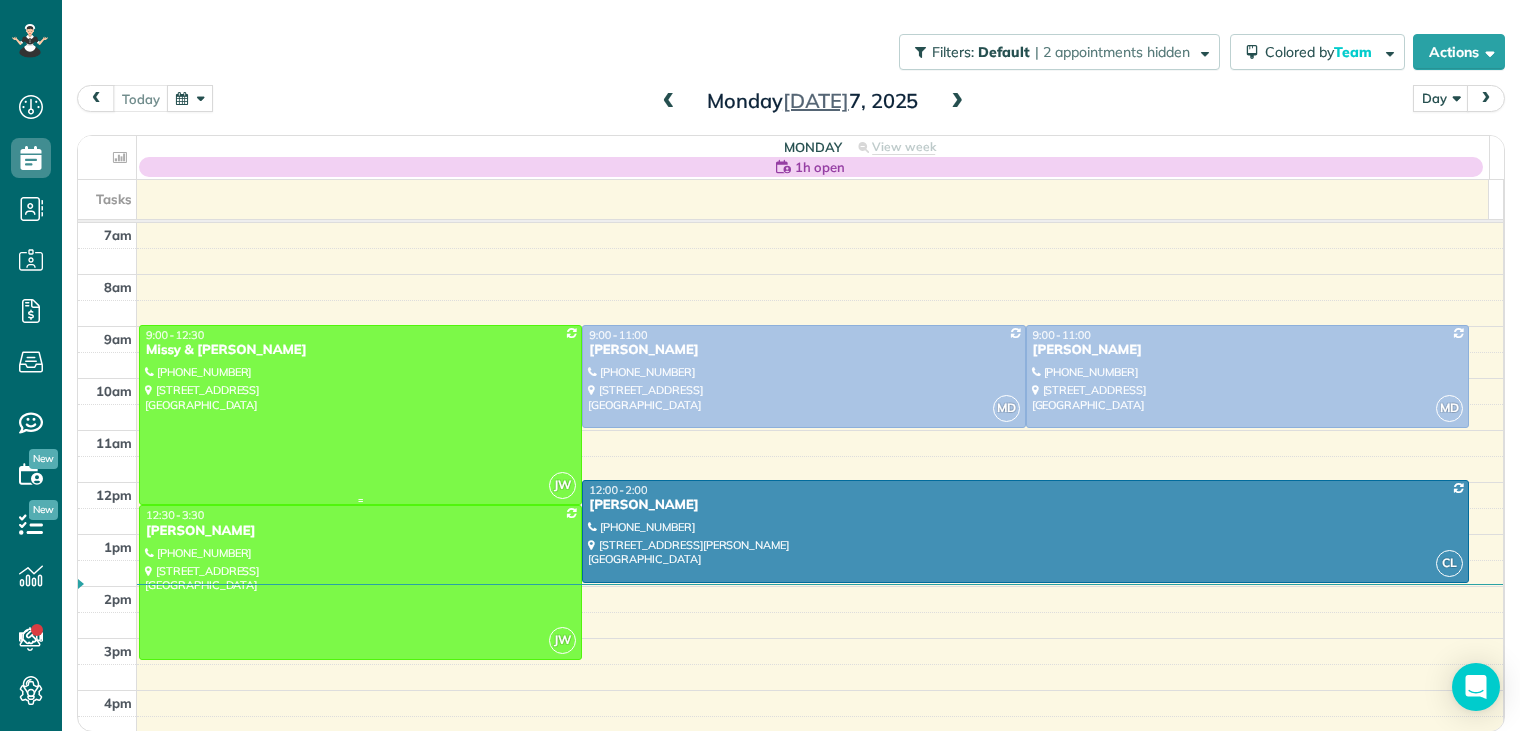 click on "Missy & [PERSON_NAME]" at bounding box center [360, 350] 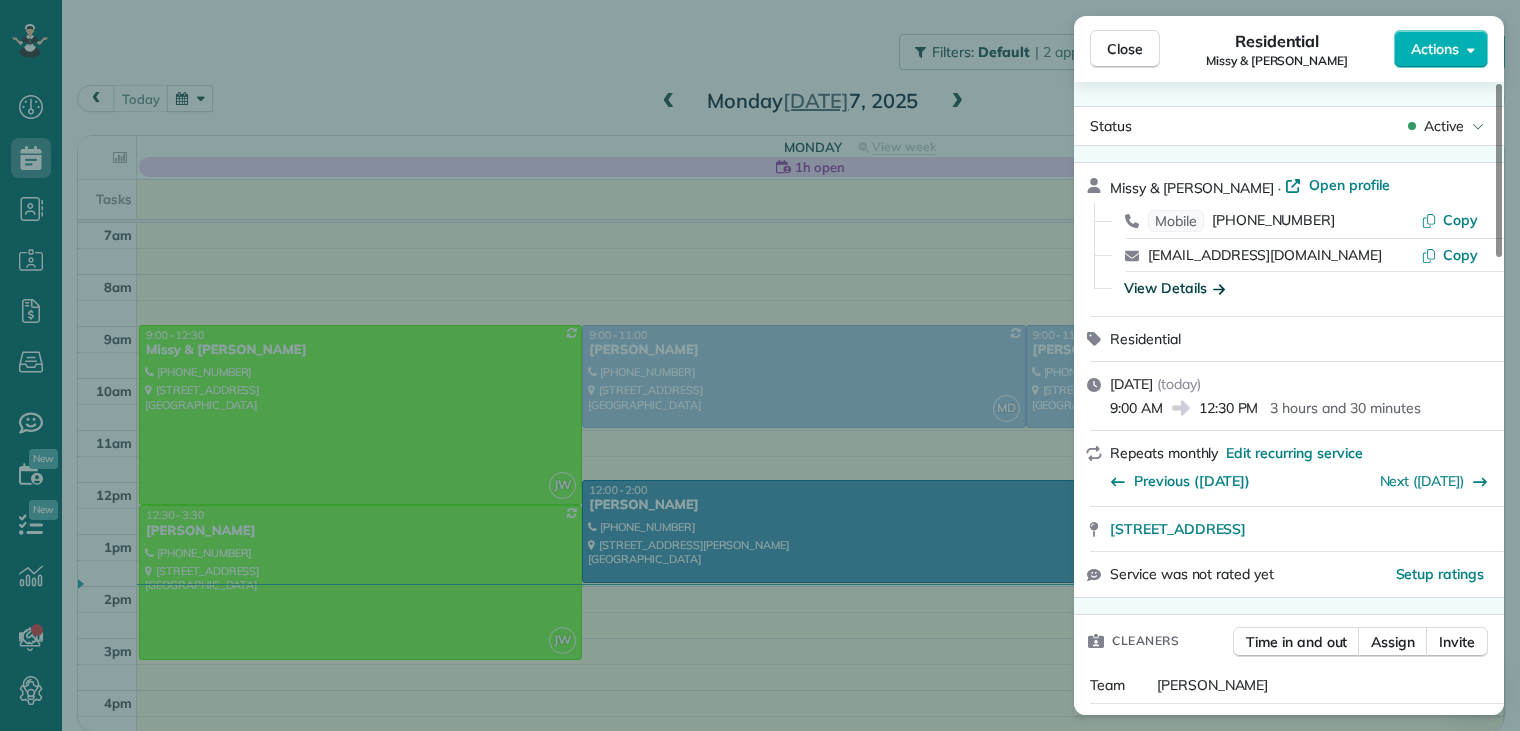 click 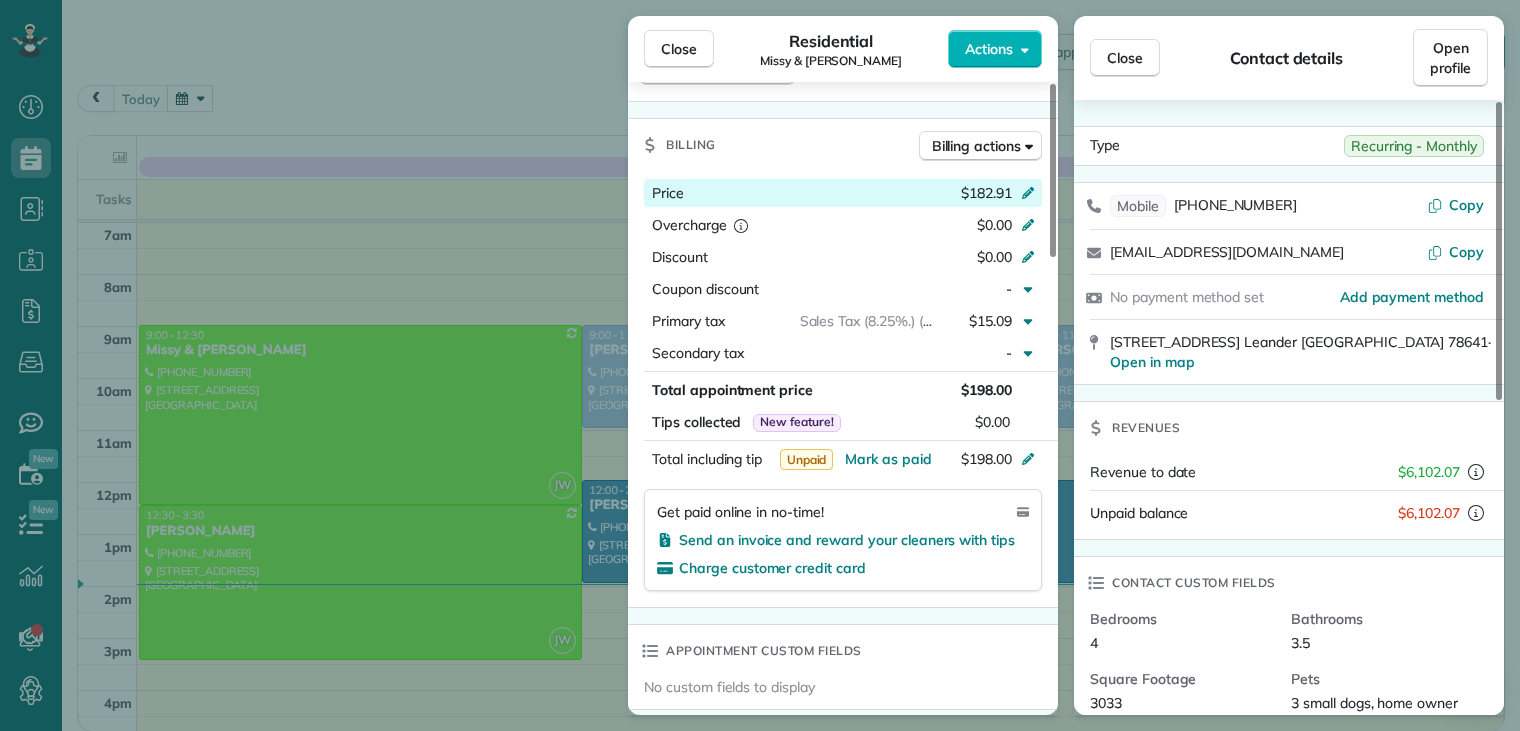 scroll, scrollTop: 900, scrollLeft: 0, axis: vertical 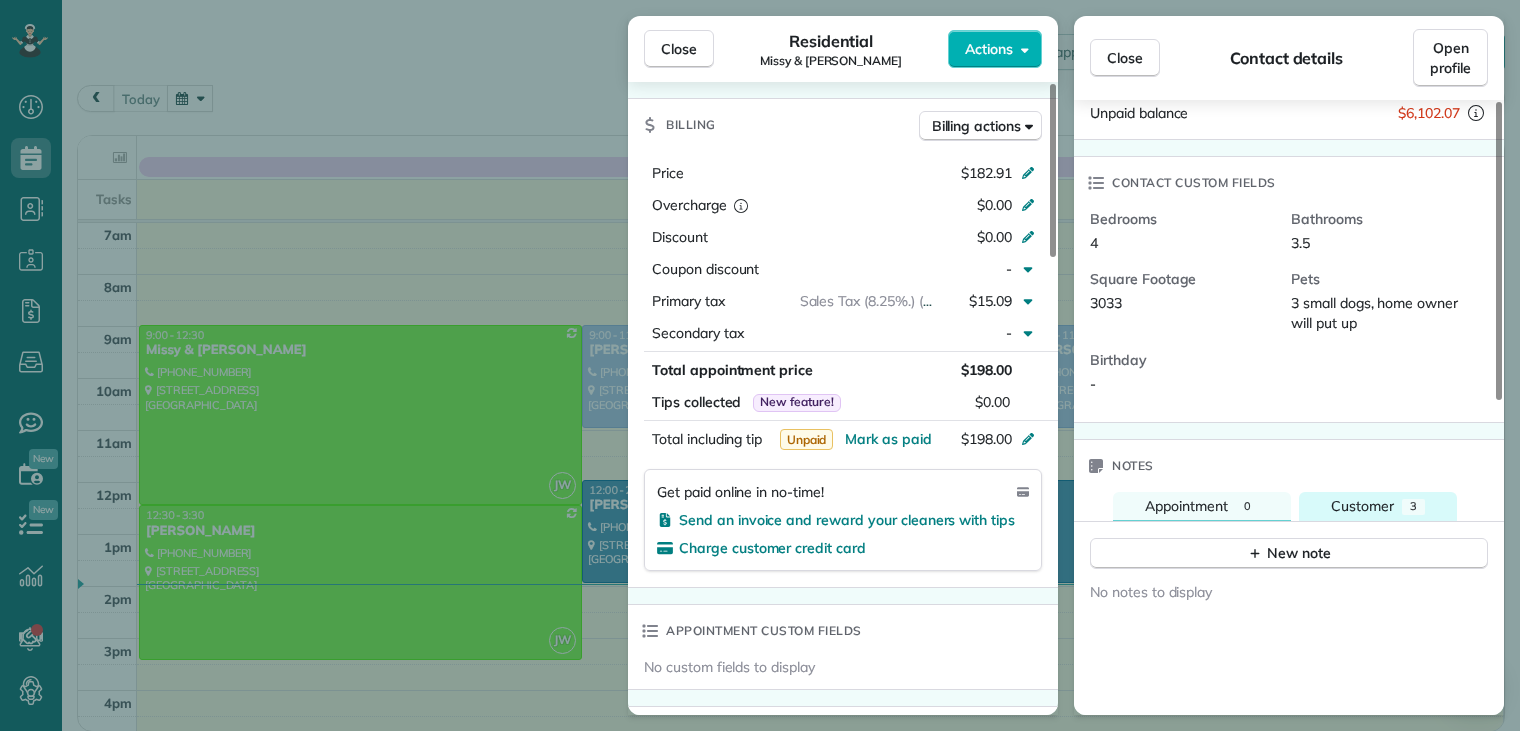 click on "Customer" at bounding box center [1362, 506] 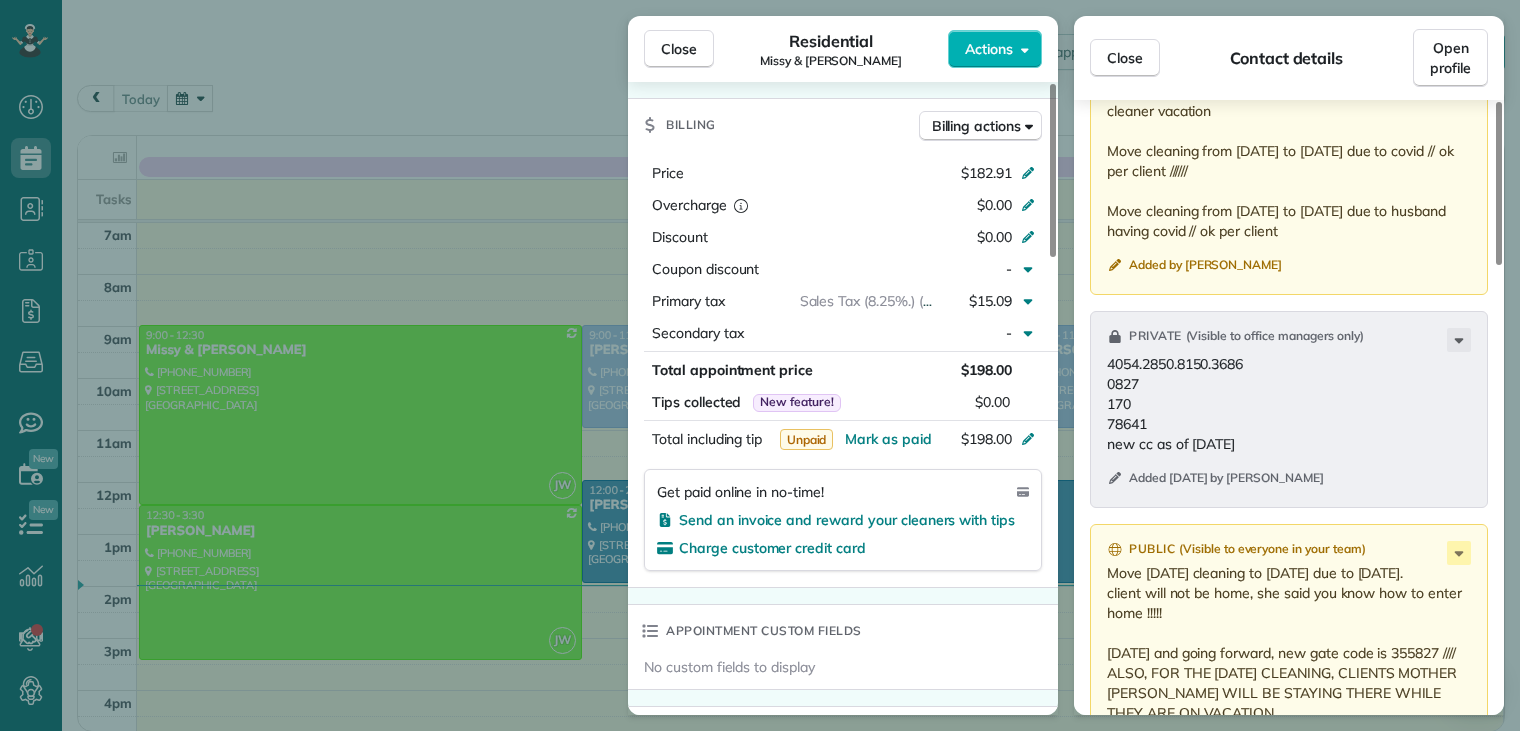 scroll, scrollTop: 1100, scrollLeft: 0, axis: vertical 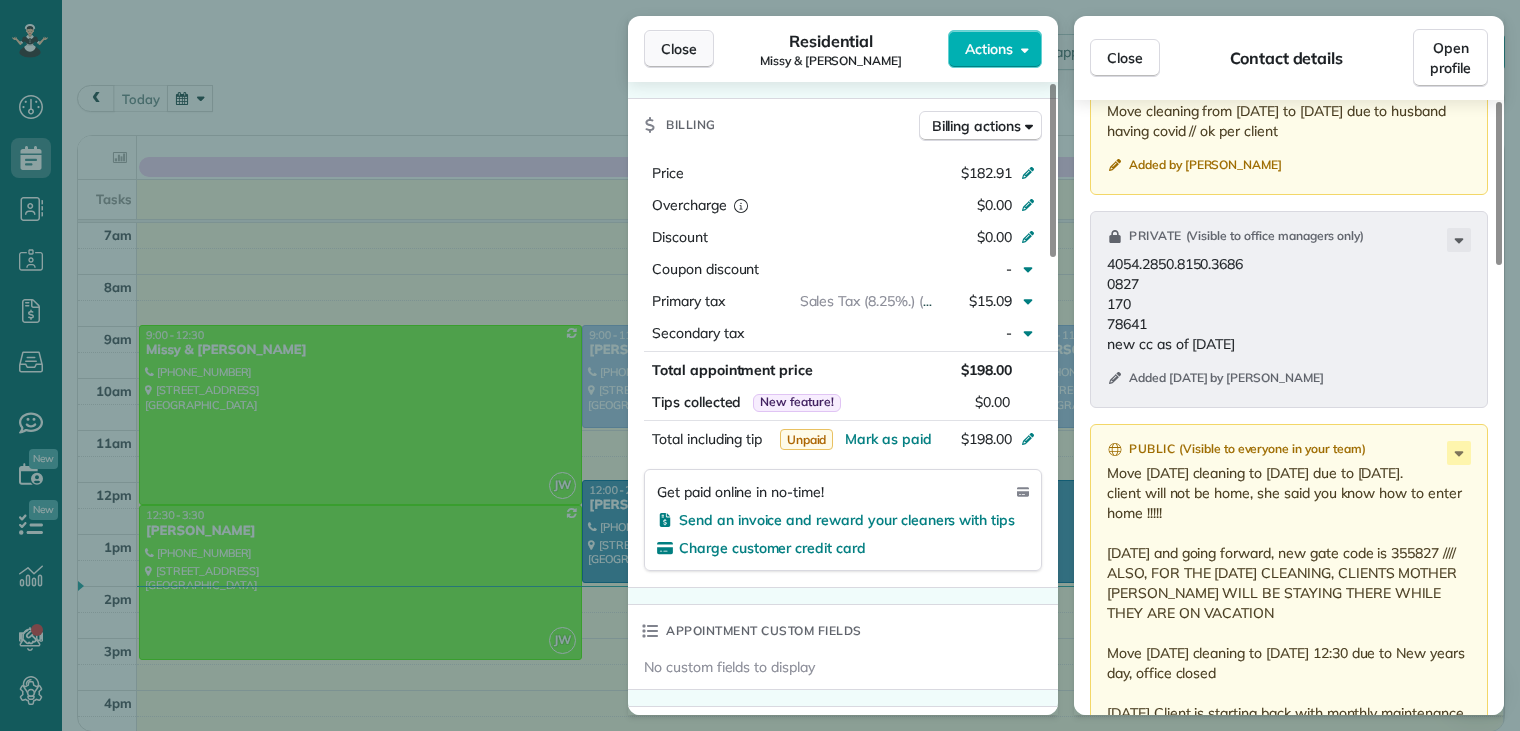 click on "Close" at bounding box center (679, 49) 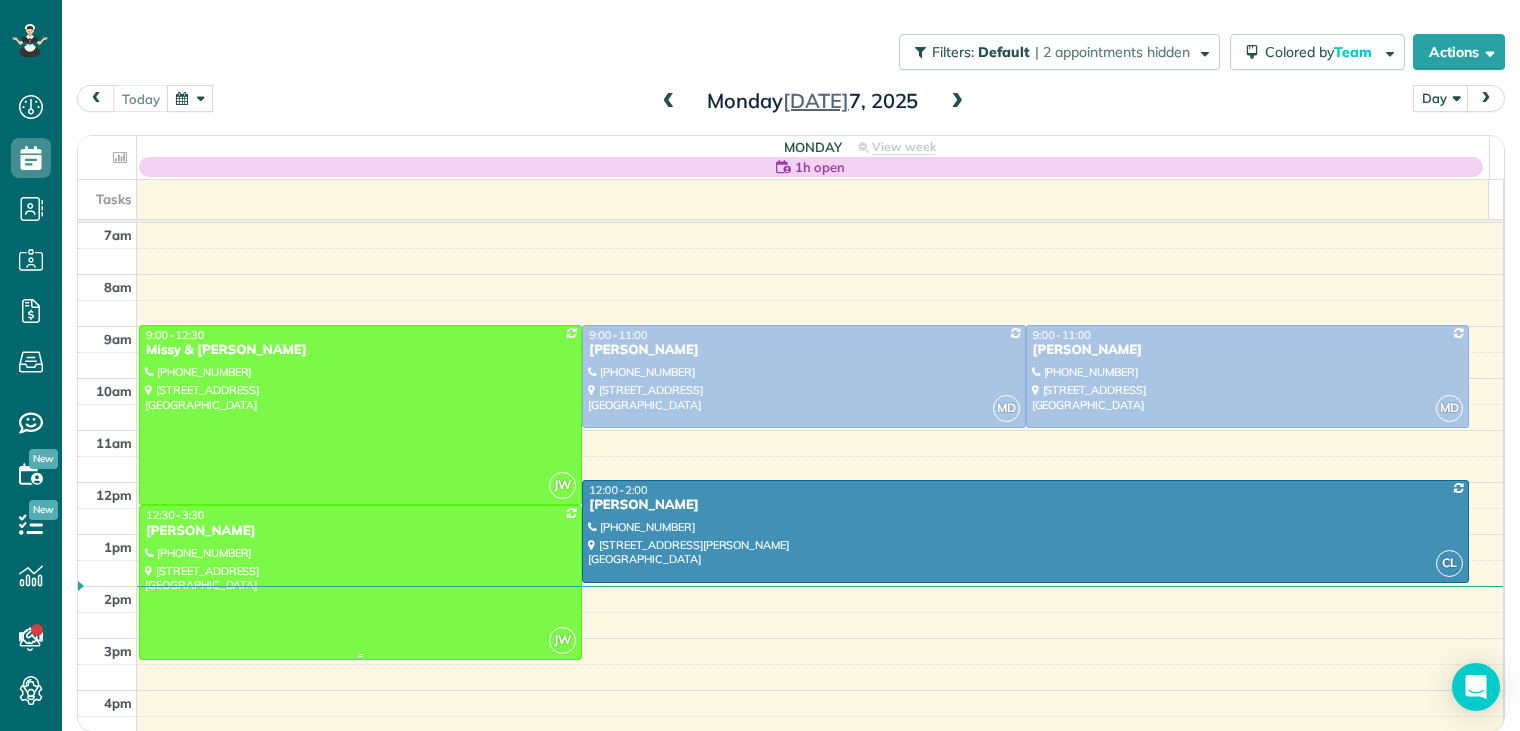 click on "[PERSON_NAME]" at bounding box center [360, 531] 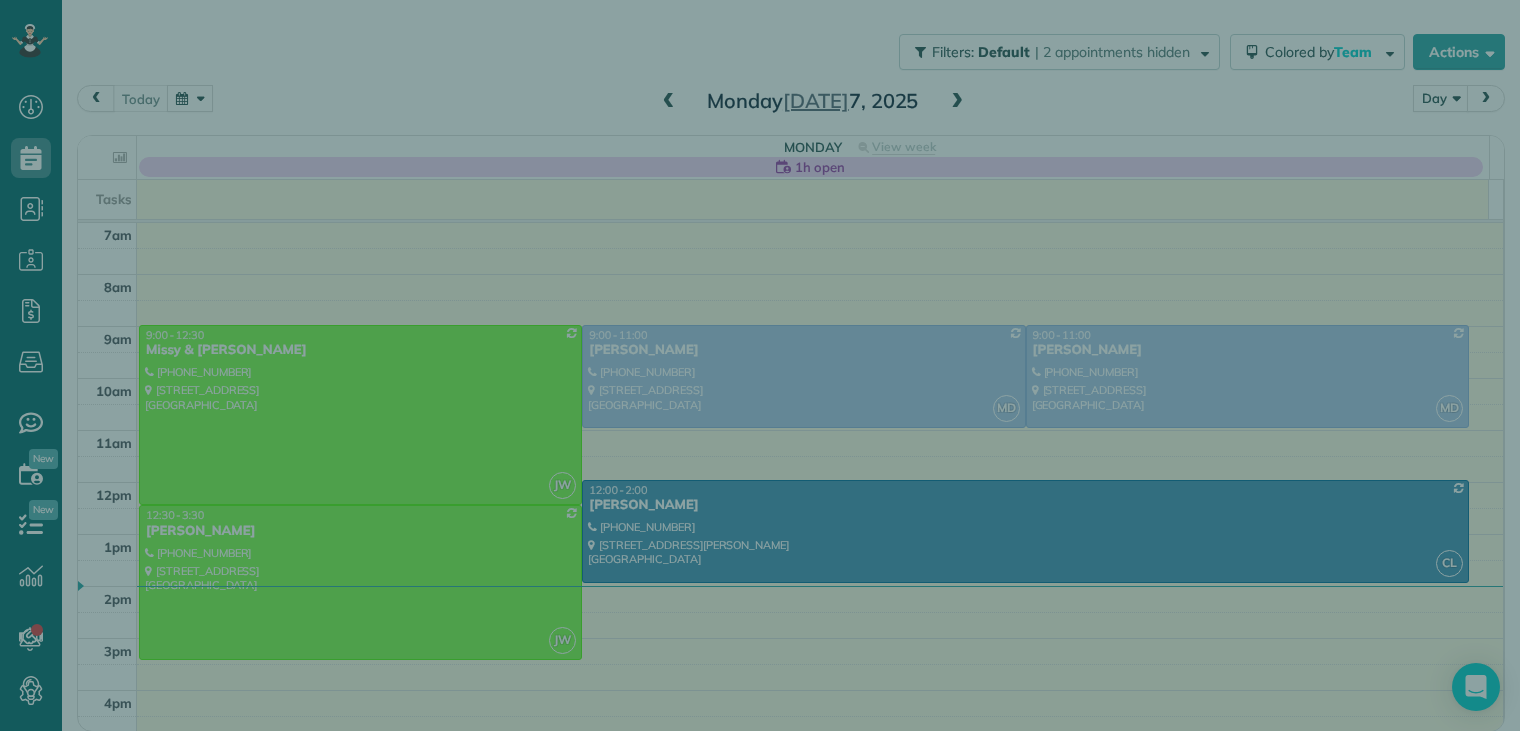 click on "Close   Cleaners" at bounding box center (760, 365) 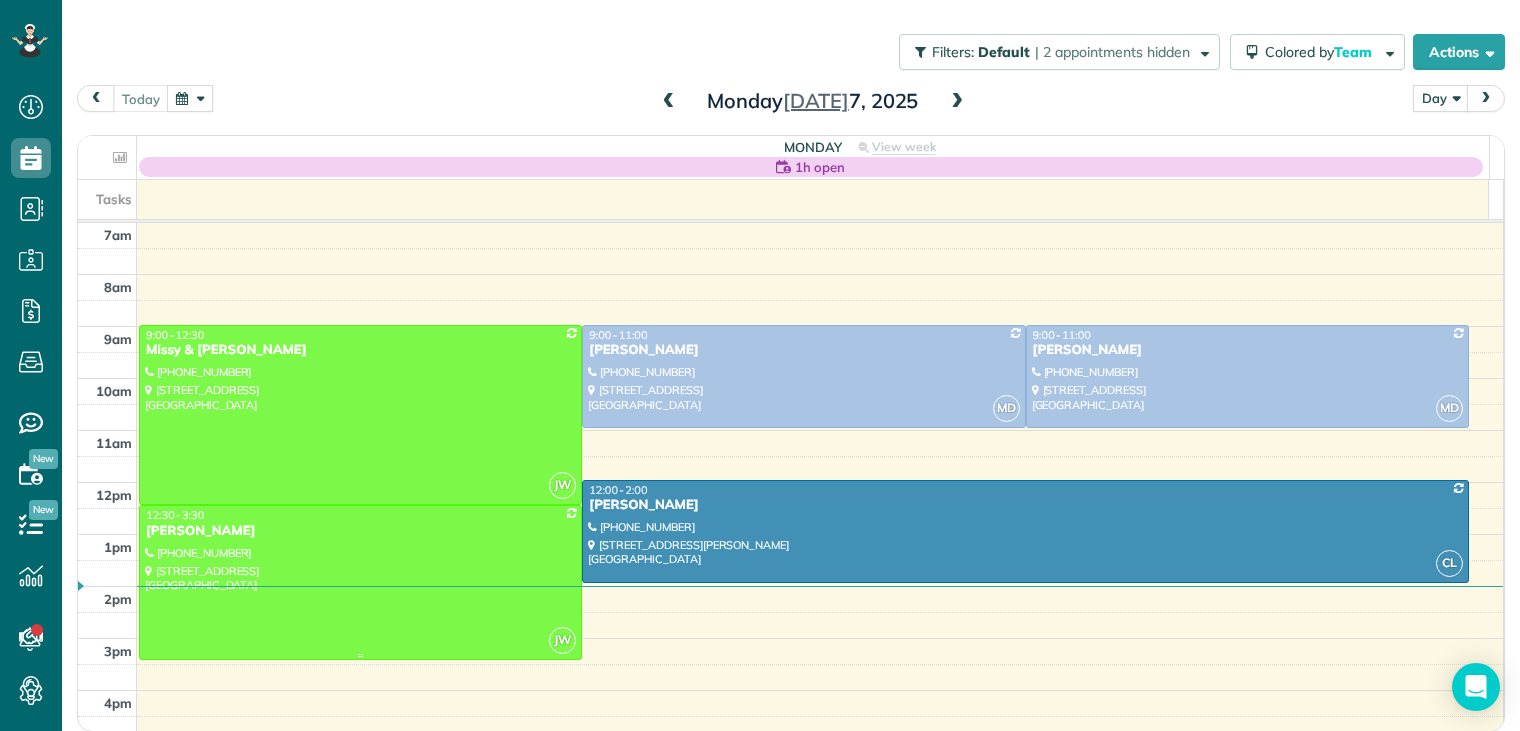 click on "[PERSON_NAME]" at bounding box center [360, 531] 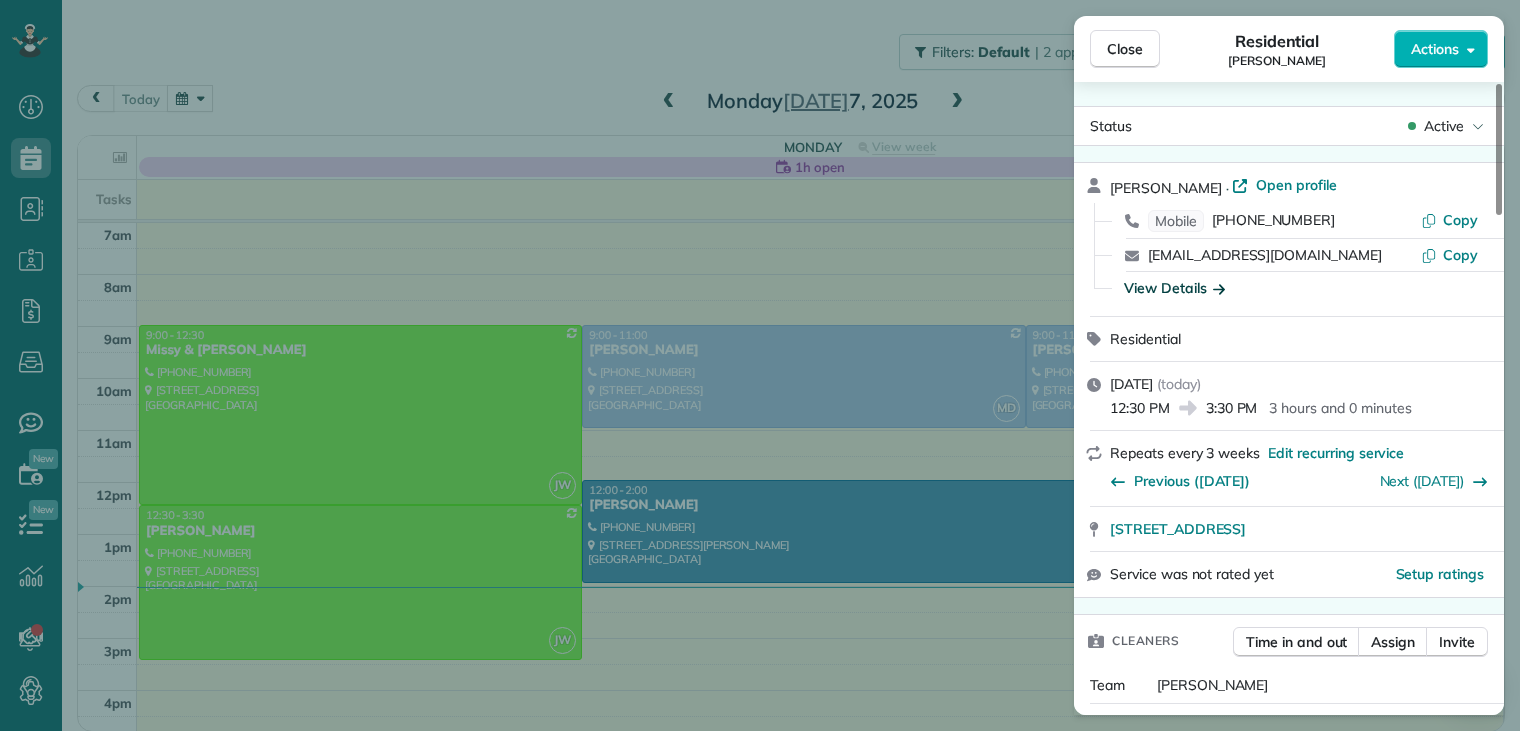 click 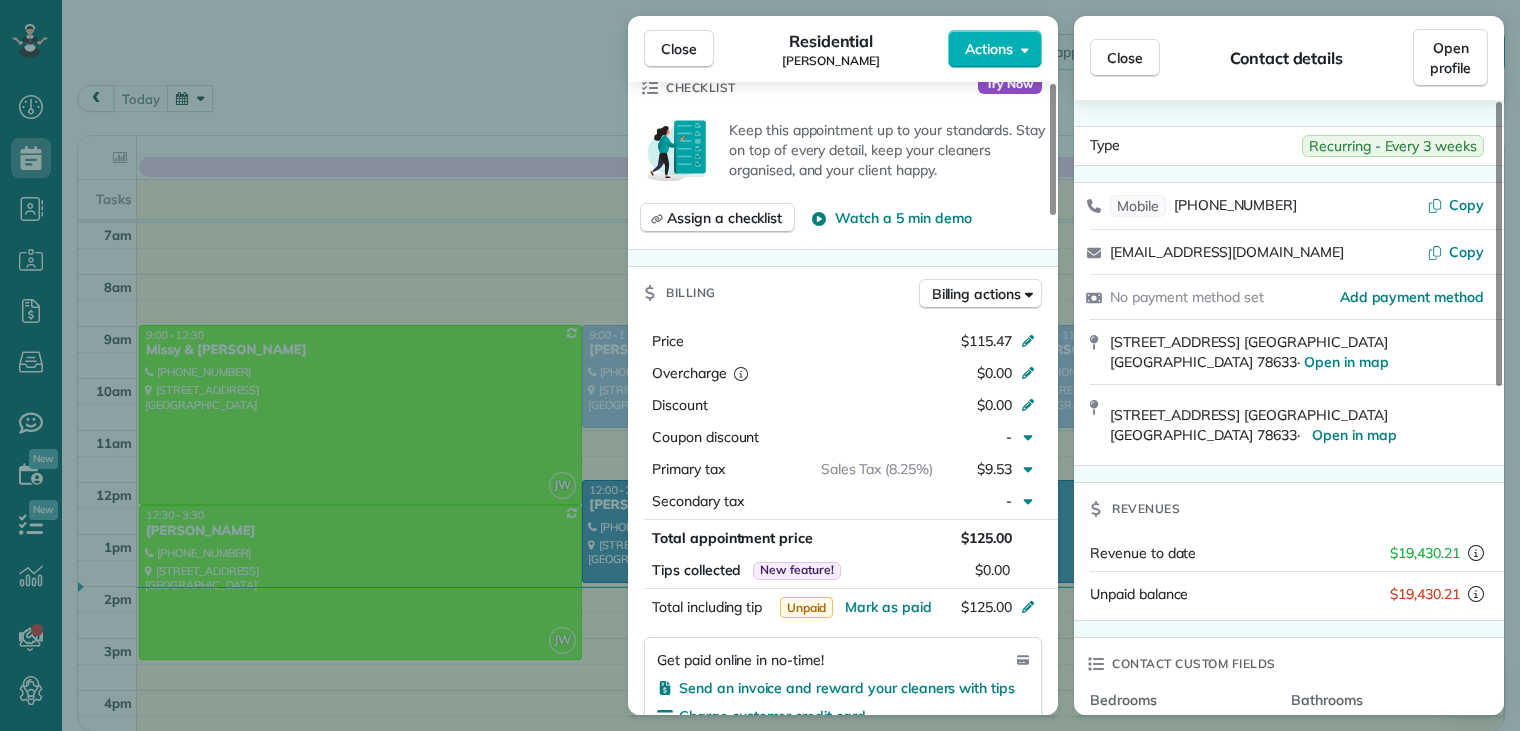 scroll, scrollTop: 800, scrollLeft: 0, axis: vertical 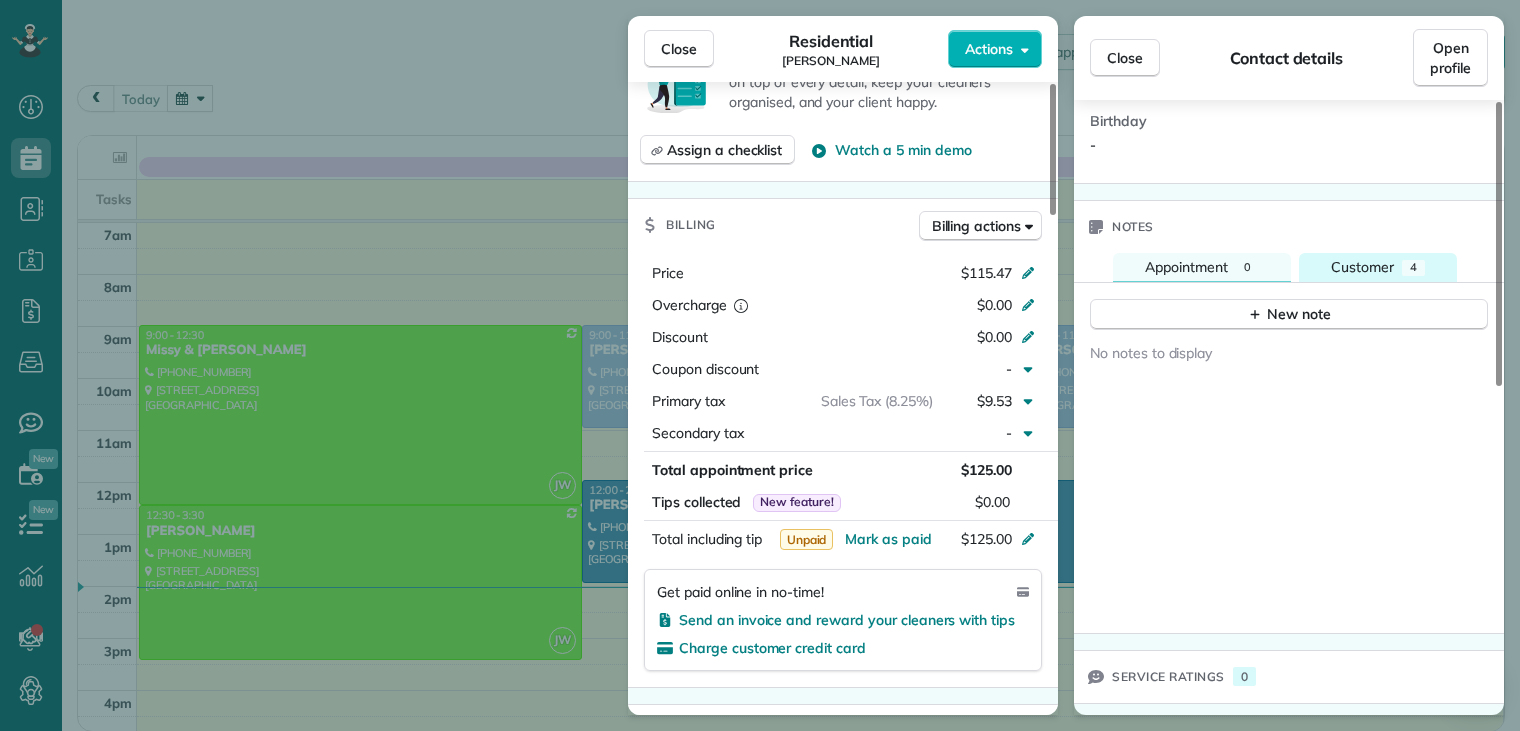 click on "Customer" at bounding box center (1362, 267) 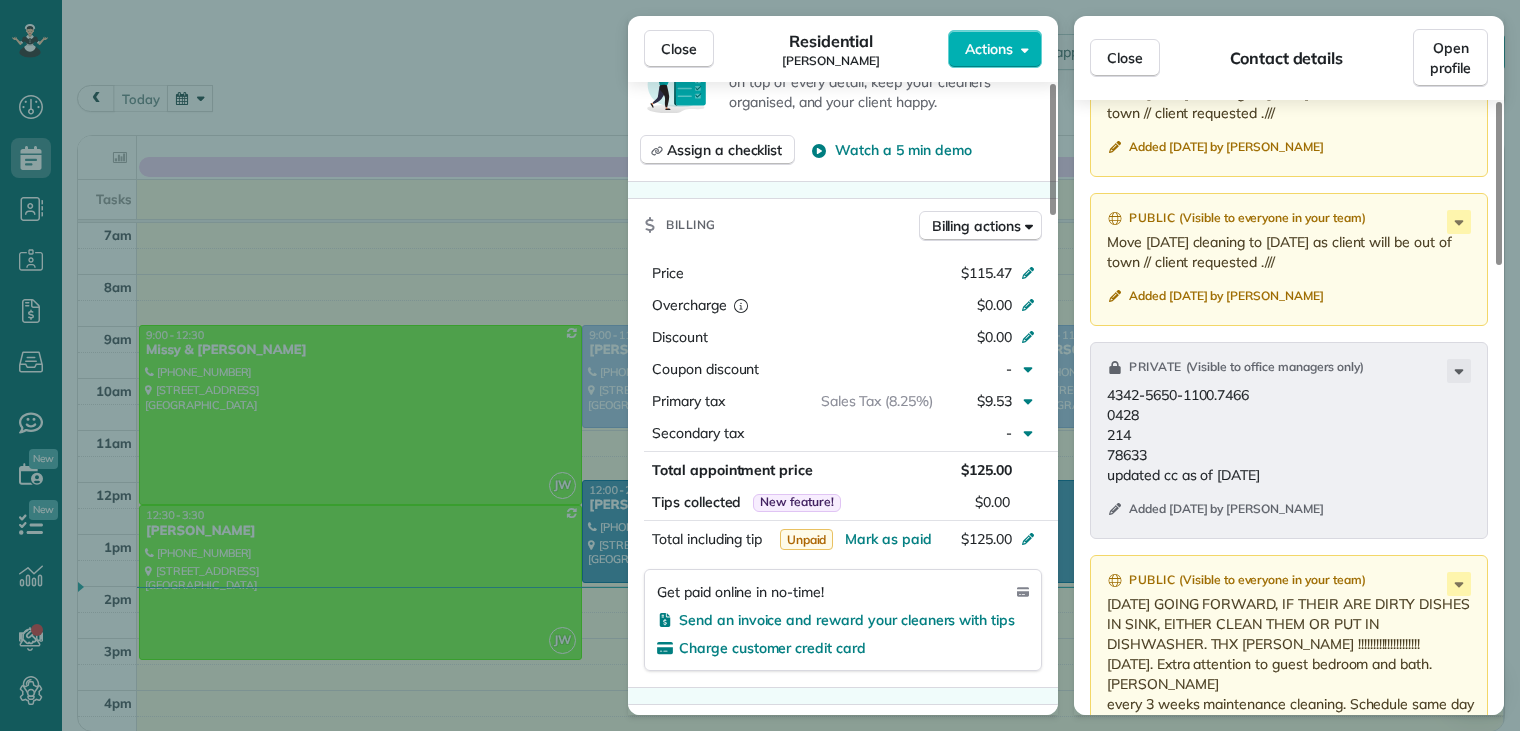 scroll, scrollTop: 1200, scrollLeft: 0, axis: vertical 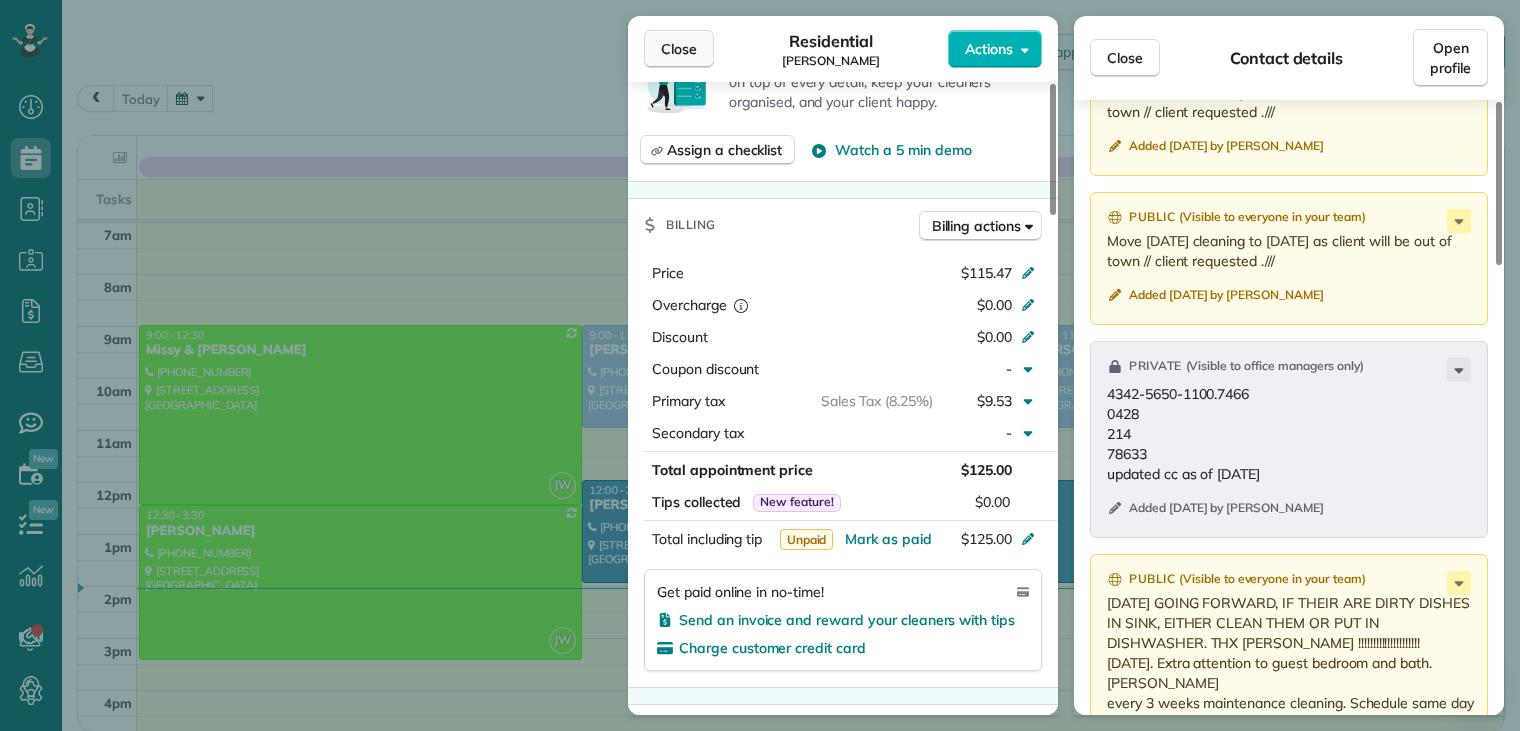 click on "Close" at bounding box center [679, 49] 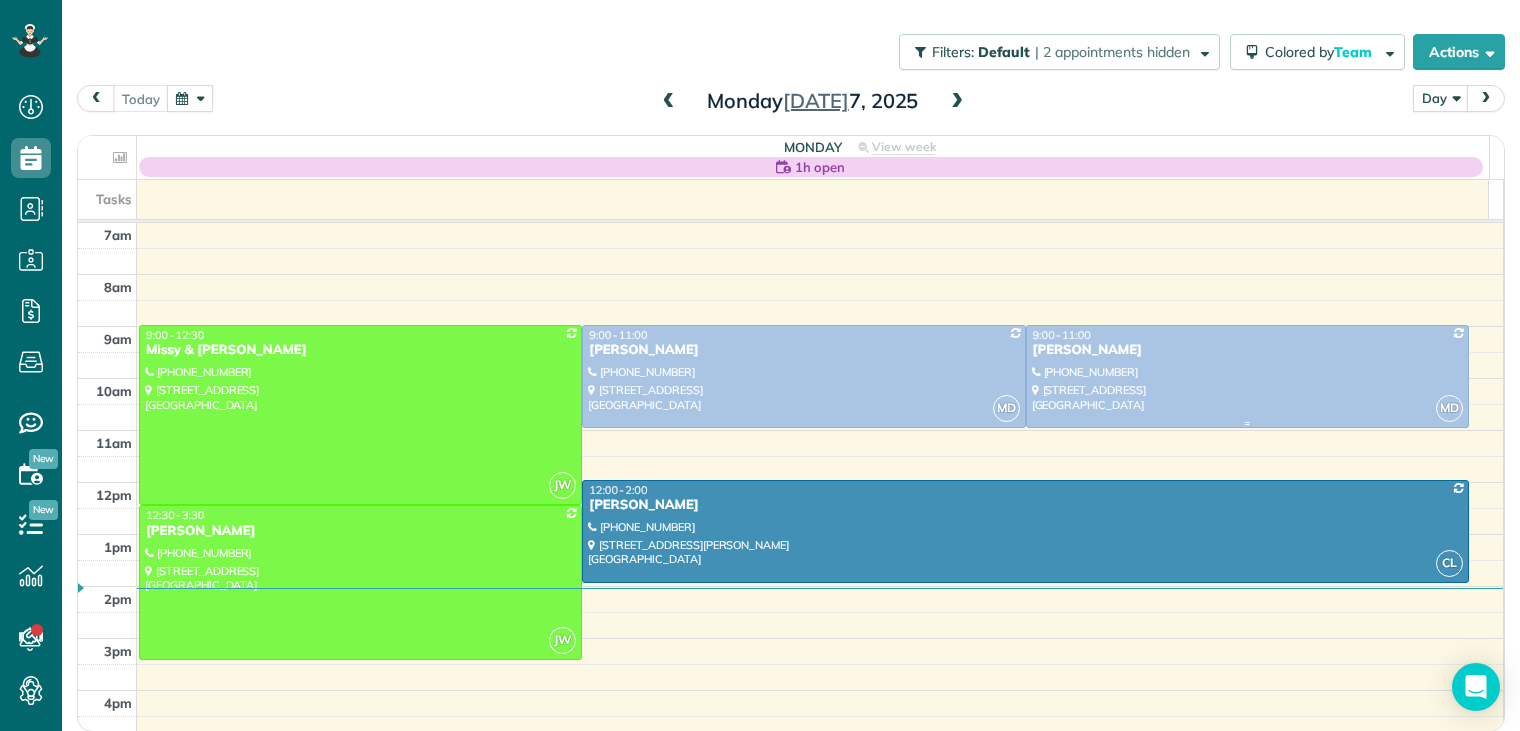 click on "[PERSON_NAME]" at bounding box center (1247, 350) 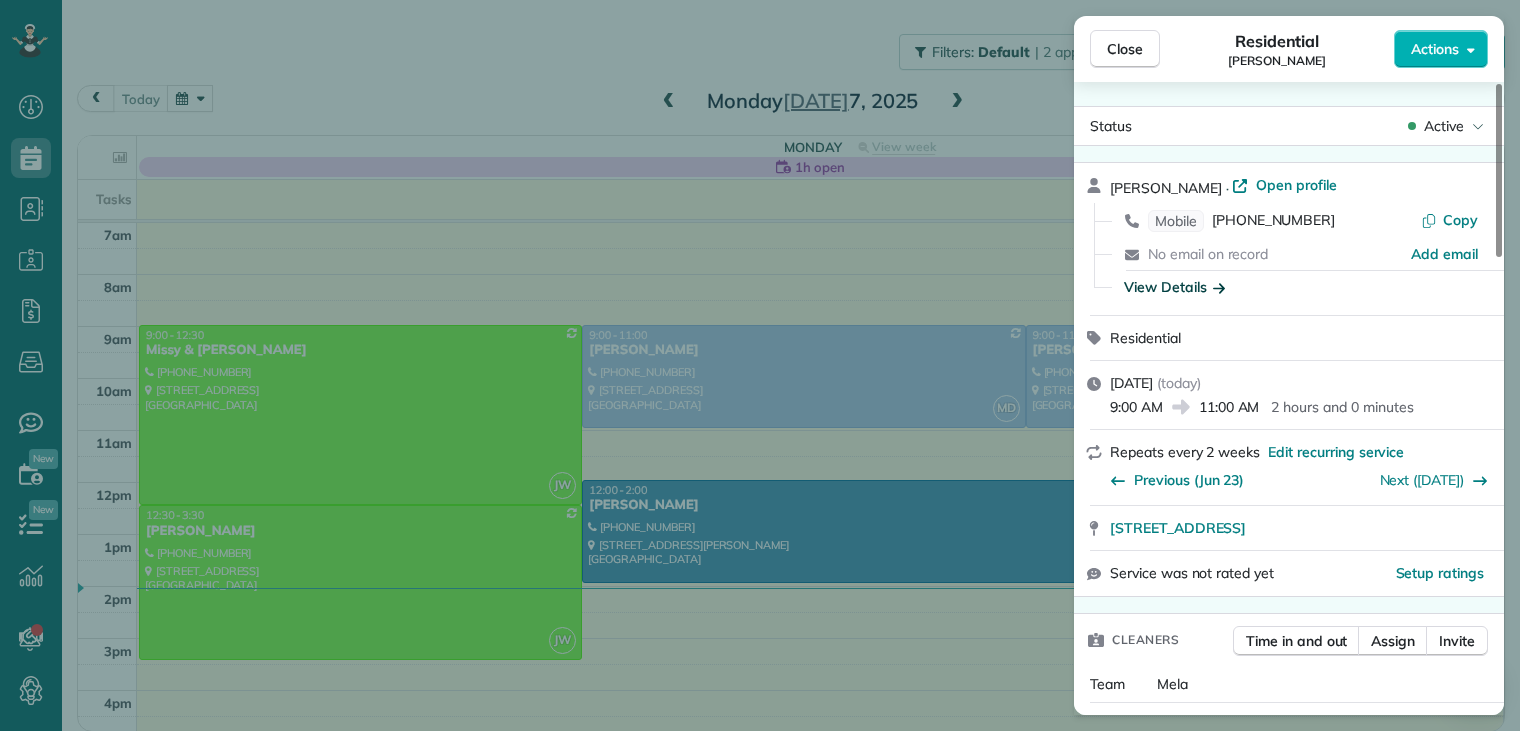 click 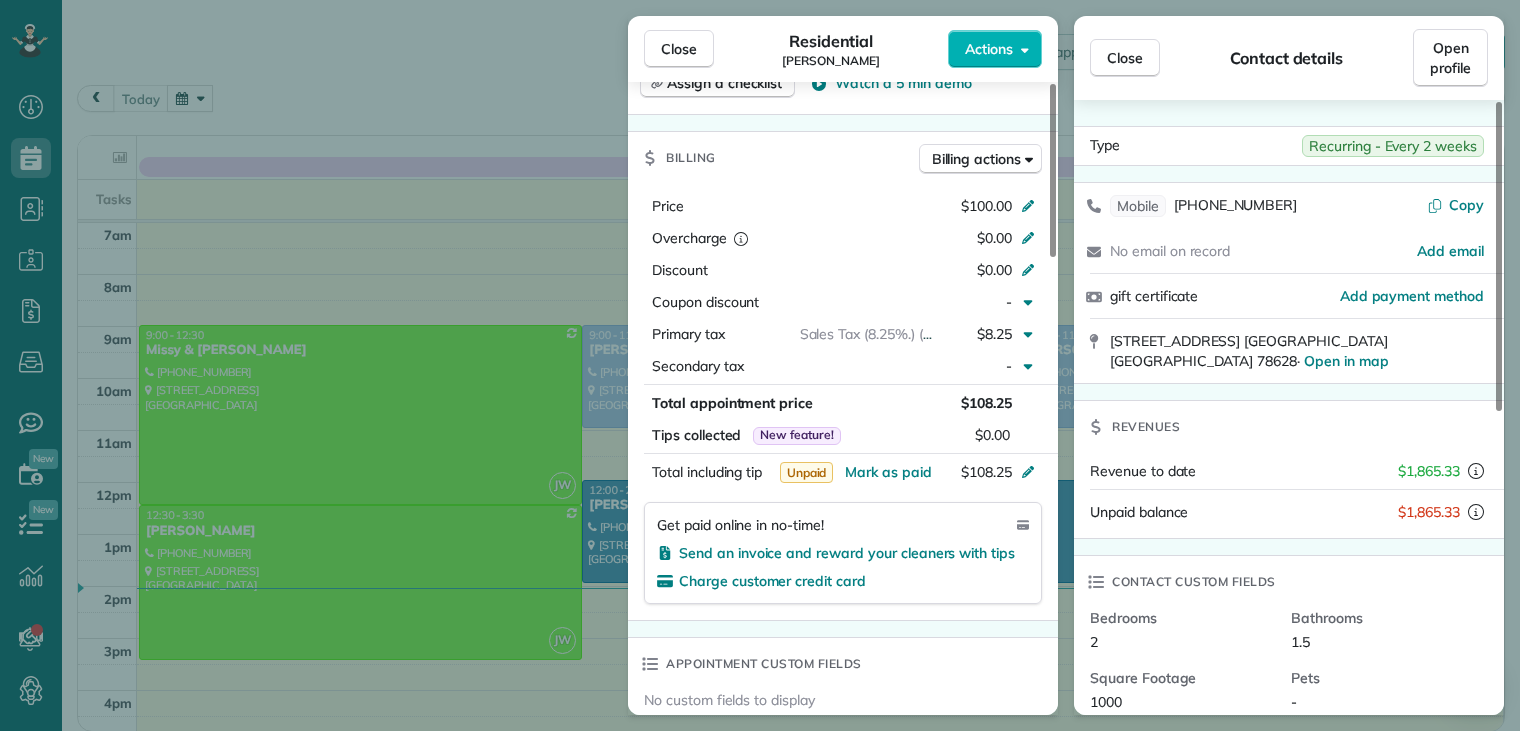 scroll, scrollTop: 900, scrollLeft: 0, axis: vertical 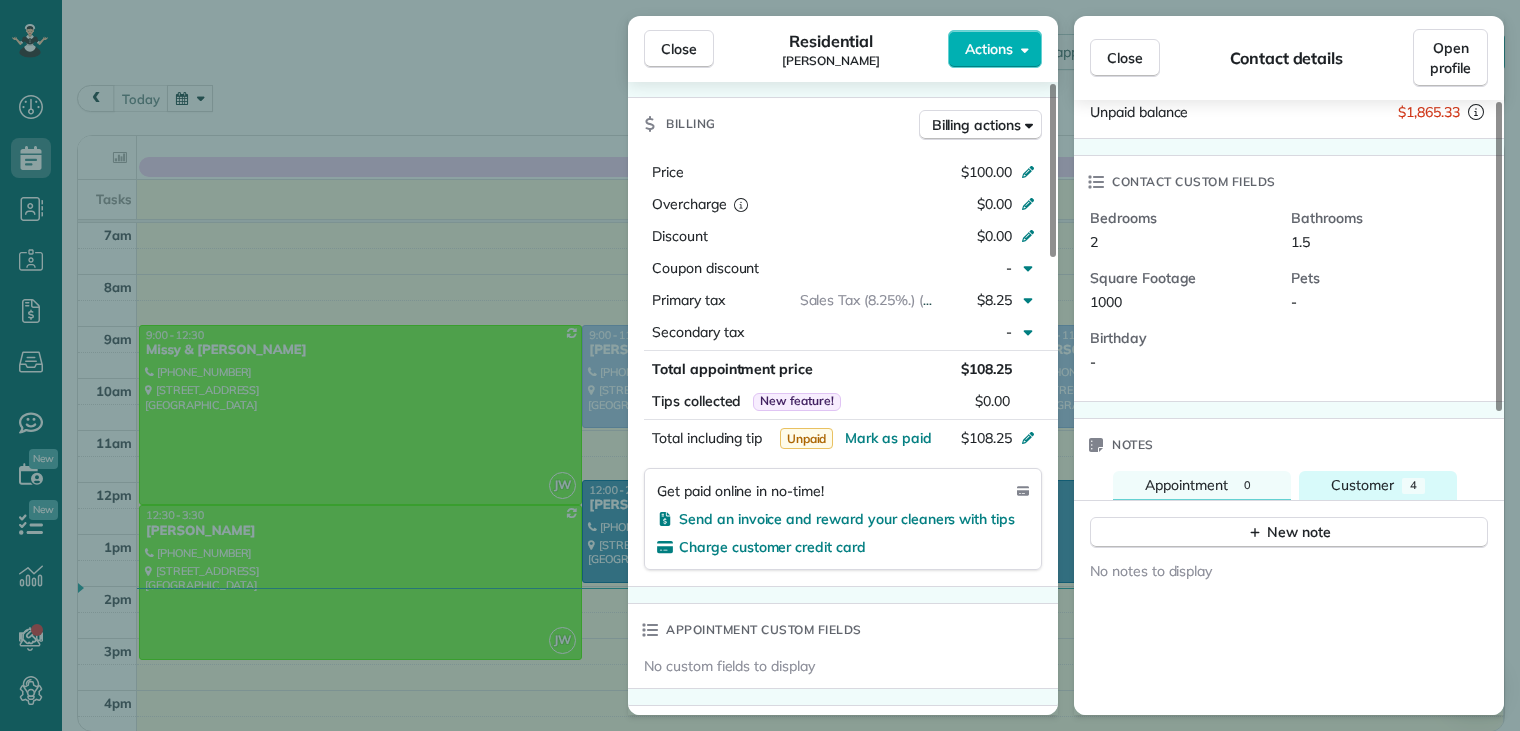 click on "Customer" at bounding box center (1362, 485) 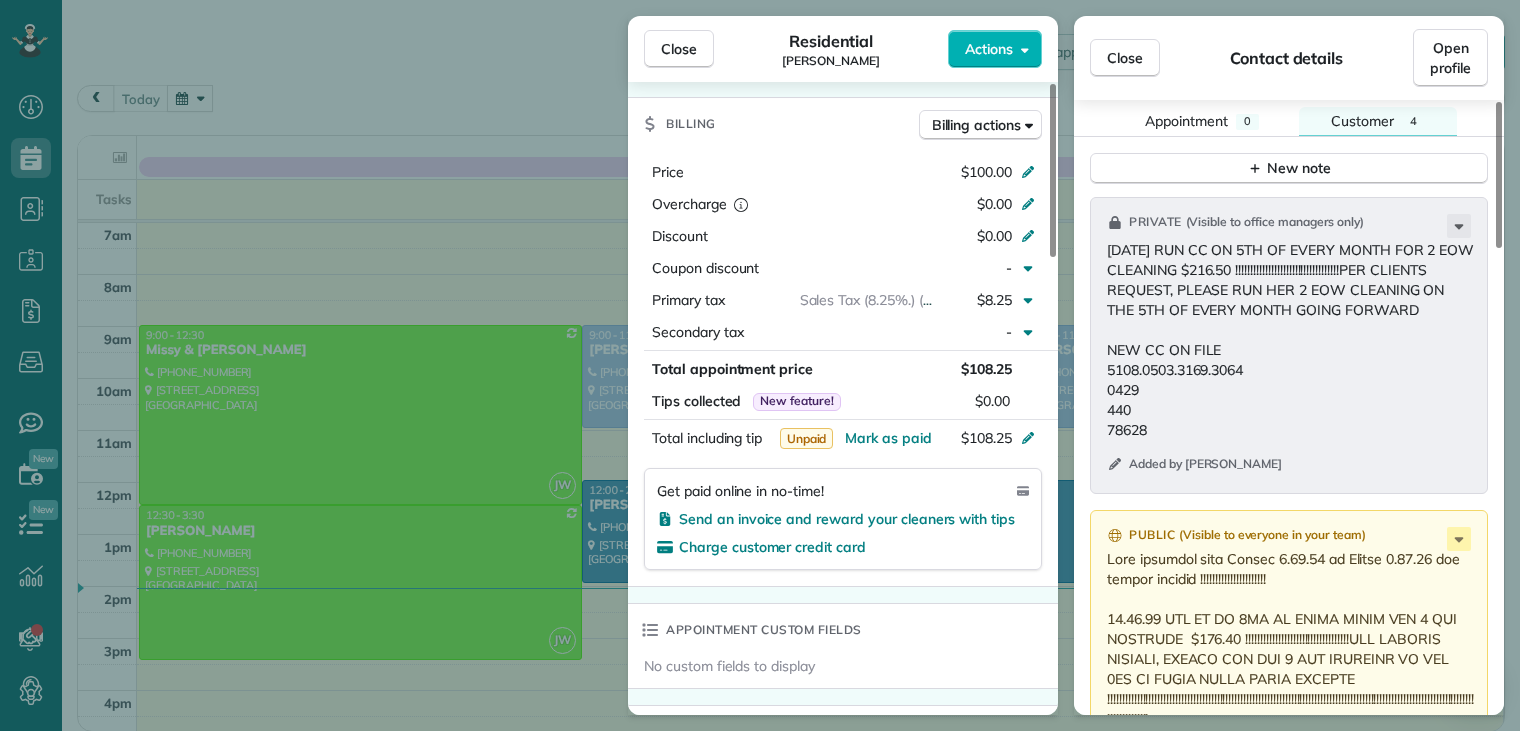 scroll, scrollTop: 800, scrollLeft: 0, axis: vertical 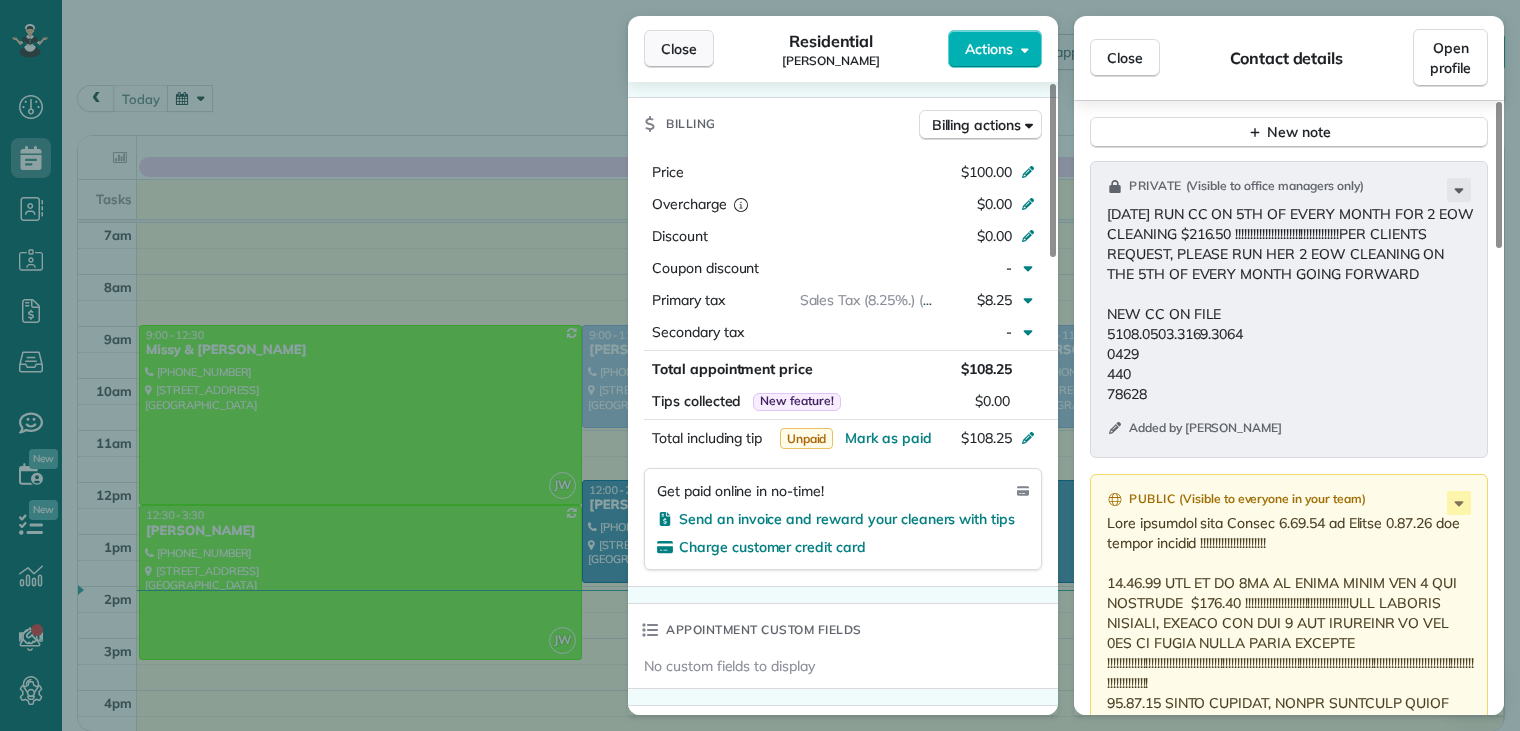 click on "Close" at bounding box center [679, 49] 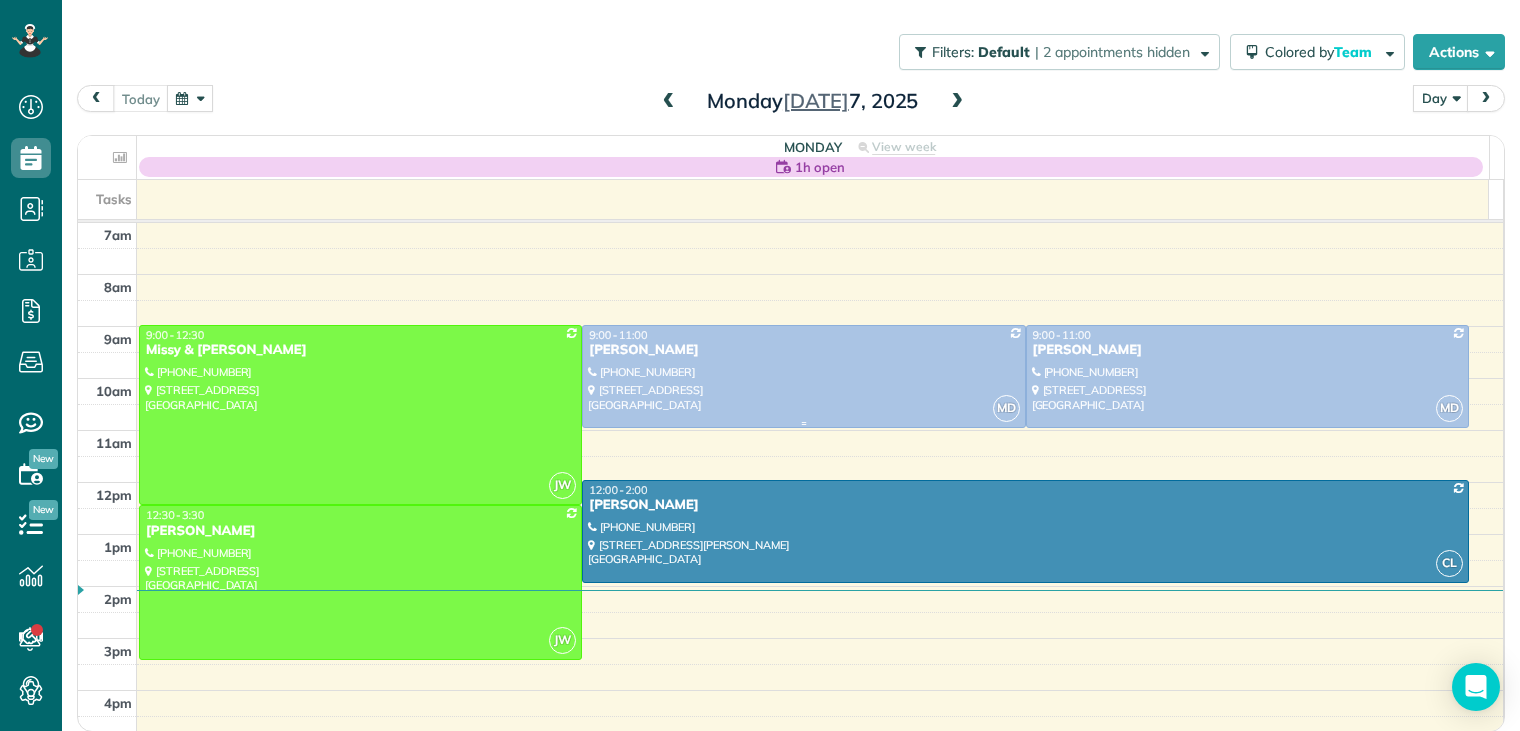 click on "[PERSON_NAME]" at bounding box center (803, 350) 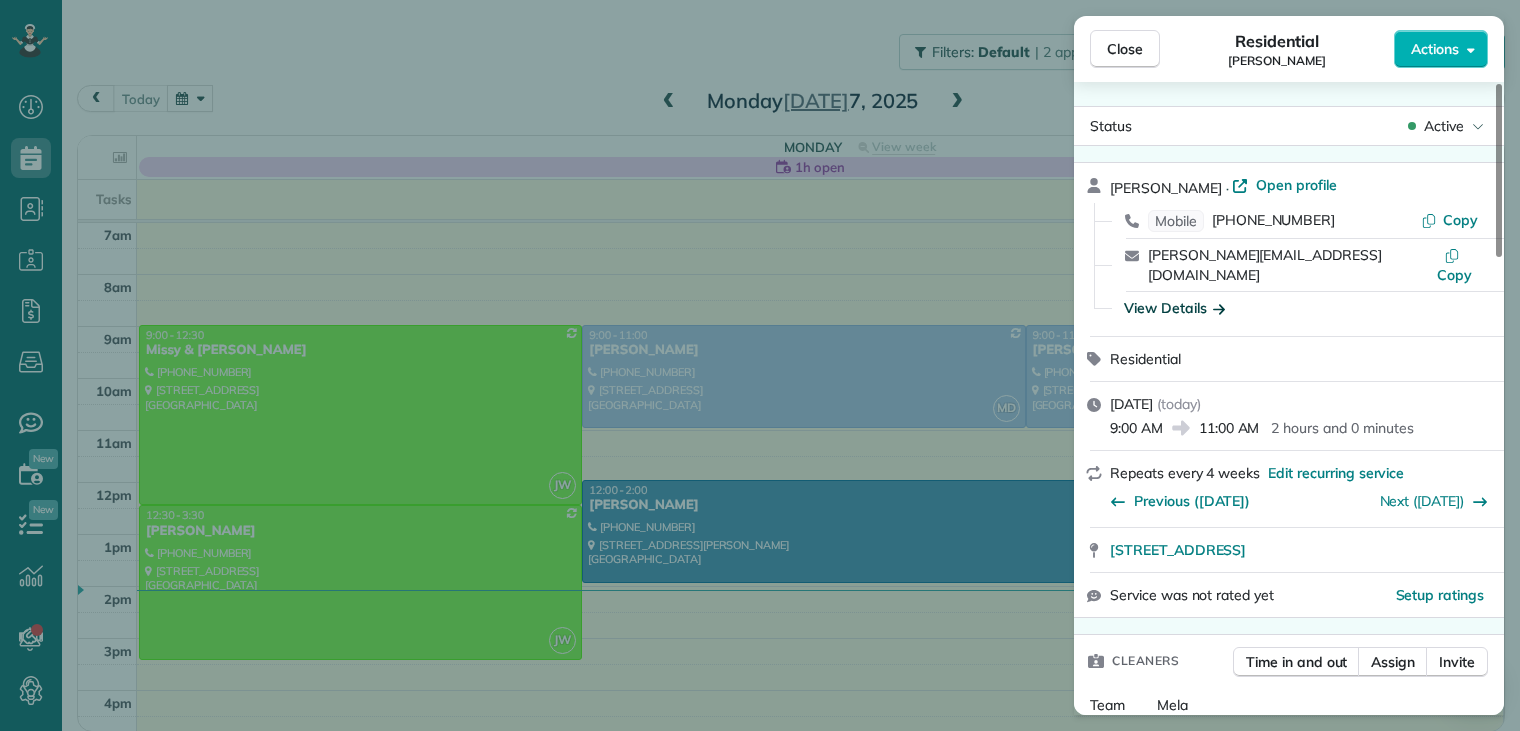 click 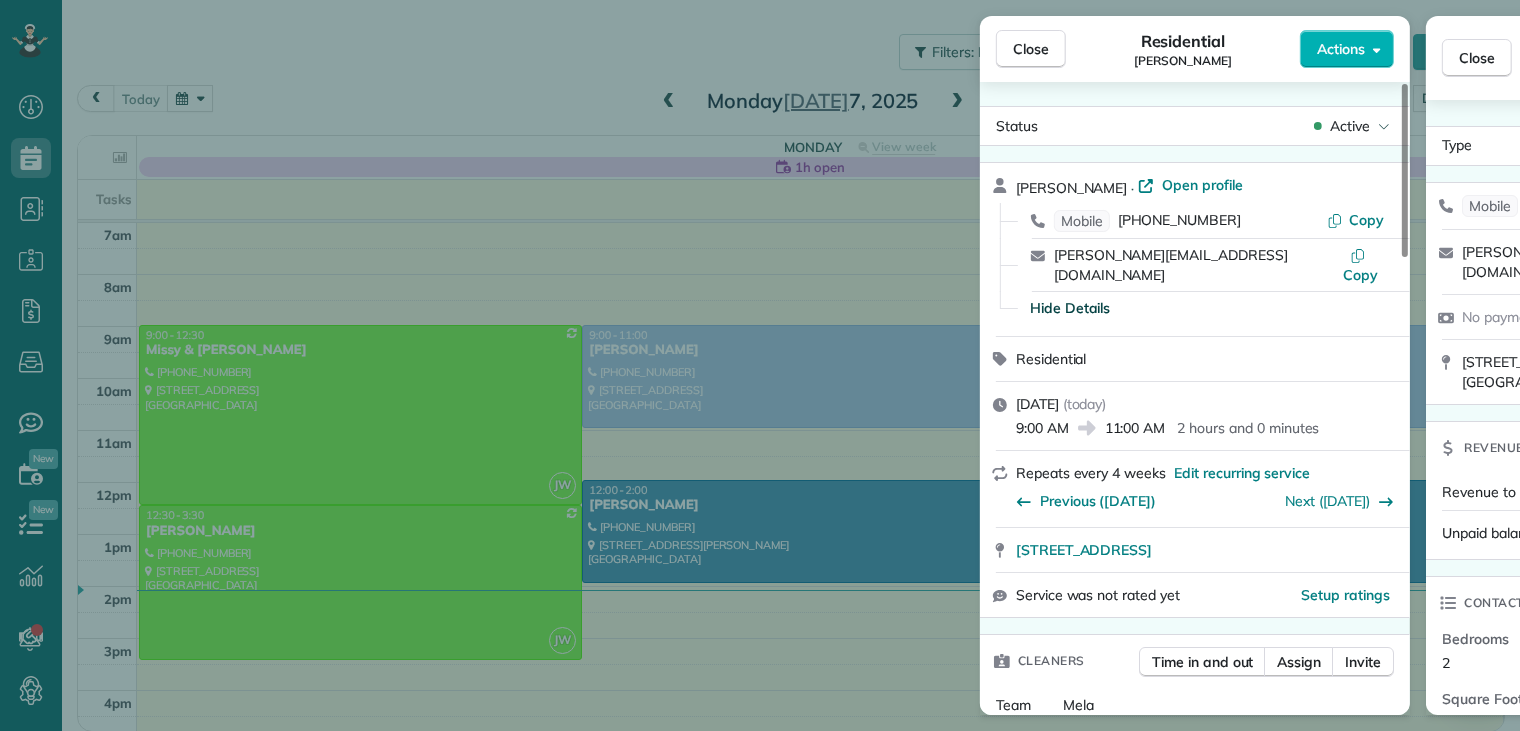 click on "Hide Details" at bounding box center (1207, 308) 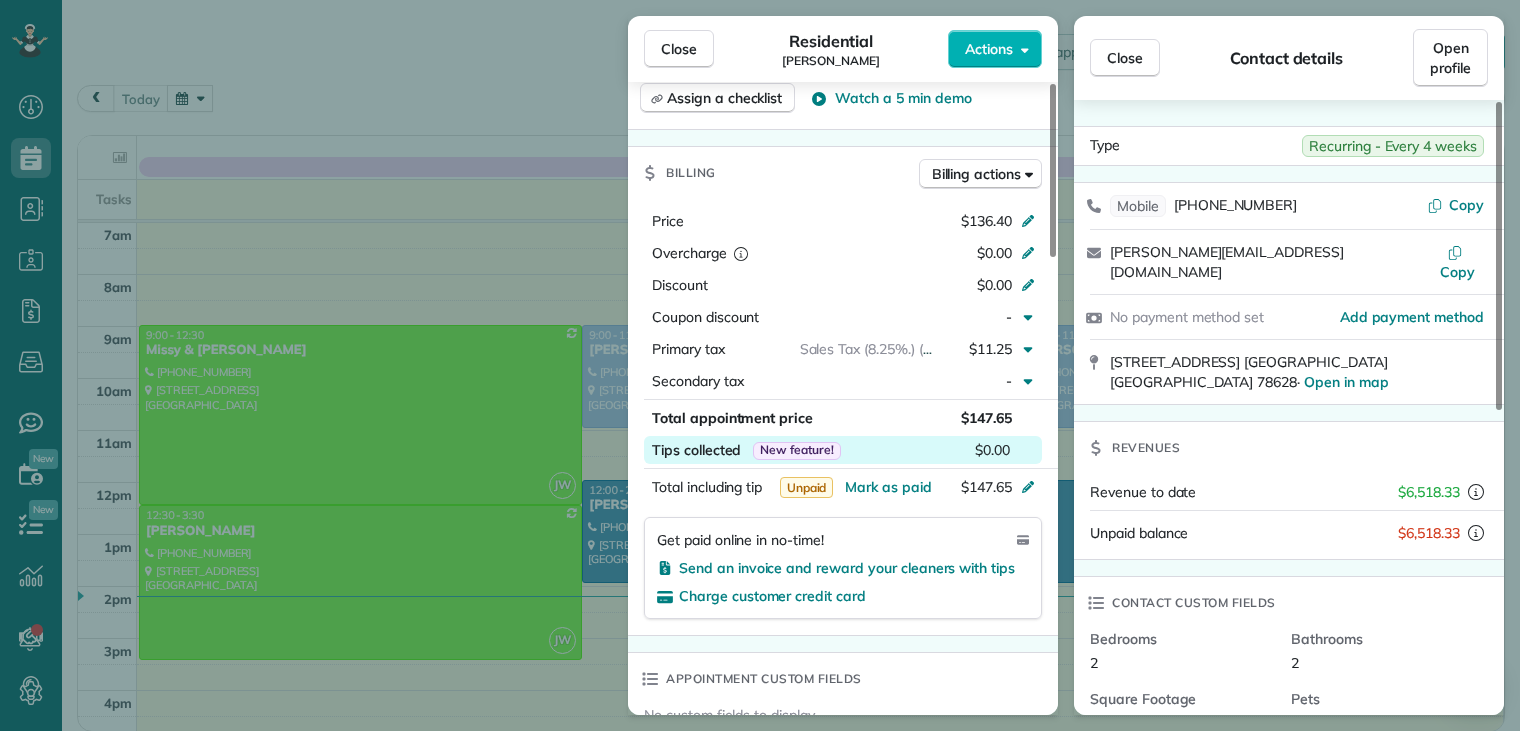 scroll, scrollTop: 1000, scrollLeft: 0, axis: vertical 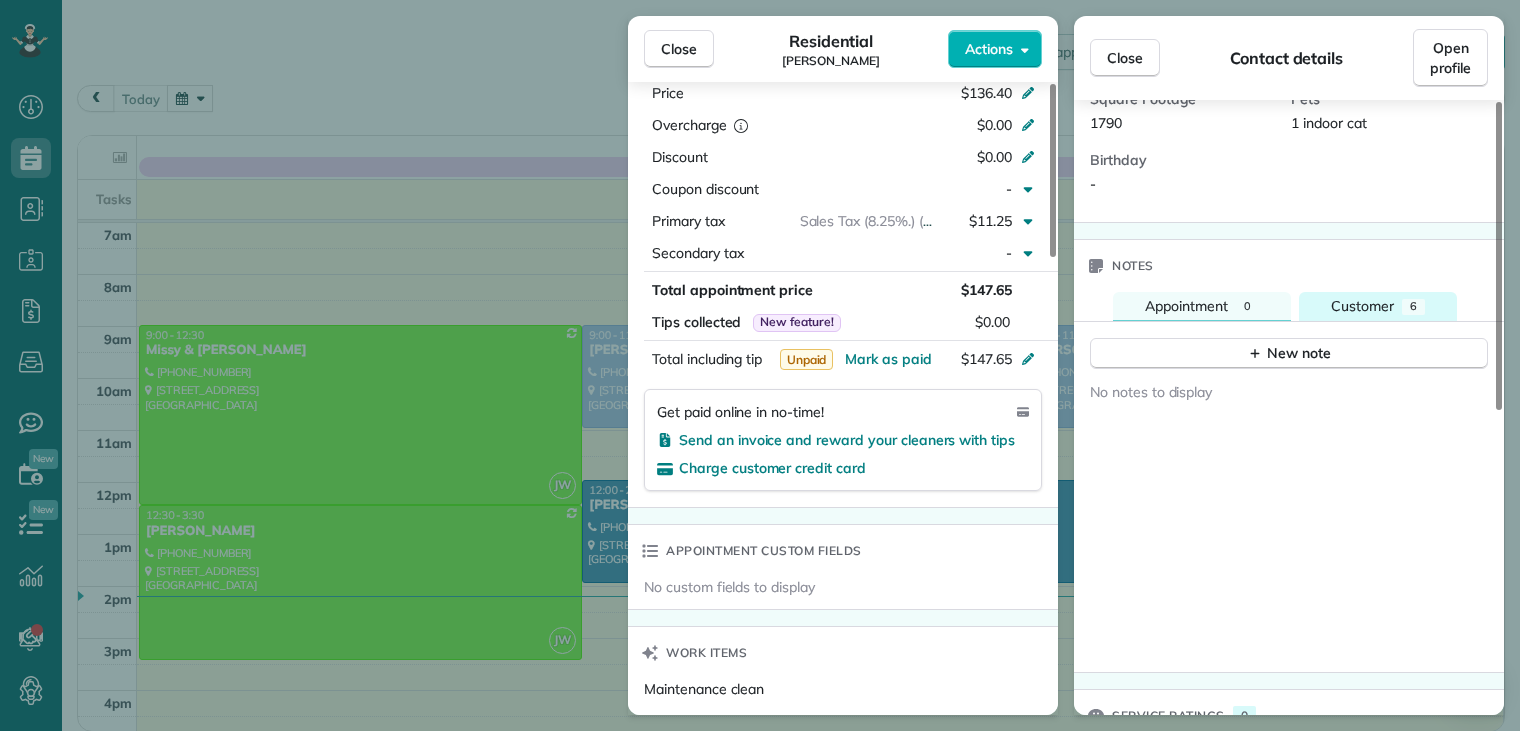 click on "Customer" at bounding box center [1362, 306] 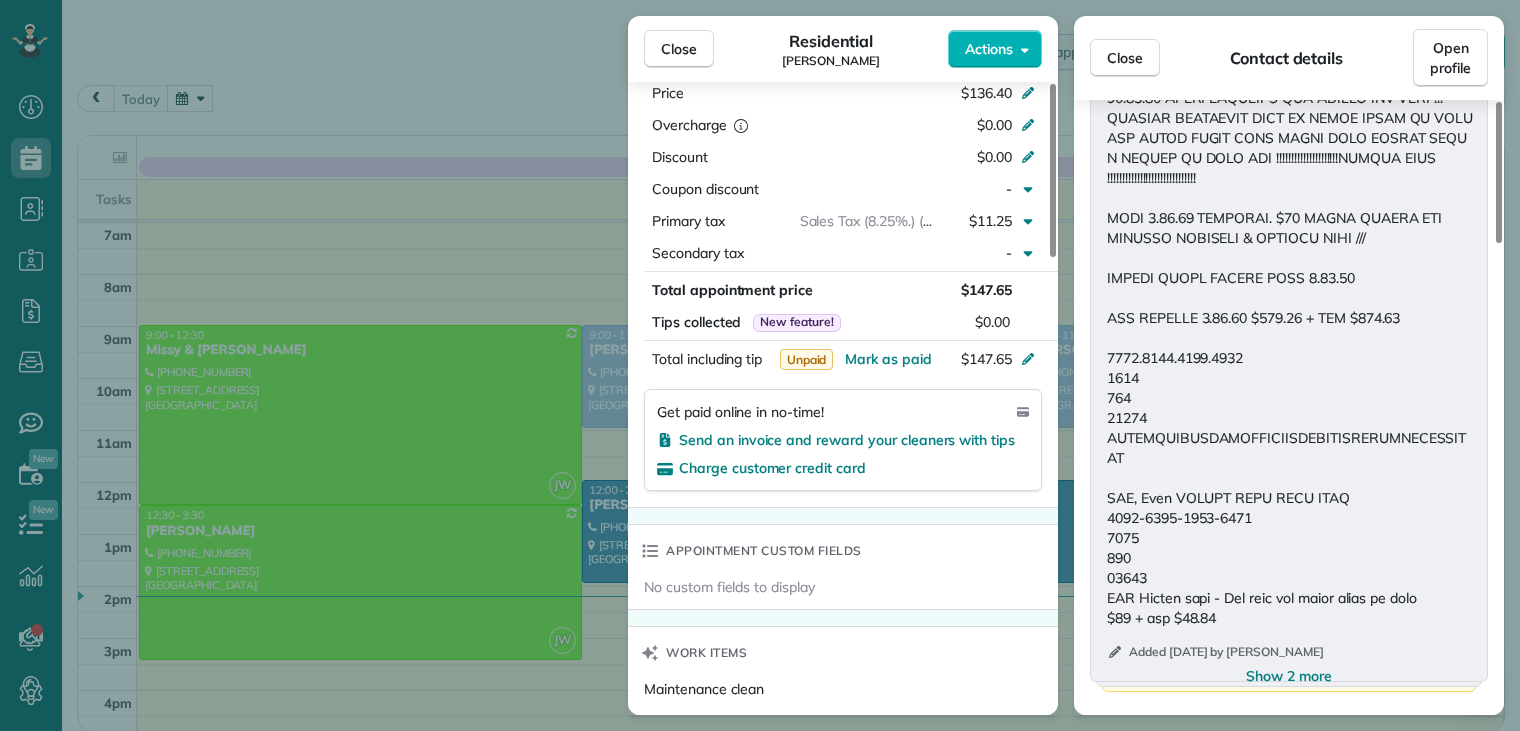 scroll, scrollTop: 1800, scrollLeft: 0, axis: vertical 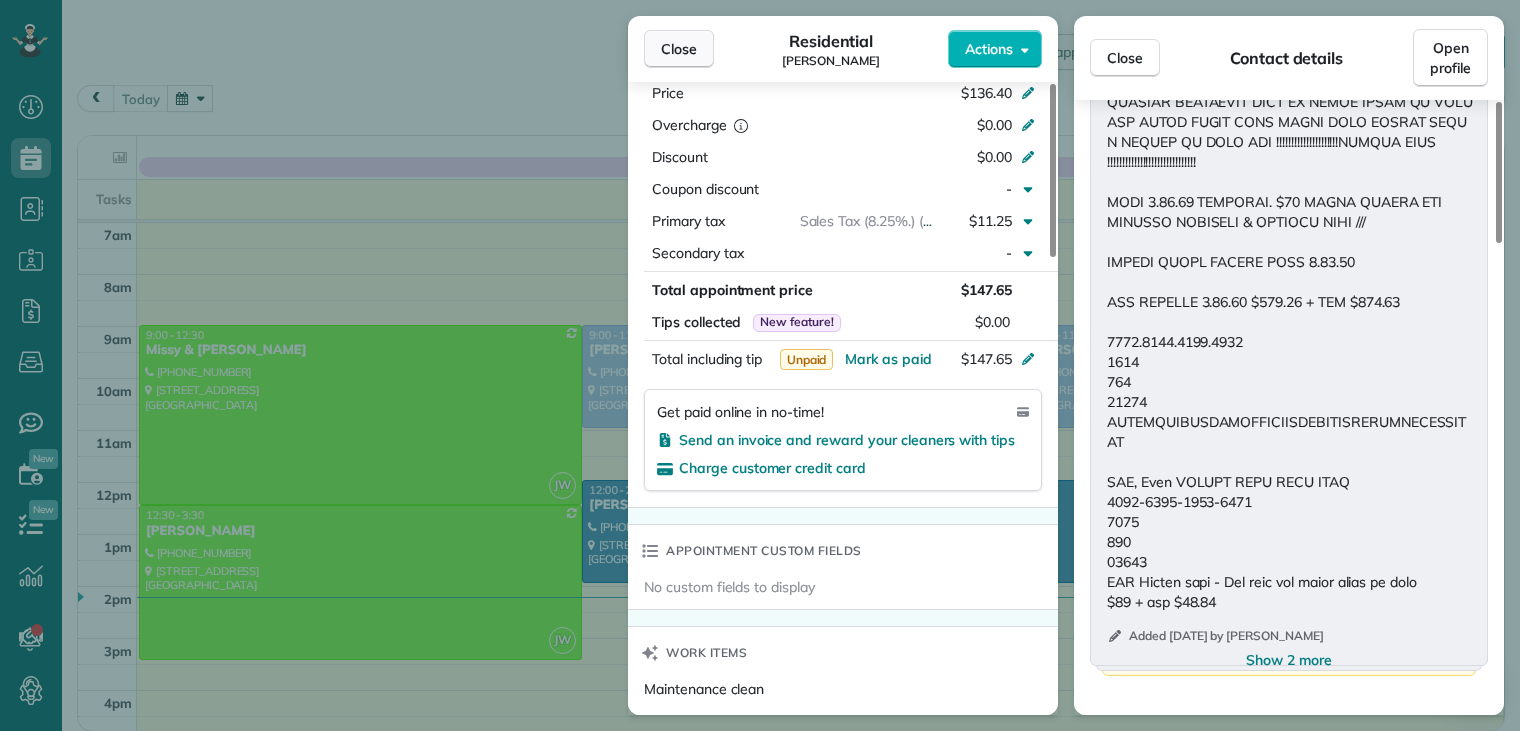 click on "Close" at bounding box center (679, 49) 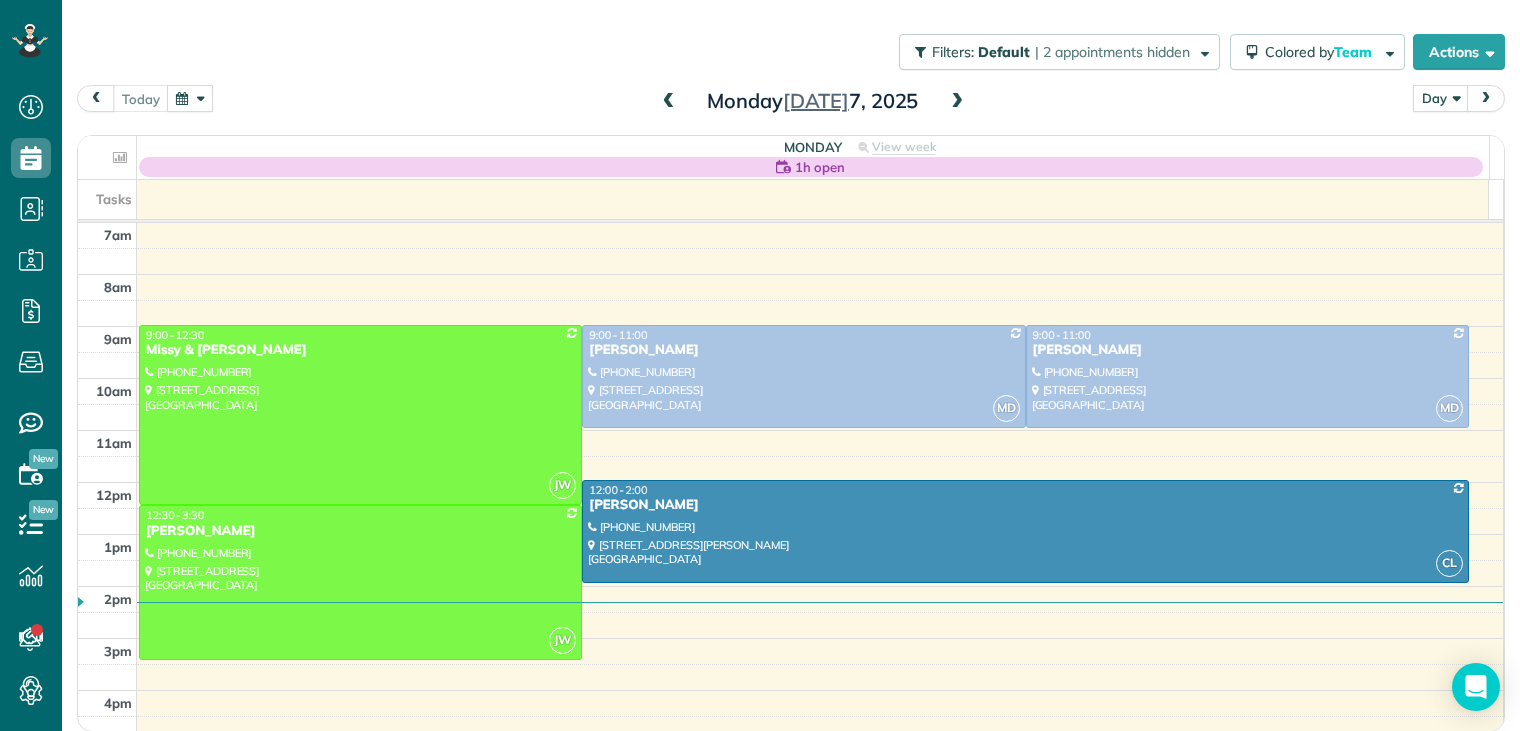 click at bounding box center (957, 102) 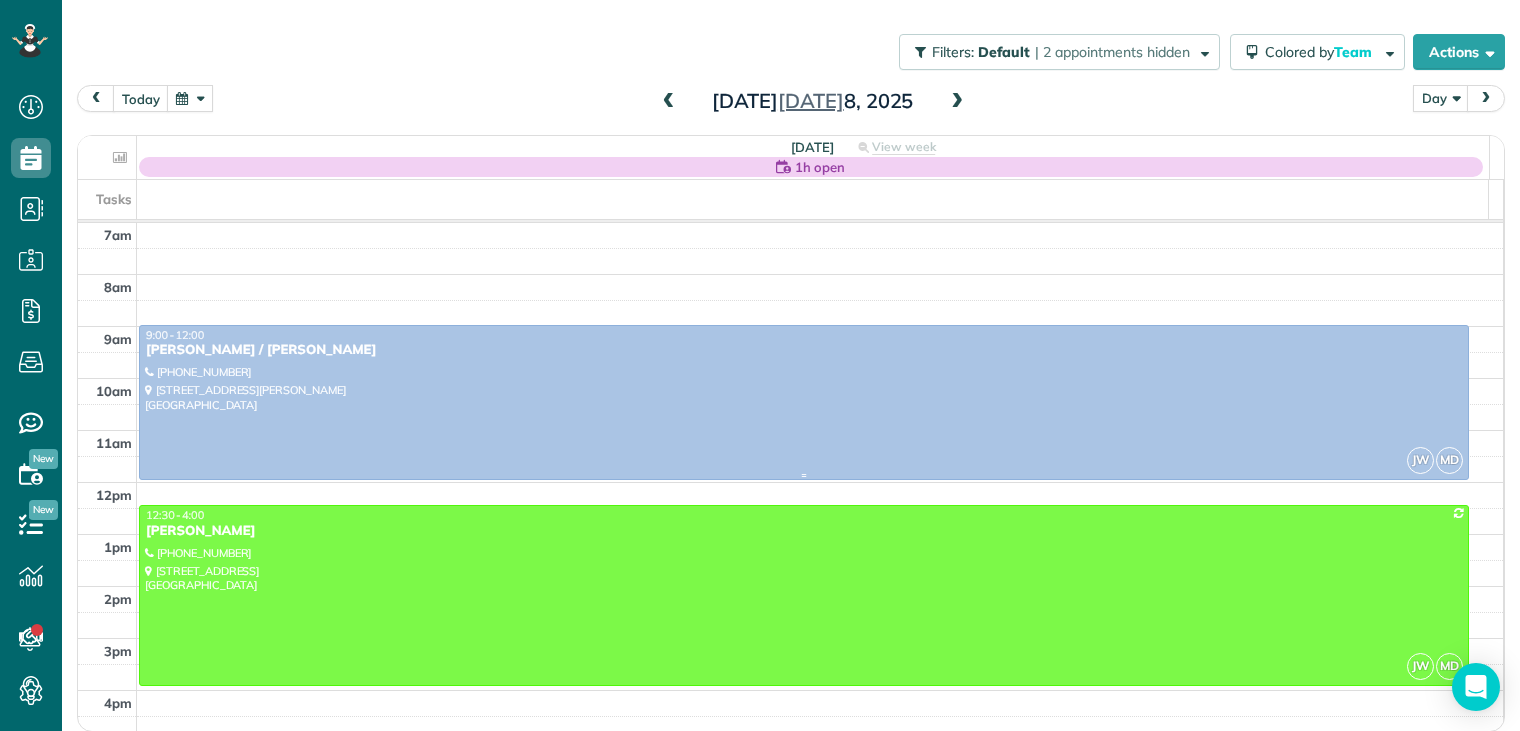 click on "[PERSON_NAME] / [PERSON_NAME]" at bounding box center (804, 350) 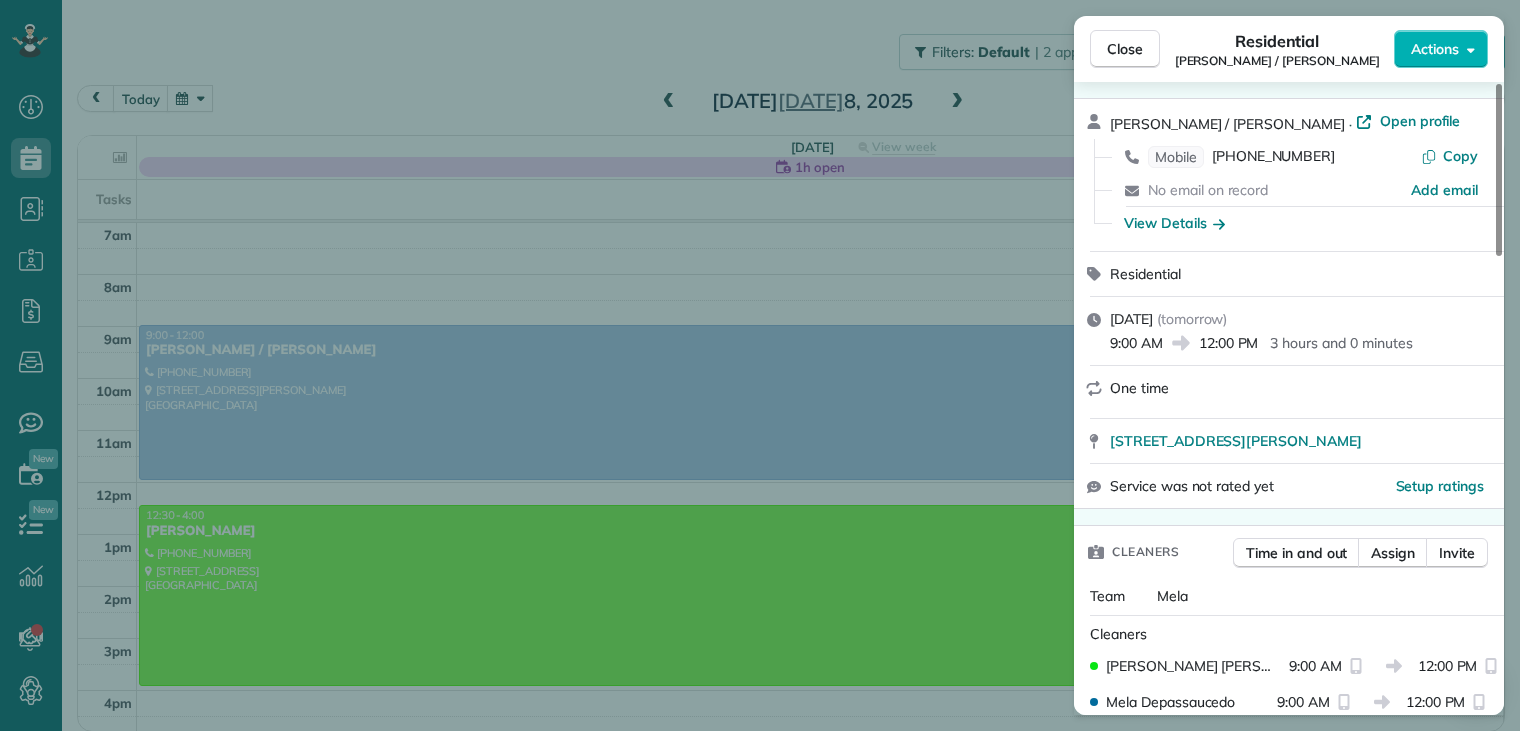 scroll, scrollTop: 100, scrollLeft: 0, axis: vertical 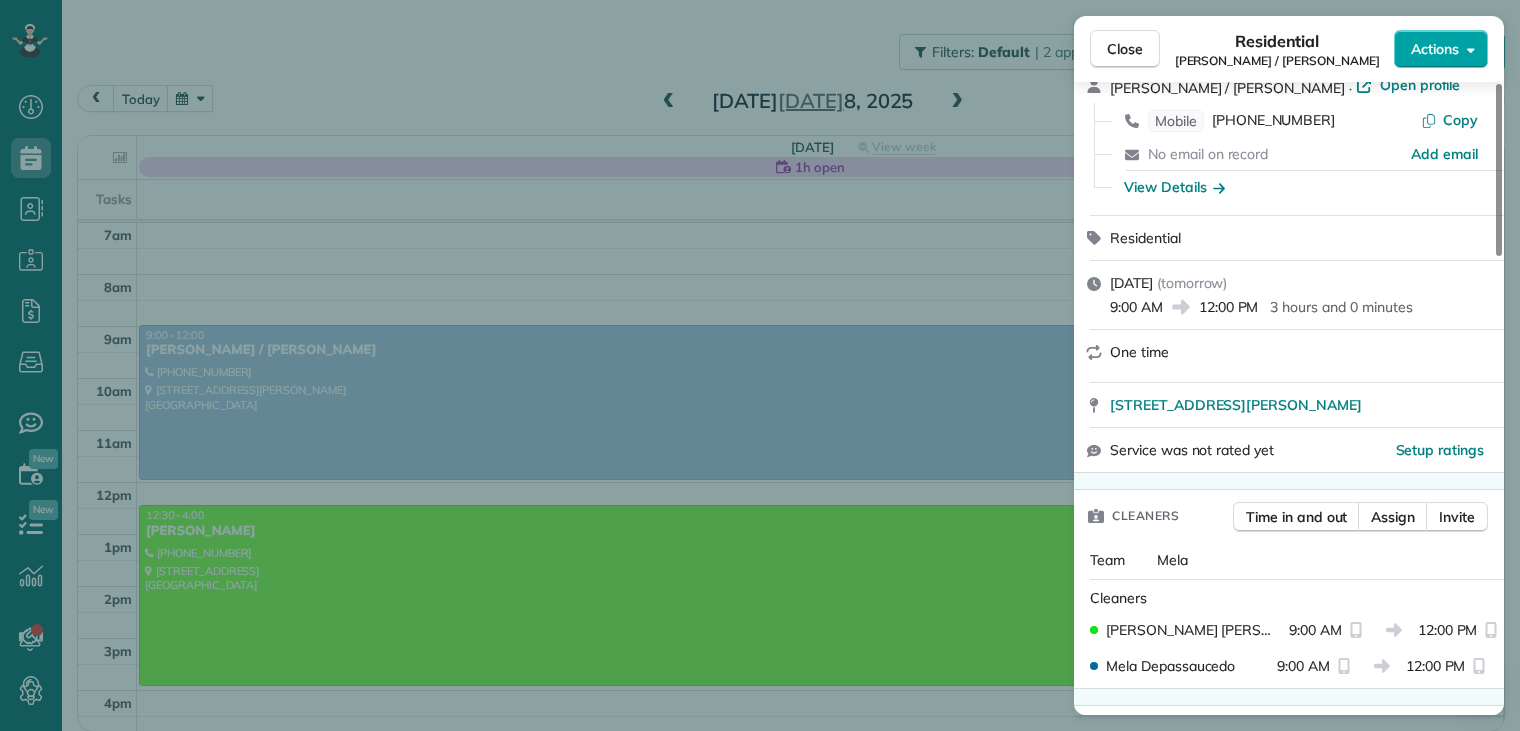 click on "Actions" at bounding box center [1435, 49] 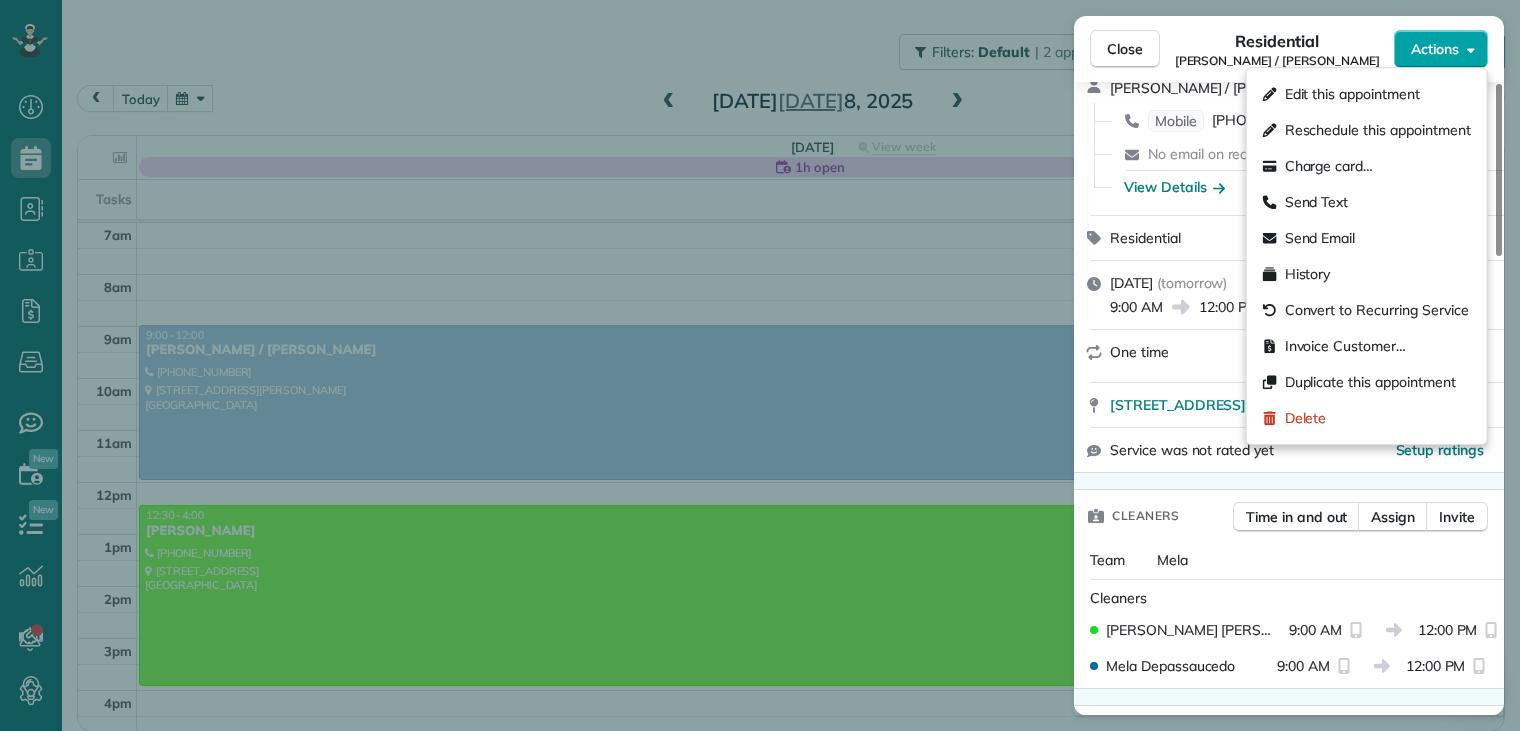 click on "Actions" at bounding box center (1435, 49) 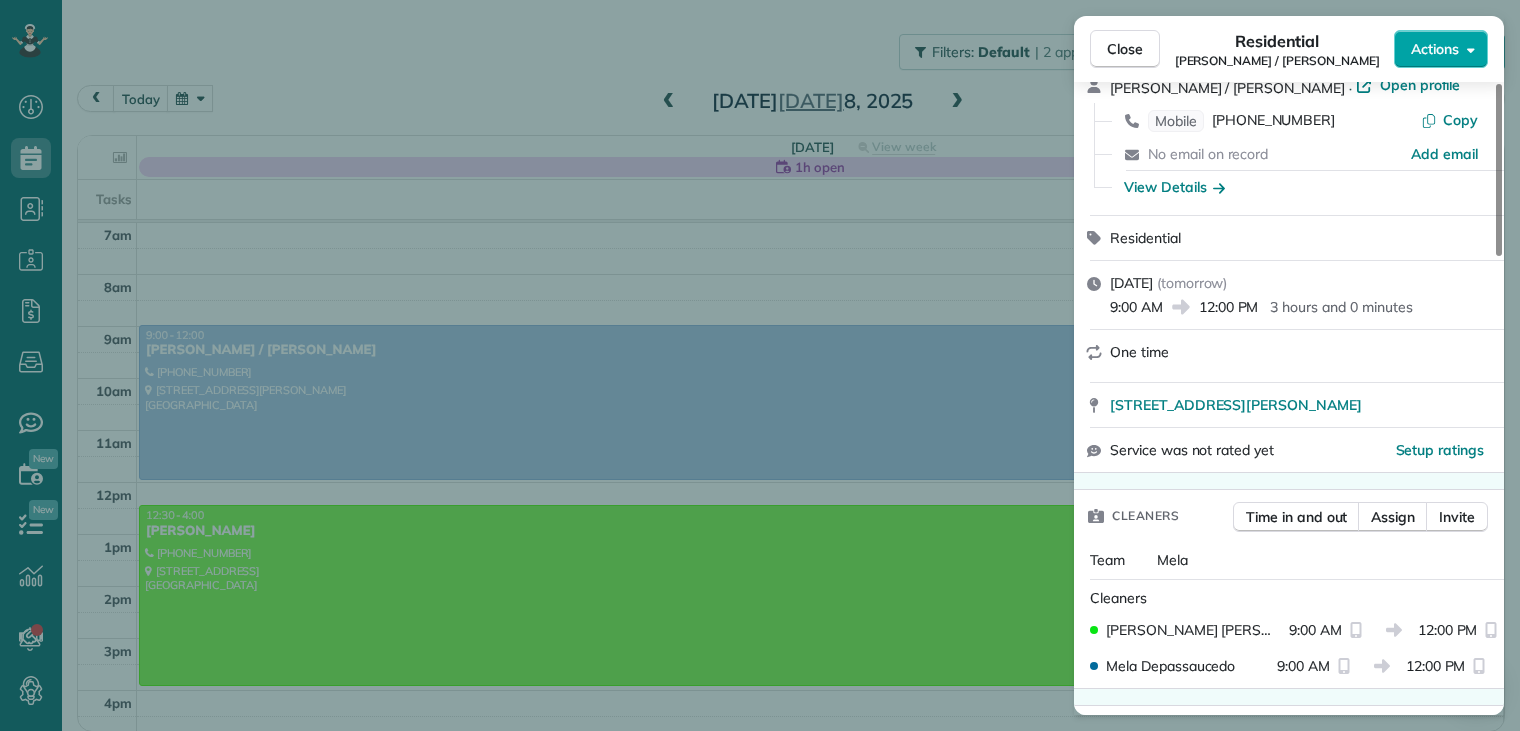 click on "Actions" at bounding box center [1435, 49] 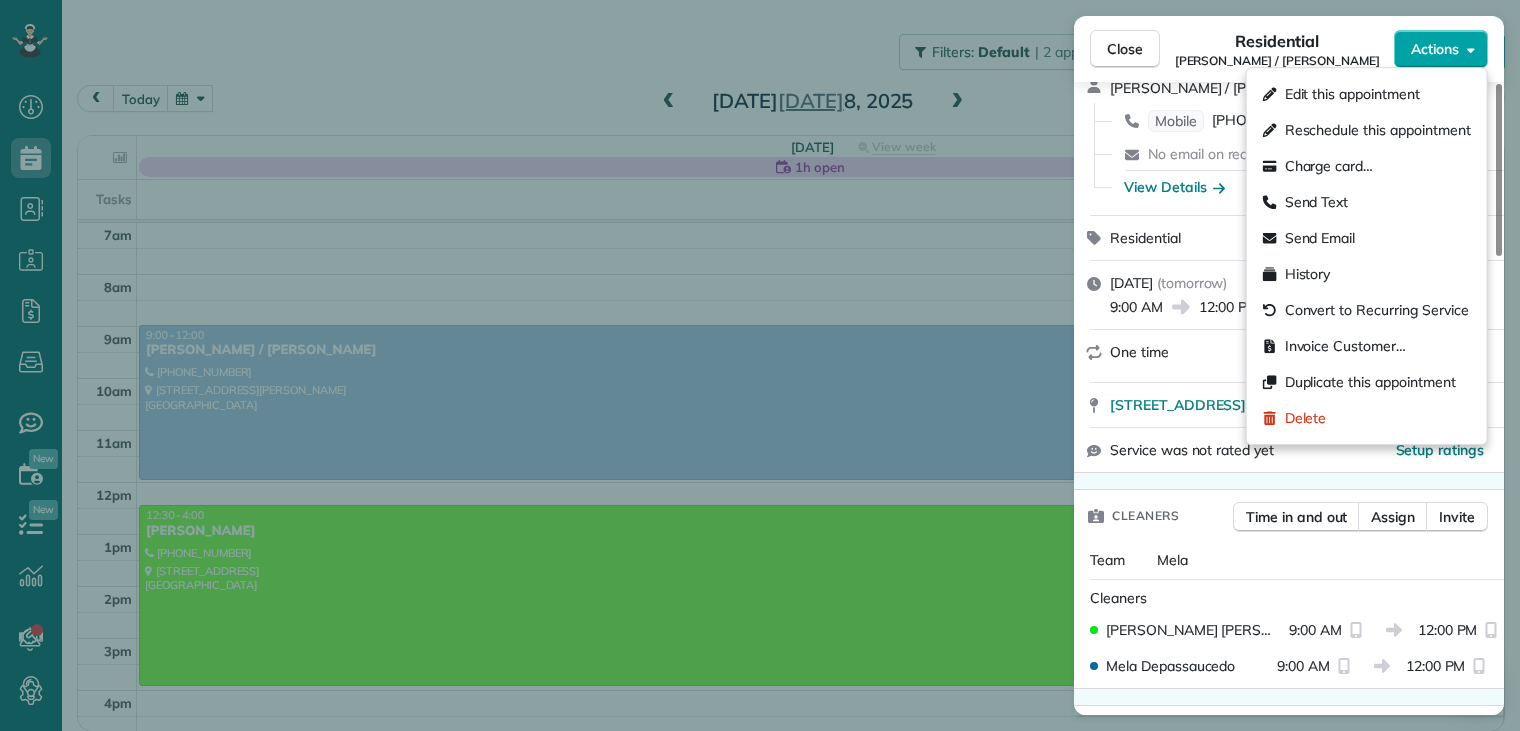 click on "Actions" at bounding box center [1435, 49] 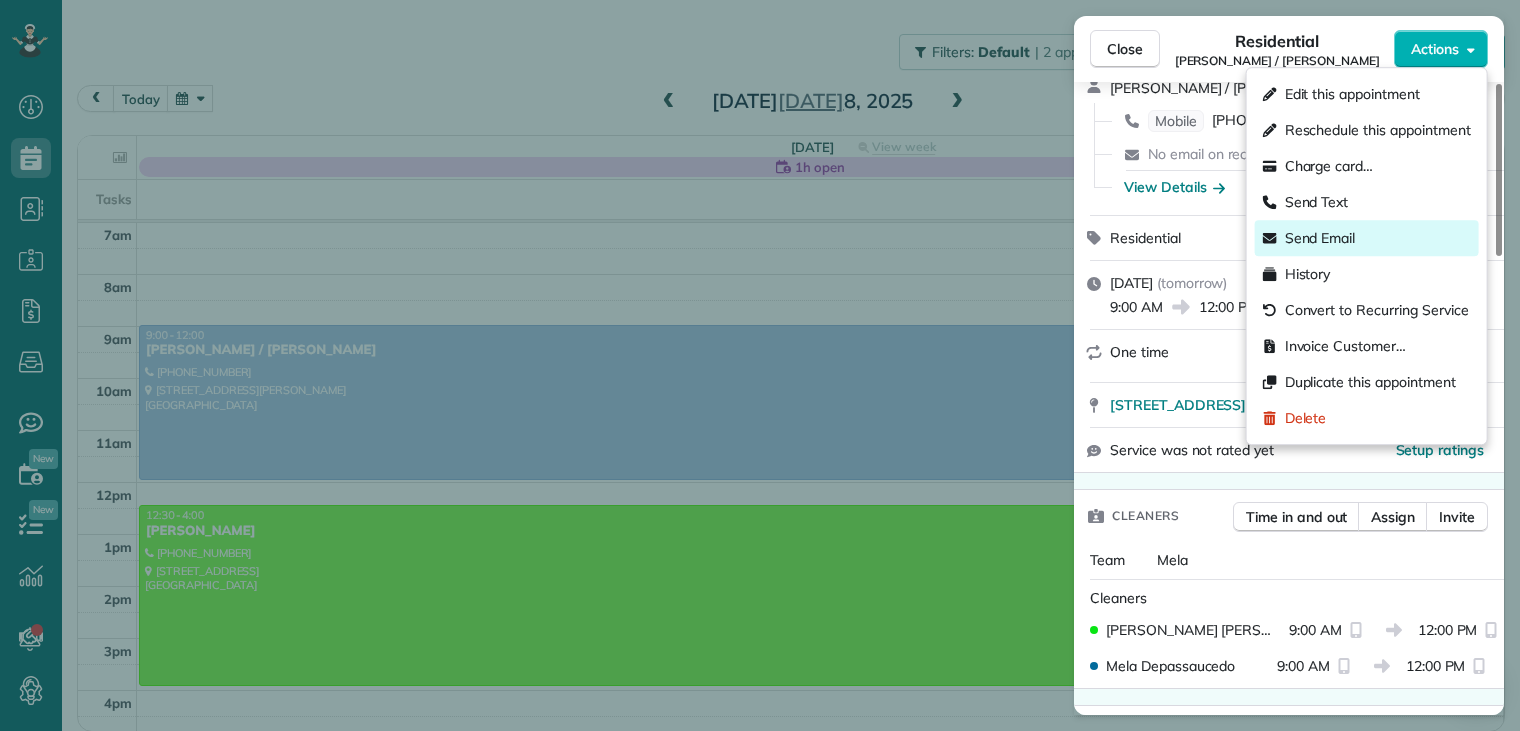 click on "Send Email" at bounding box center [1320, 238] 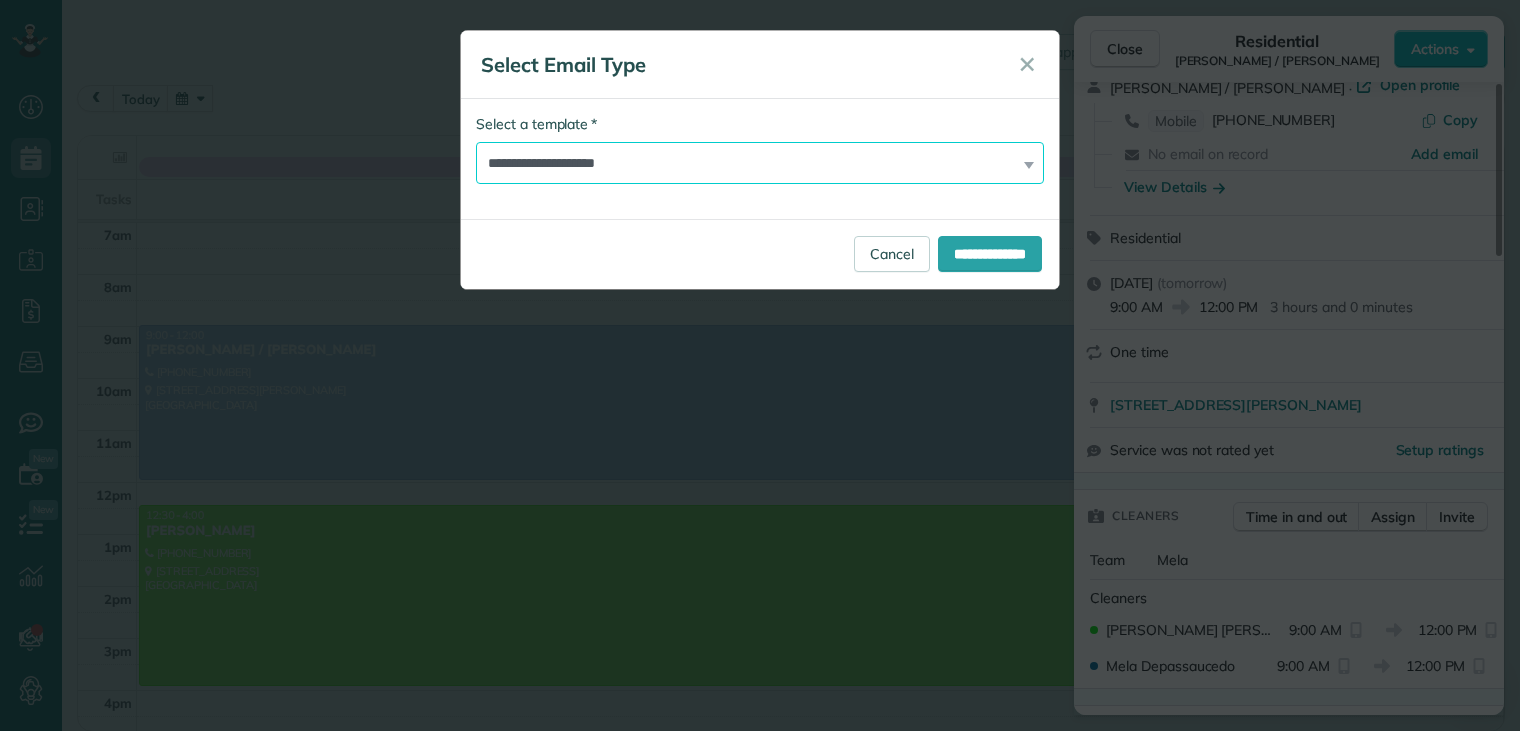 click on "**********" at bounding box center [760, 163] 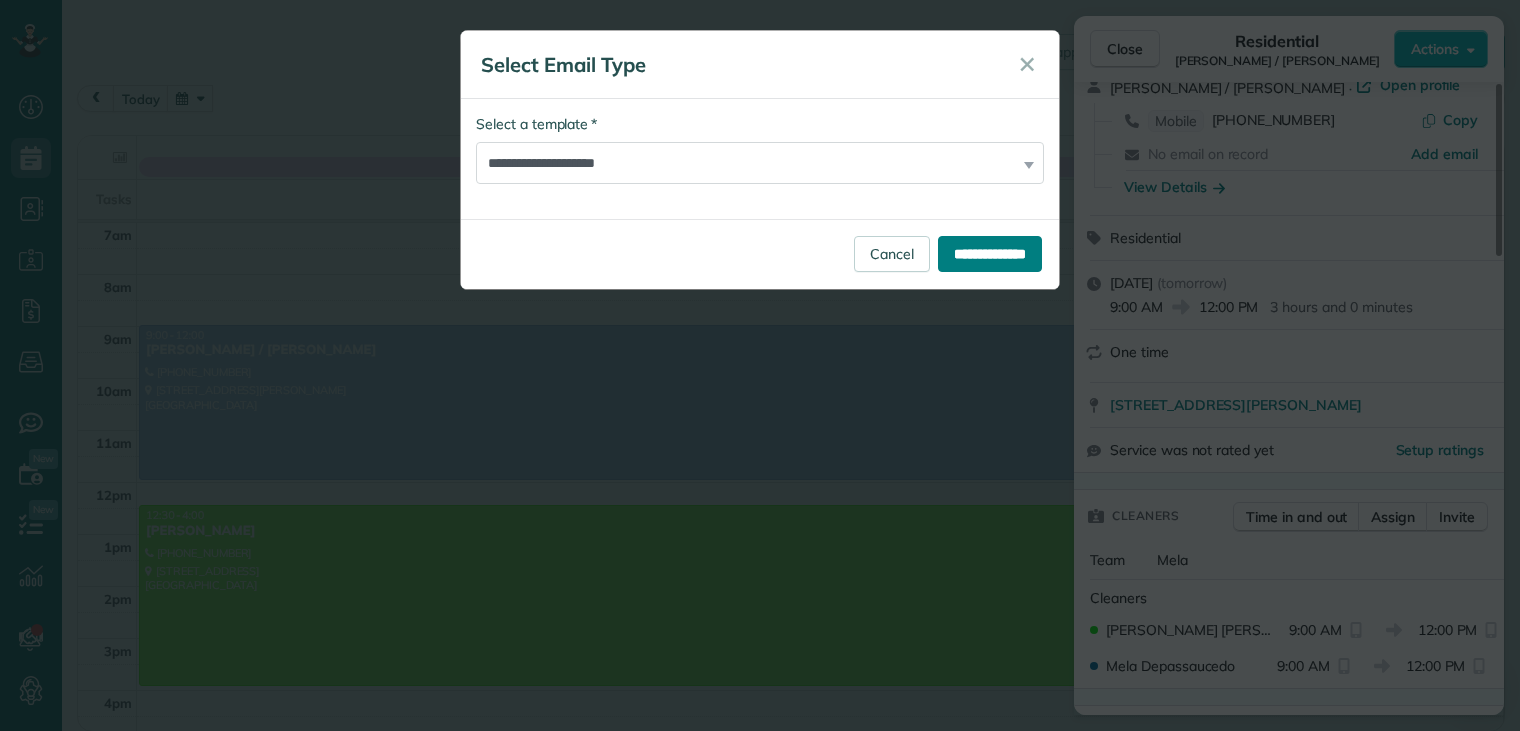 click on "**********" at bounding box center [990, 254] 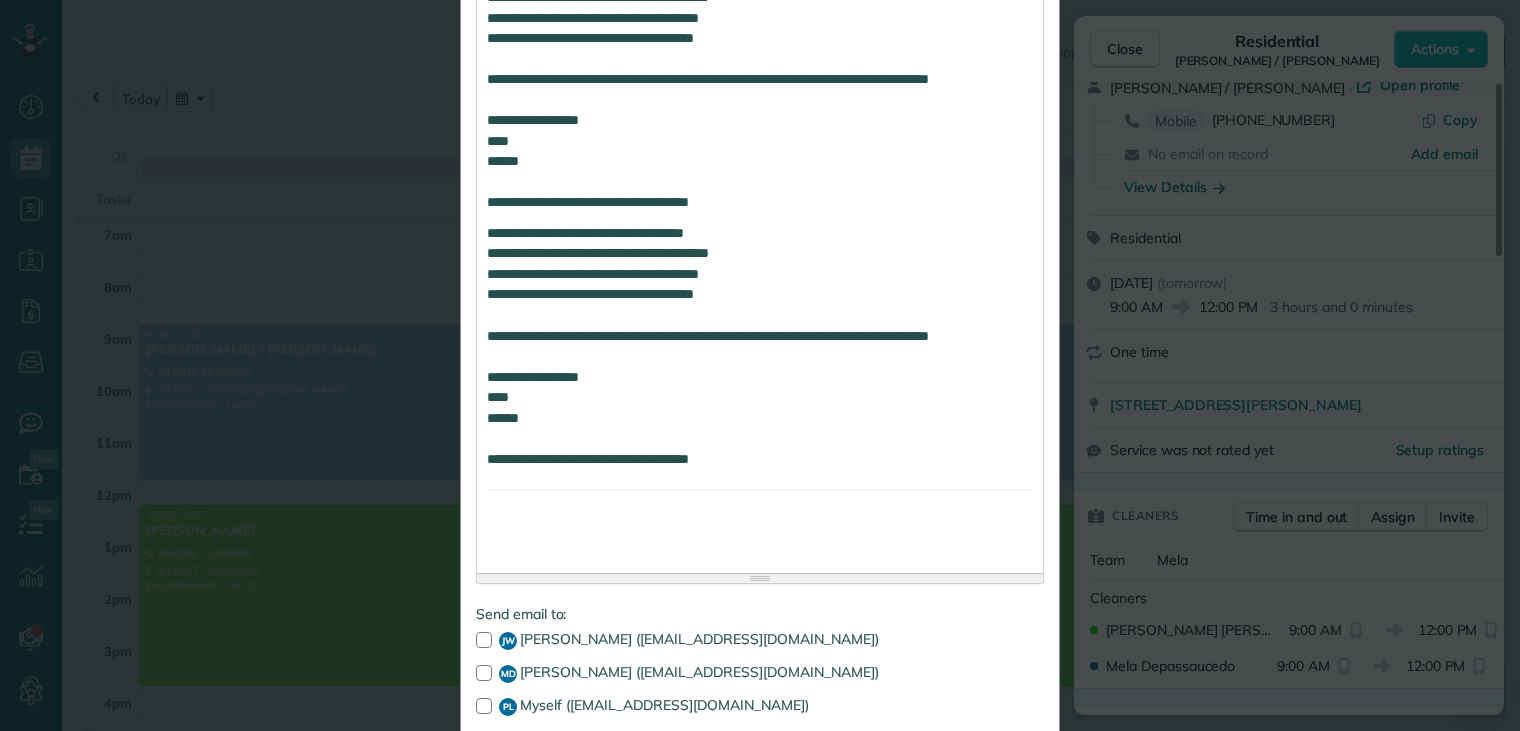 scroll, scrollTop: 1220, scrollLeft: 0, axis: vertical 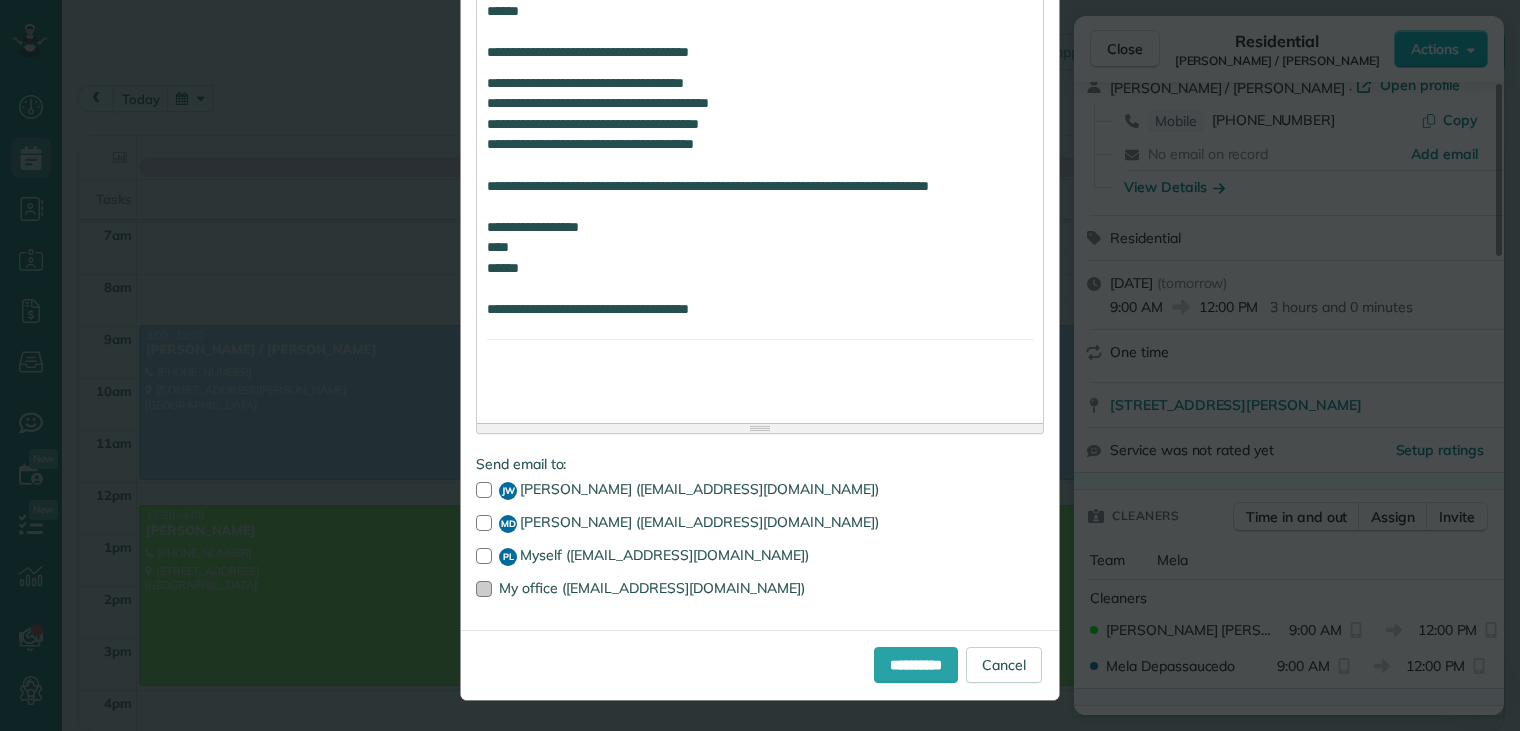 click at bounding box center [484, 589] 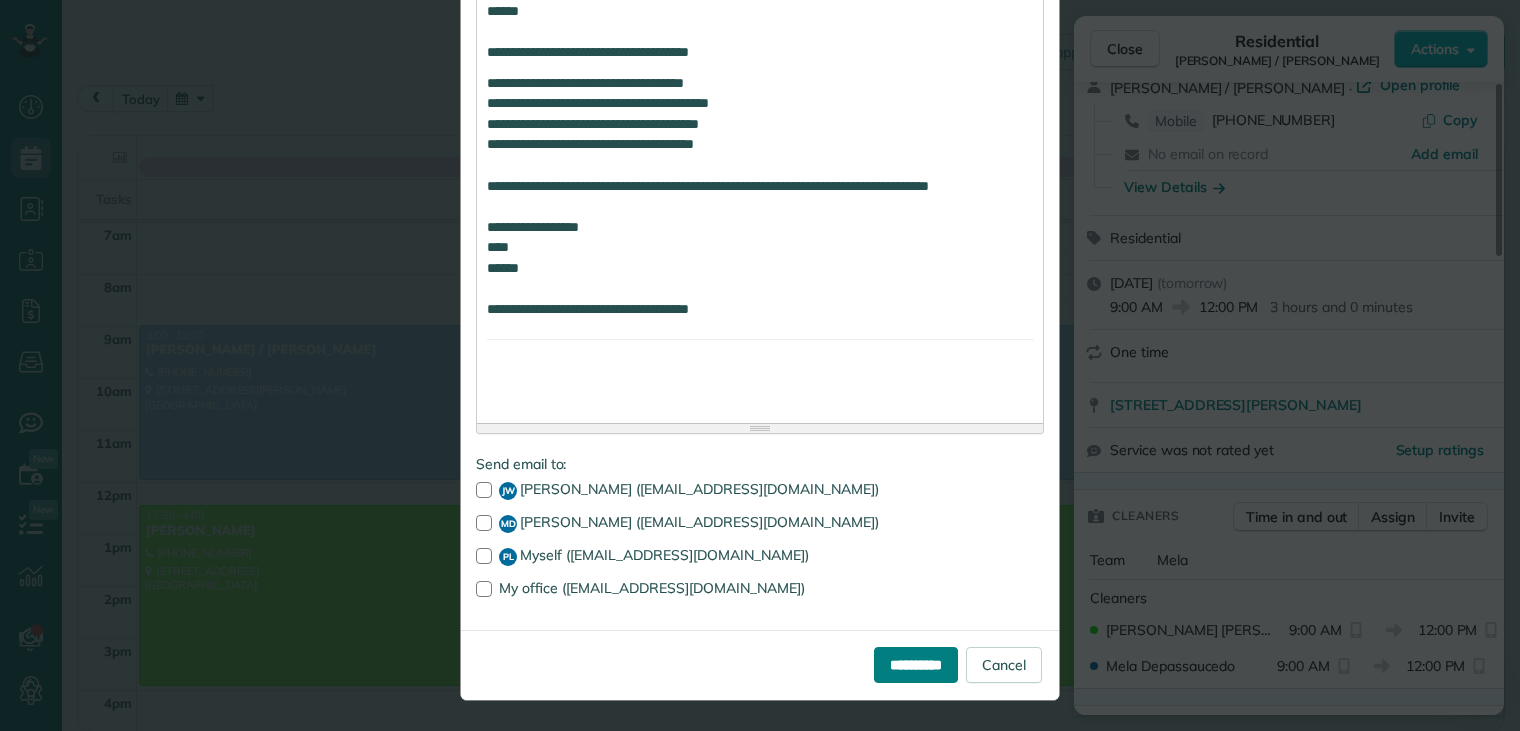 click on "**********" at bounding box center (916, 665) 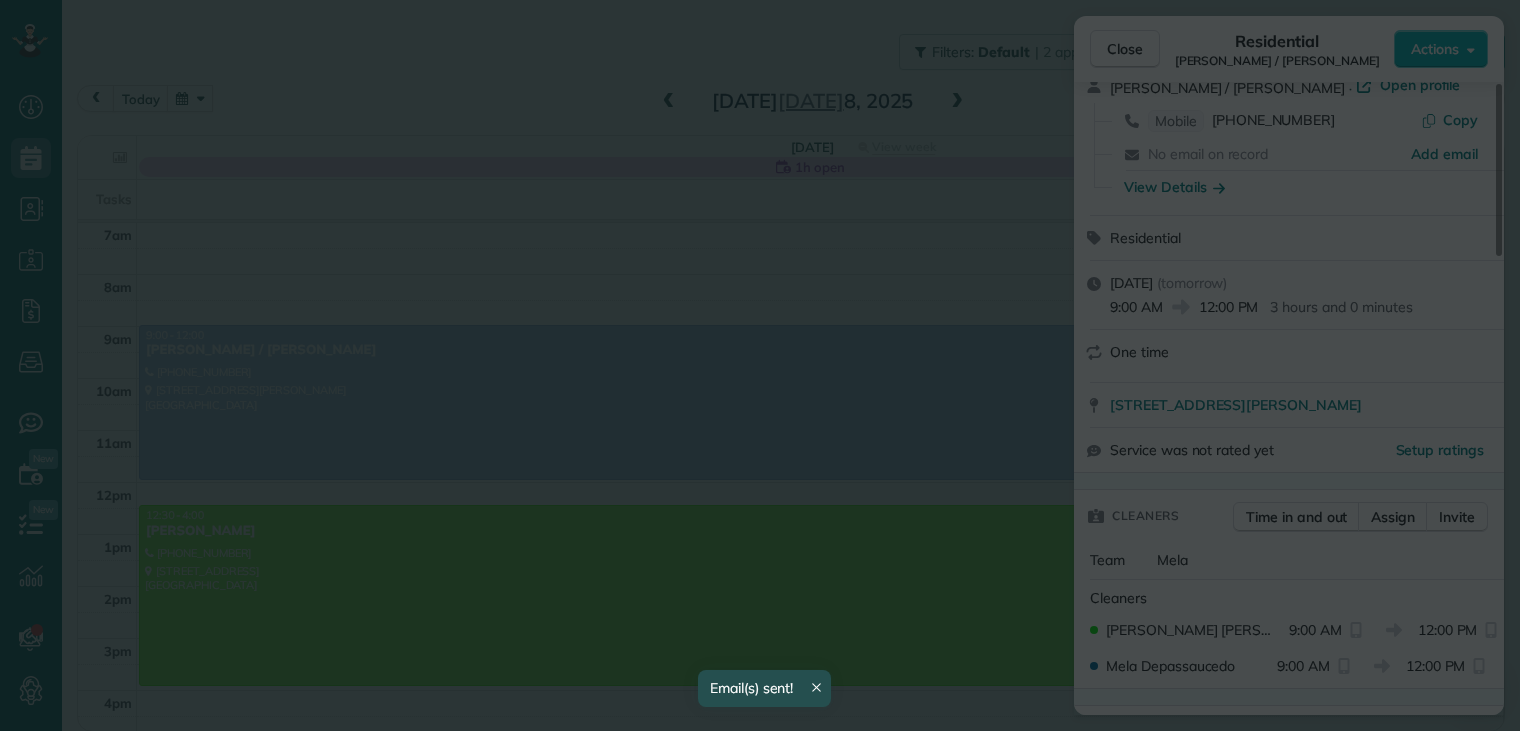 scroll, scrollTop: 0, scrollLeft: 0, axis: both 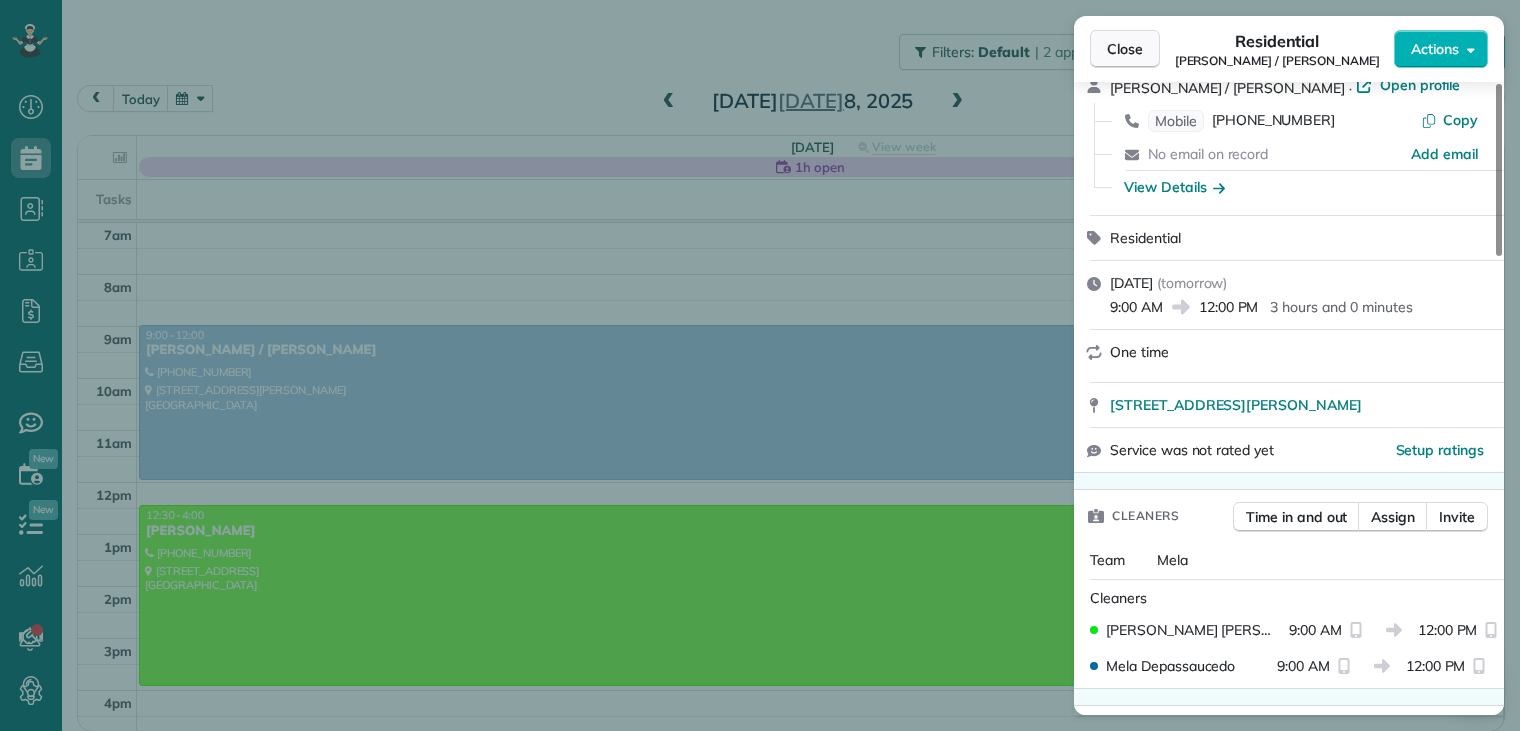 click on "Close" at bounding box center (1125, 49) 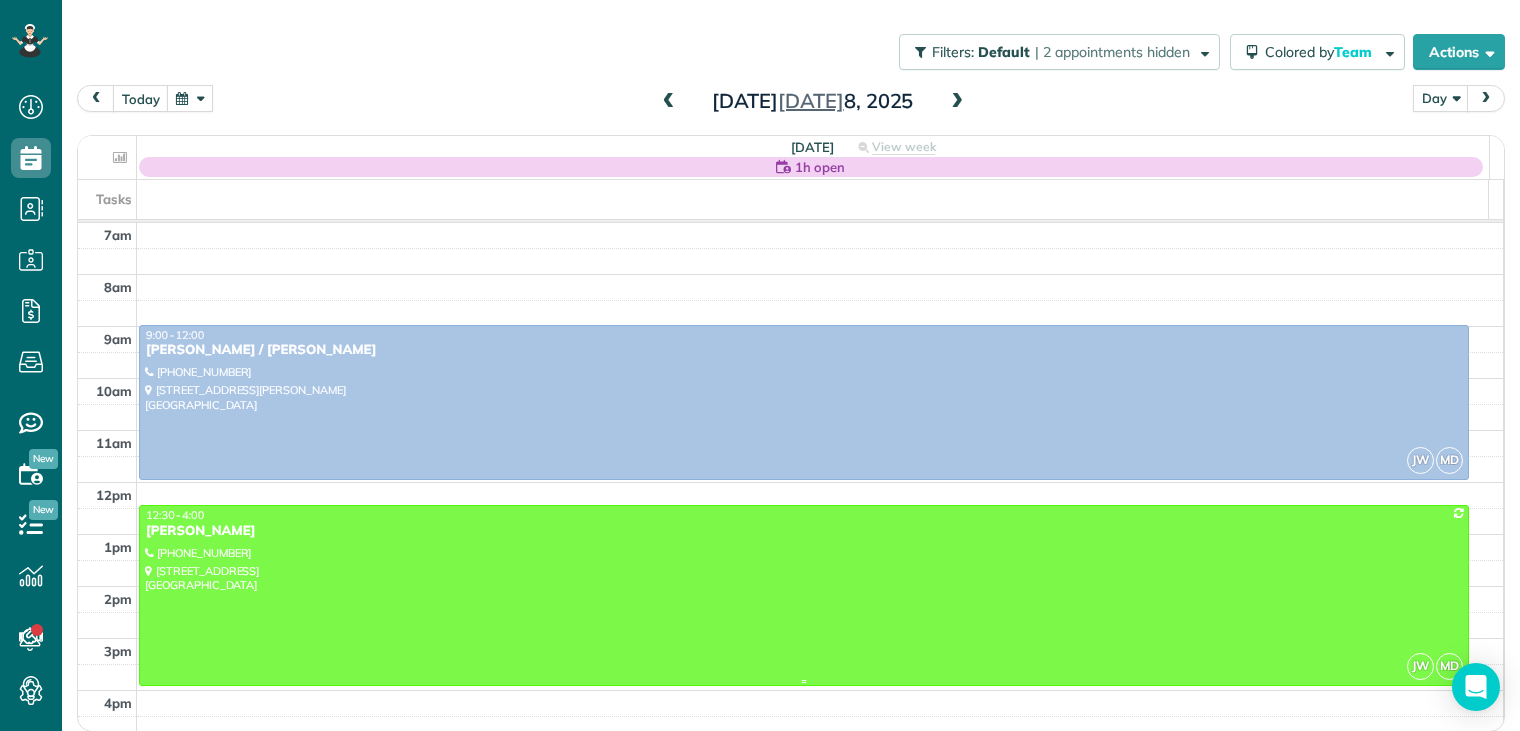click on "[PERSON_NAME]" at bounding box center (804, 531) 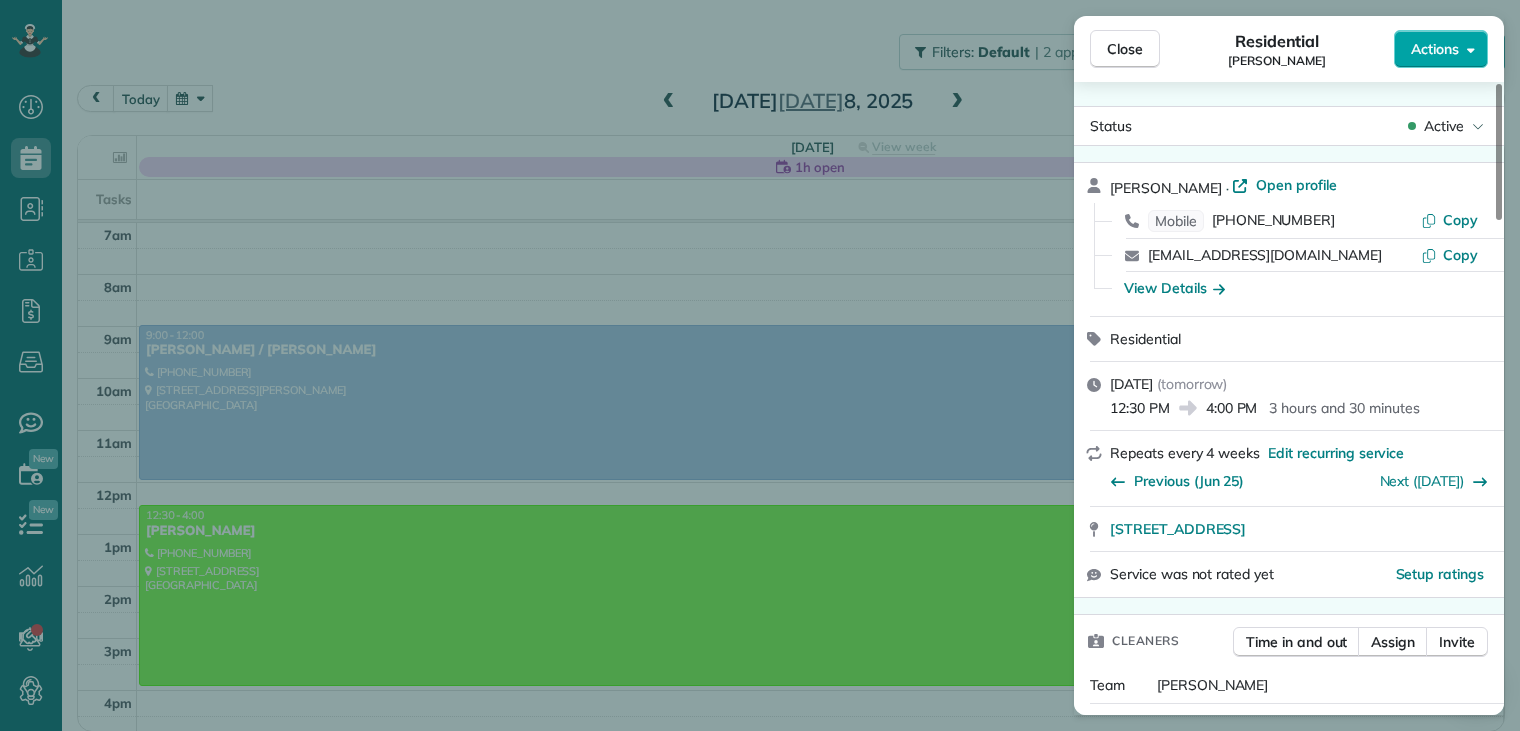 click on "Actions" at bounding box center (1435, 49) 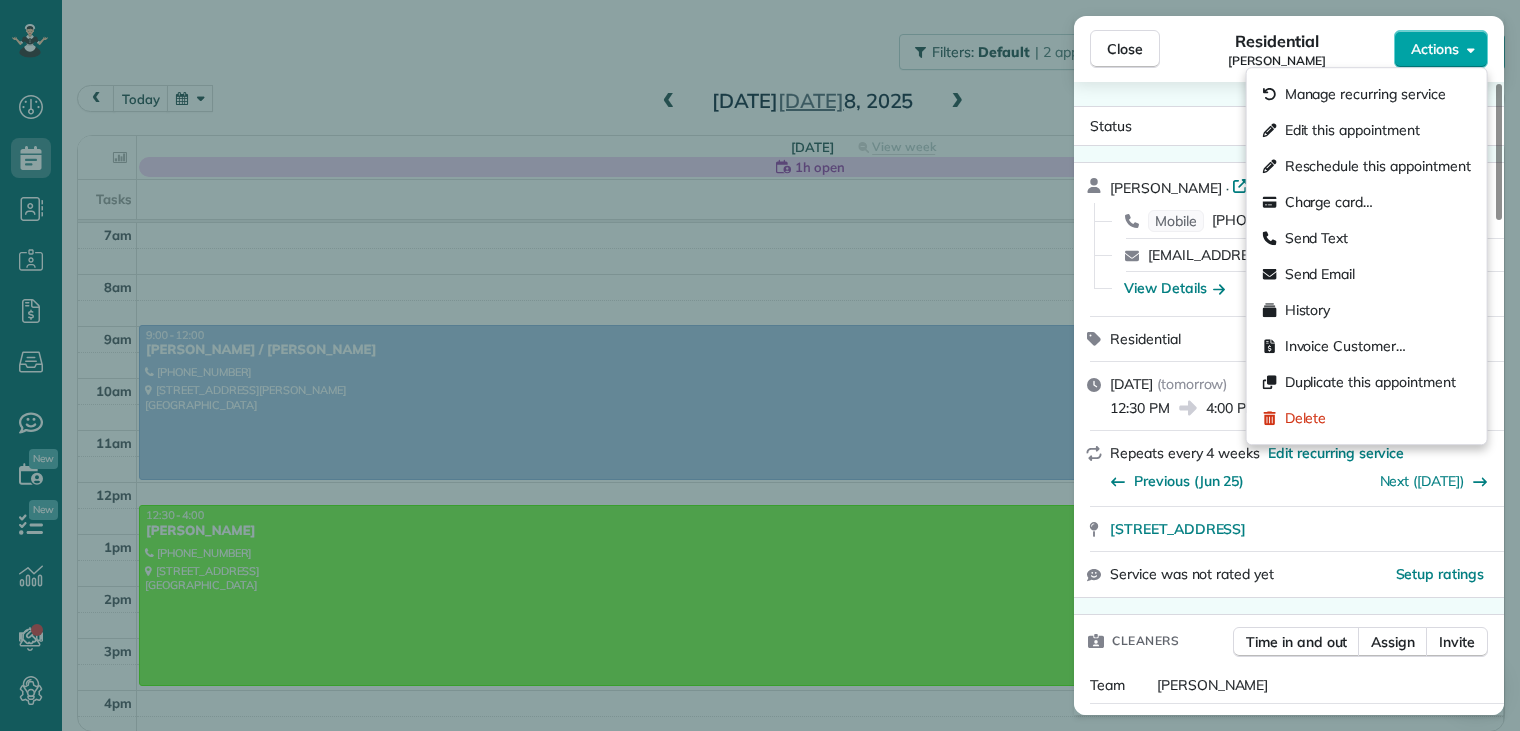 click on "Actions" at bounding box center (1435, 49) 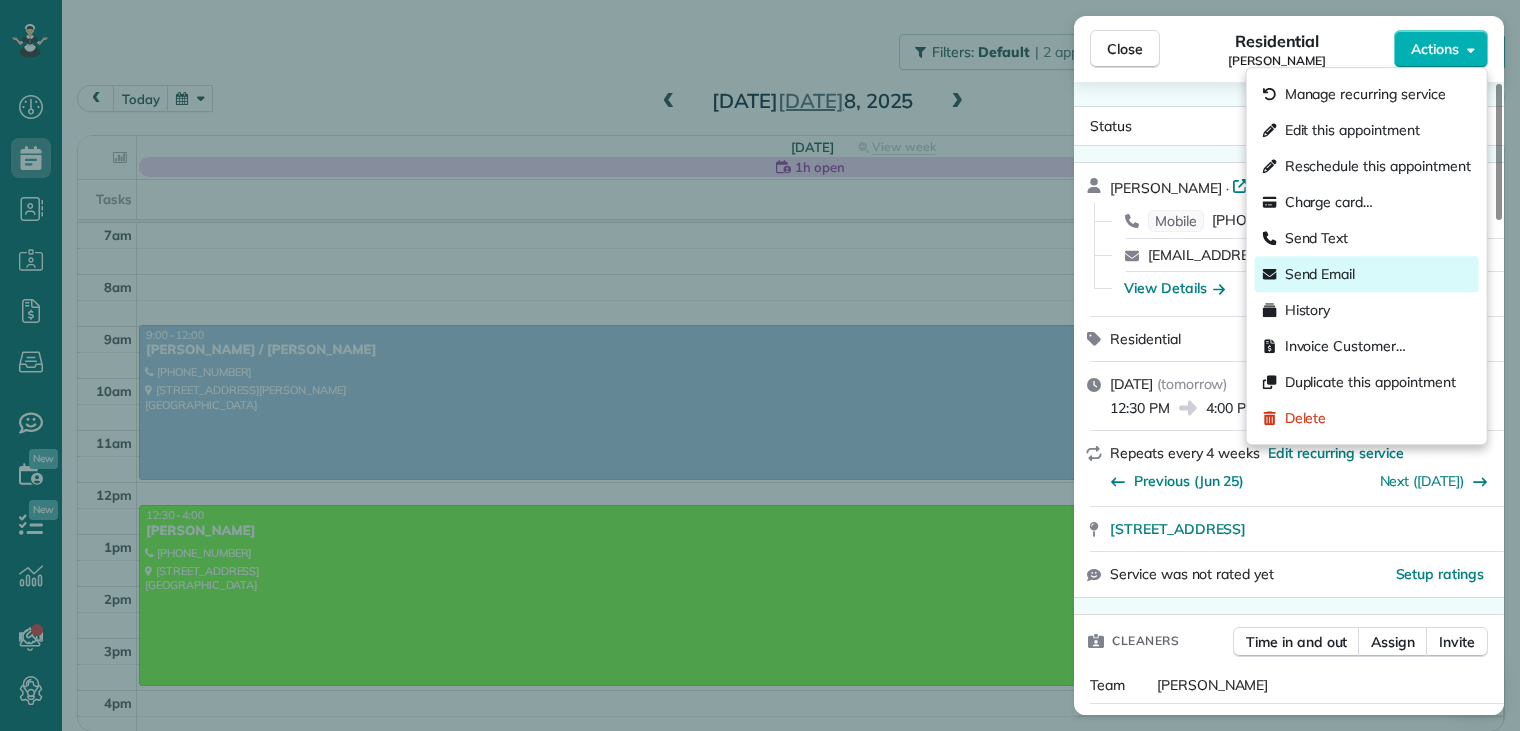 click on "Send Email" at bounding box center (1320, 274) 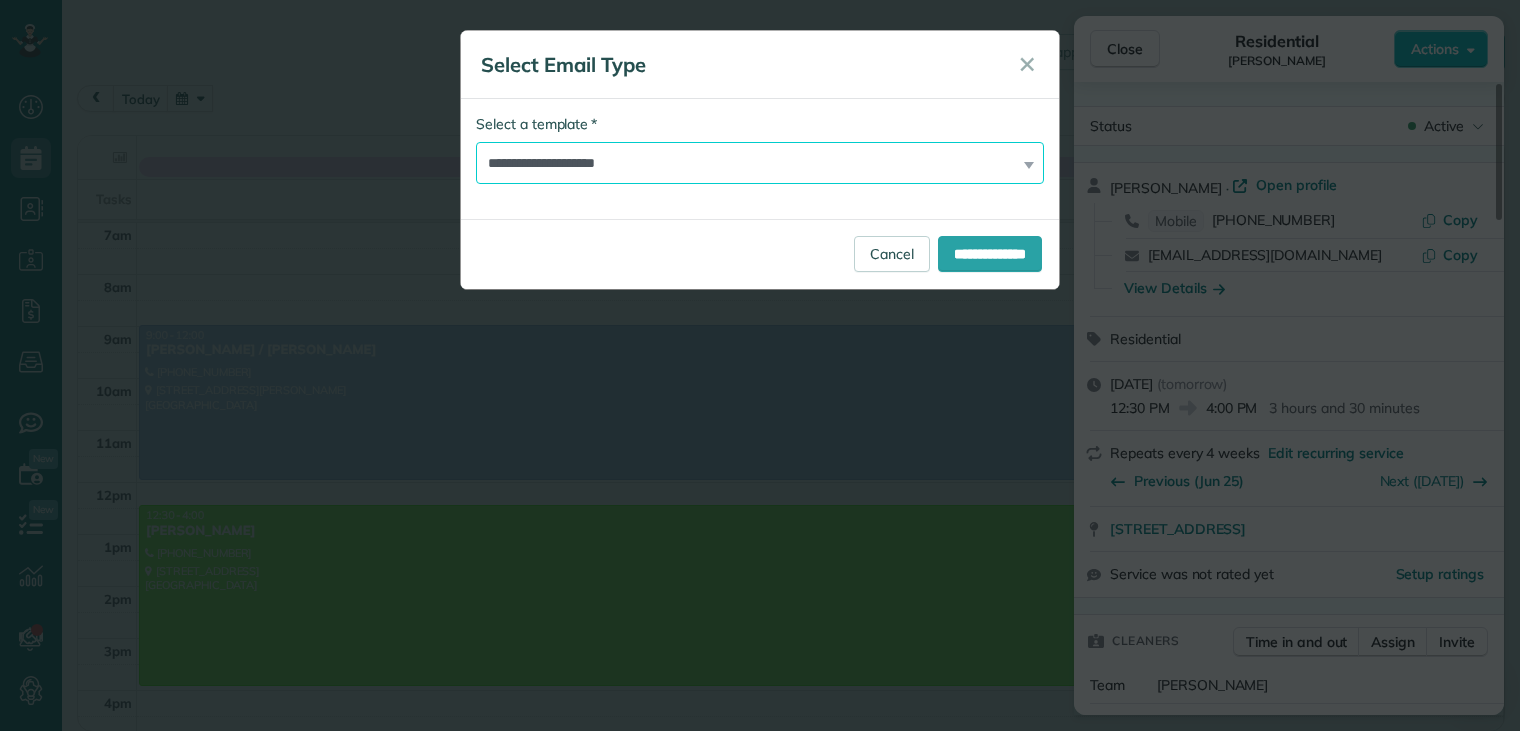 click on "**********" at bounding box center (760, 163) 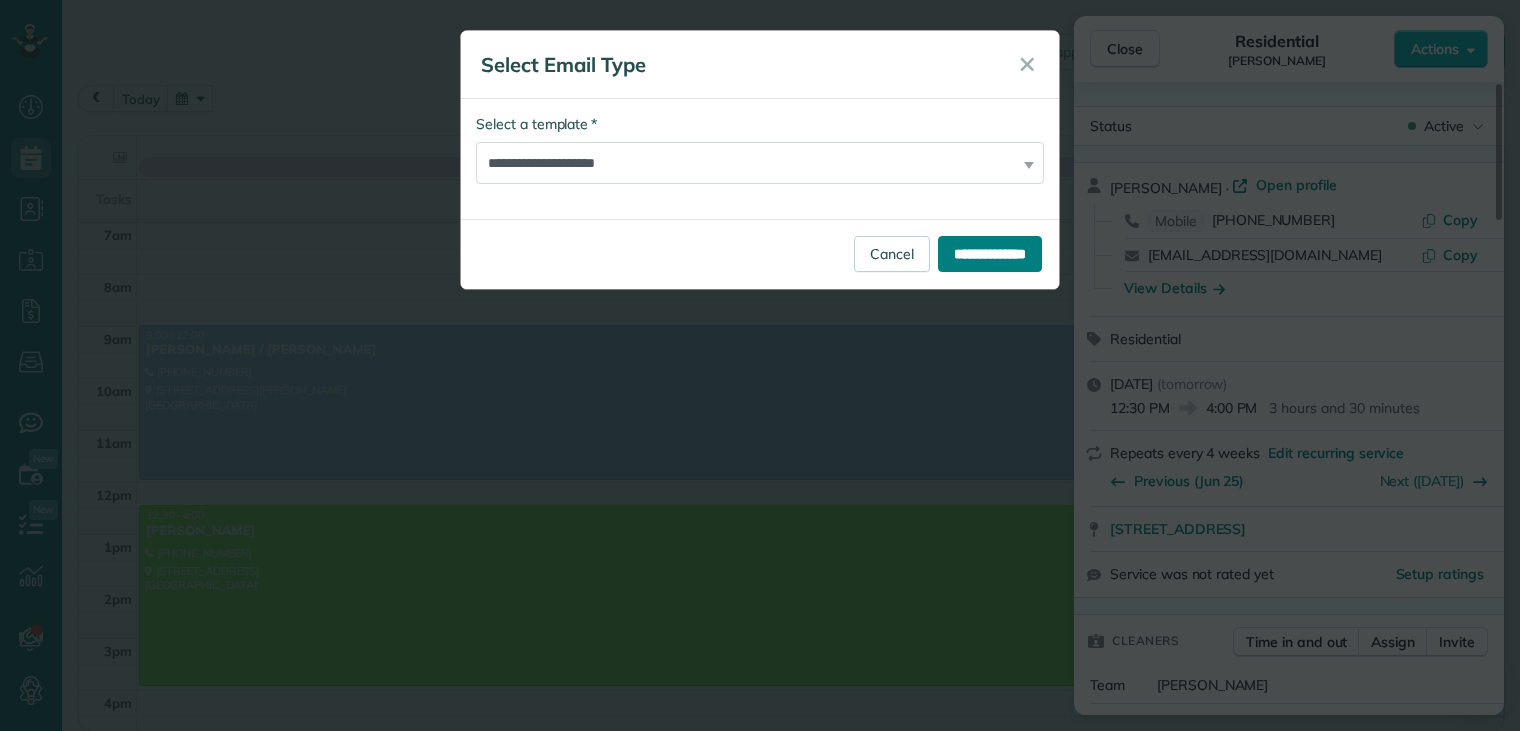 click on "**********" at bounding box center (990, 254) 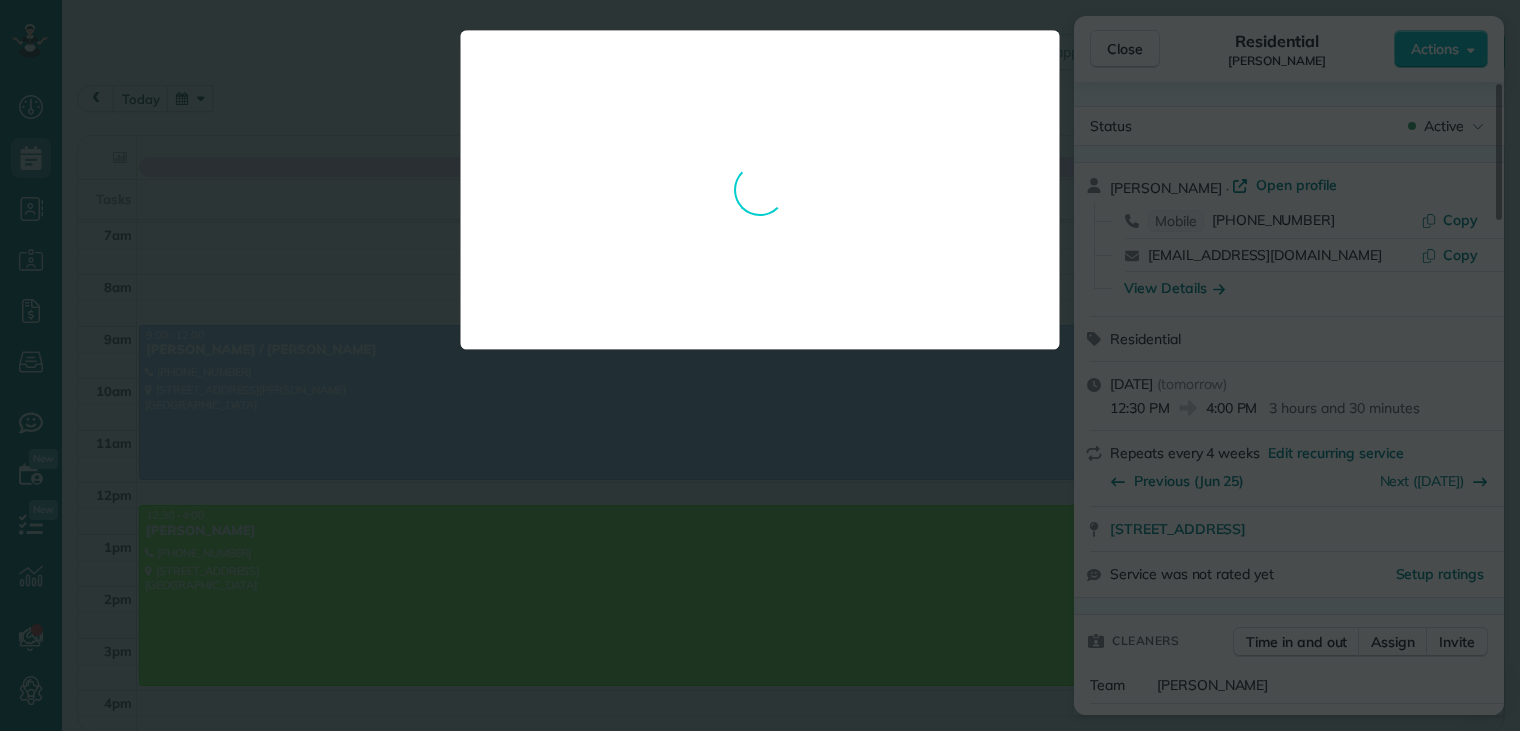 click on "**********" at bounding box center [760, 190] 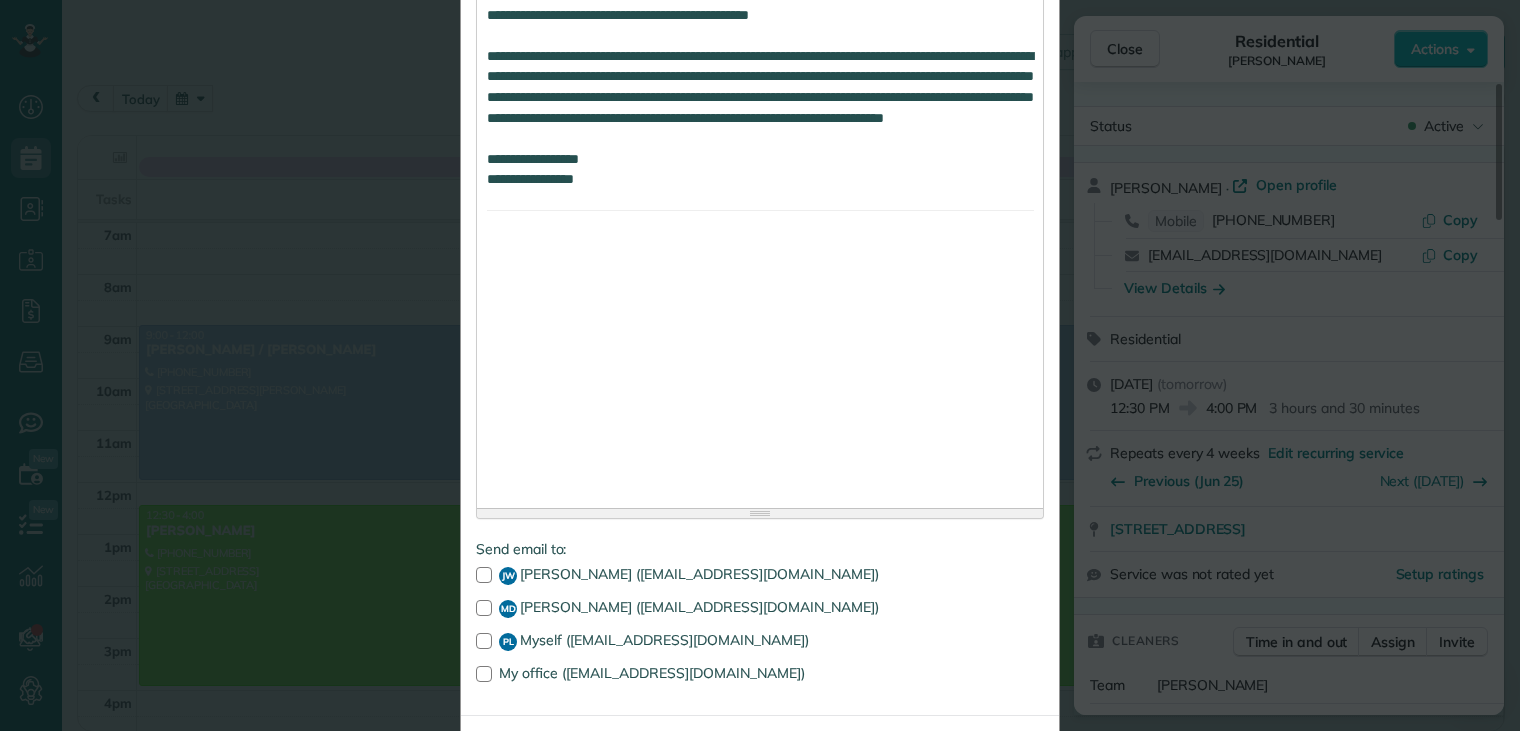 scroll, scrollTop: 2697, scrollLeft: 0, axis: vertical 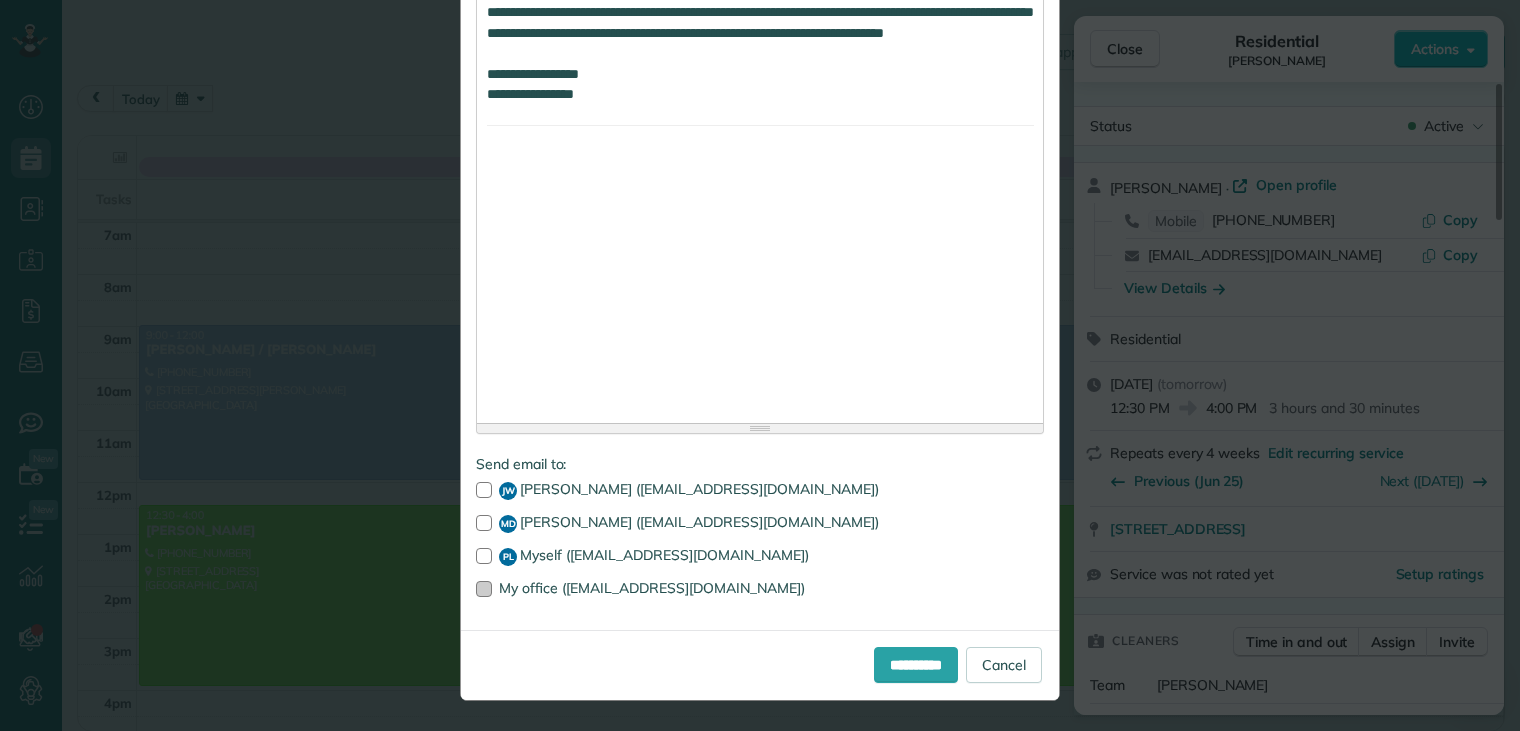 click at bounding box center (484, 589) 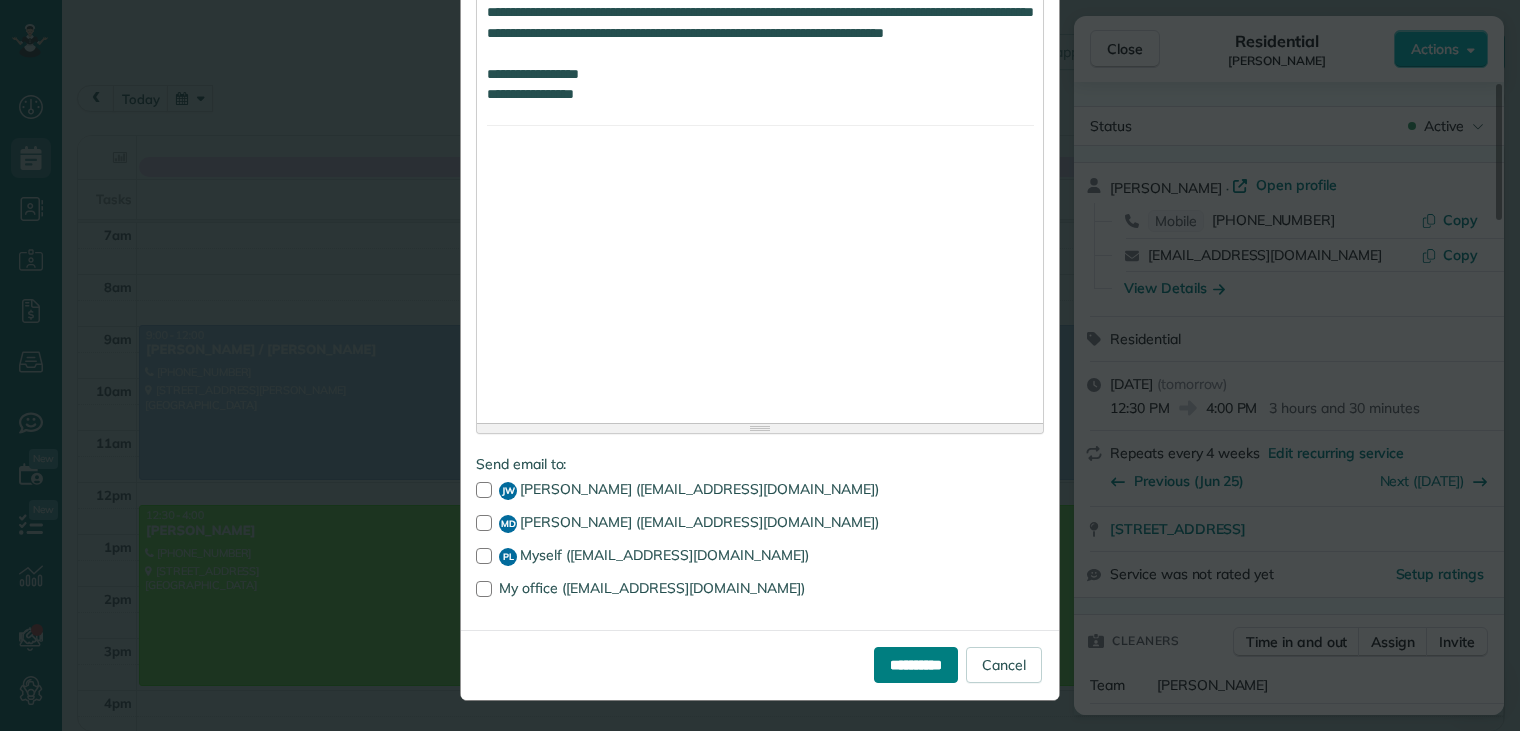 click on "**********" at bounding box center [916, 665] 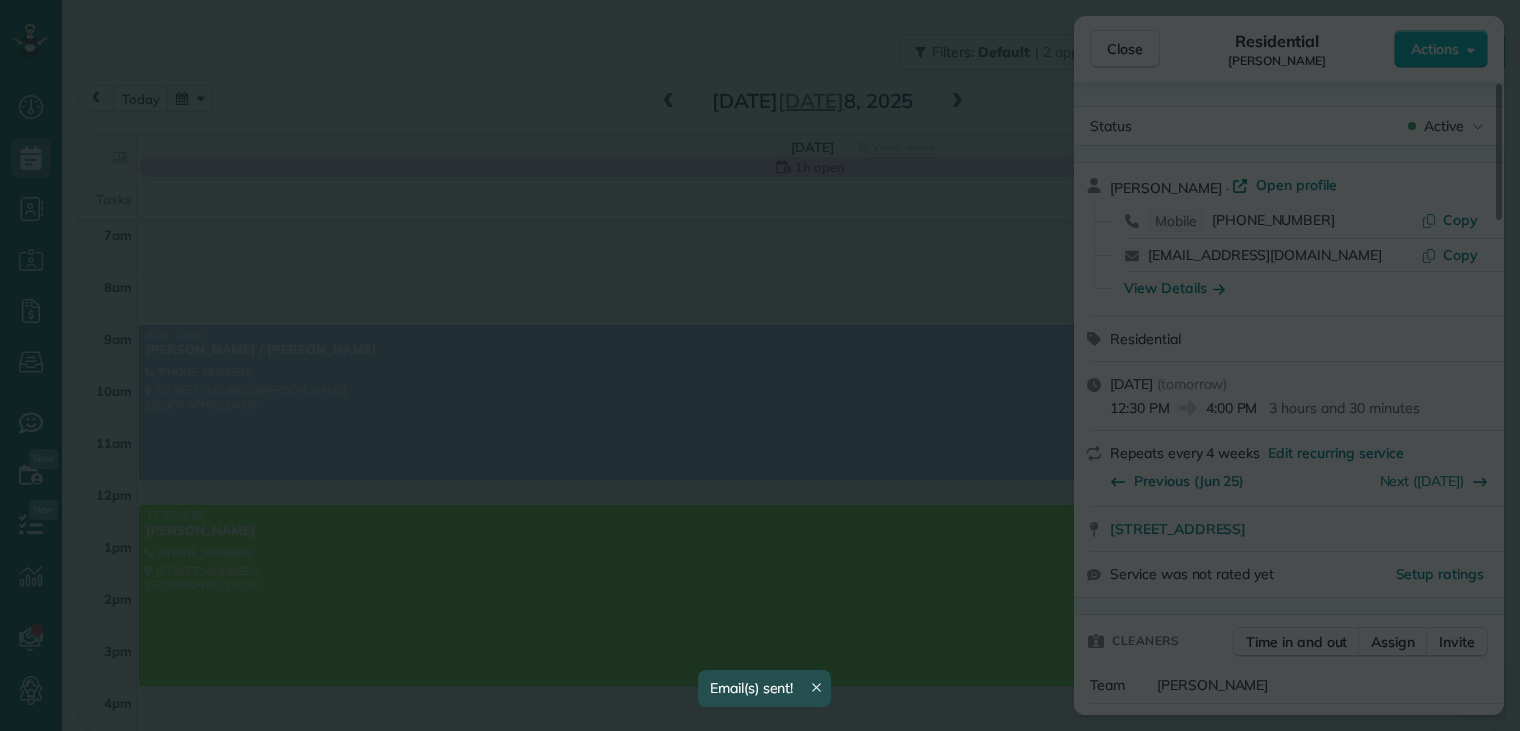 scroll, scrollTop: 0, scrollLeft: 0, axis: both 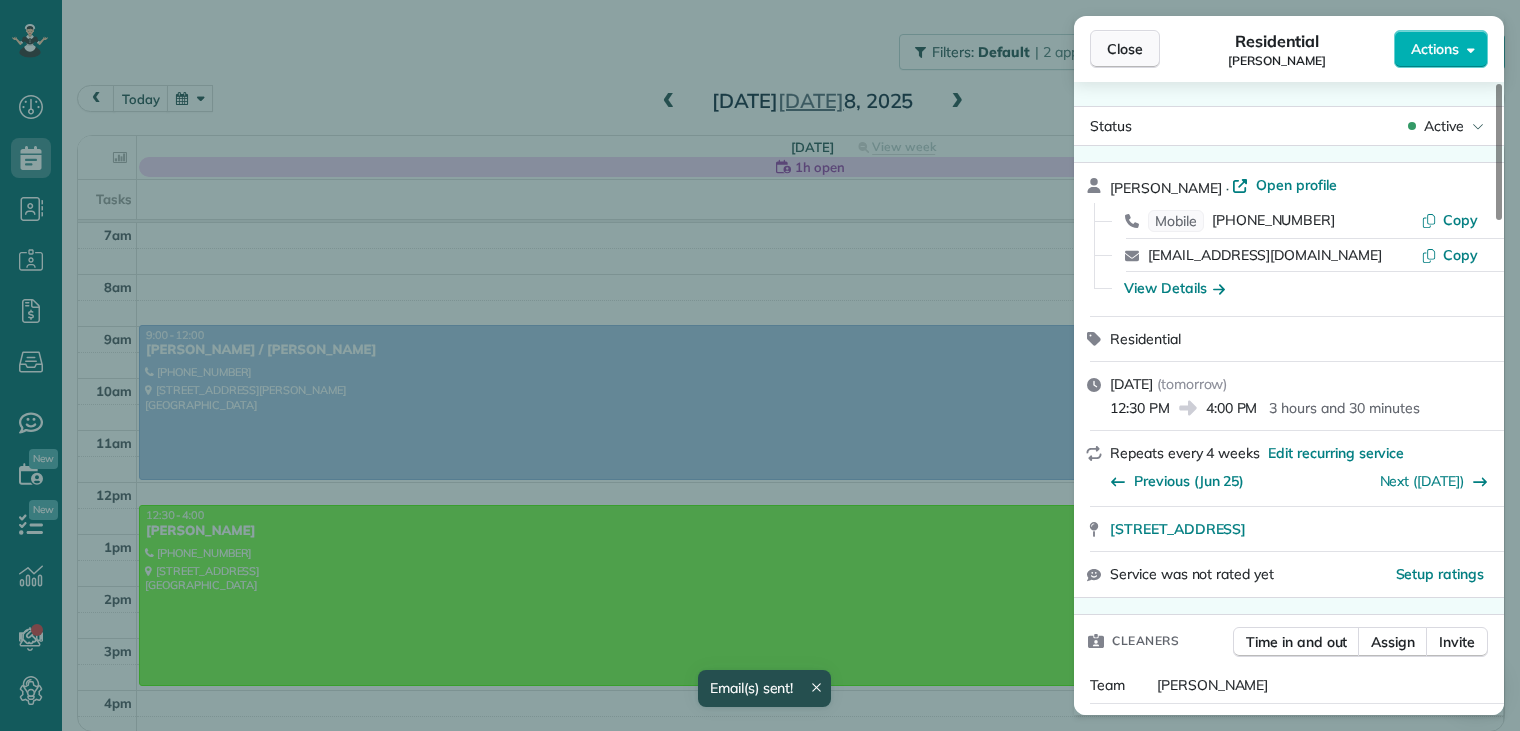 click on "Close" at bounding box center (1125, 49) 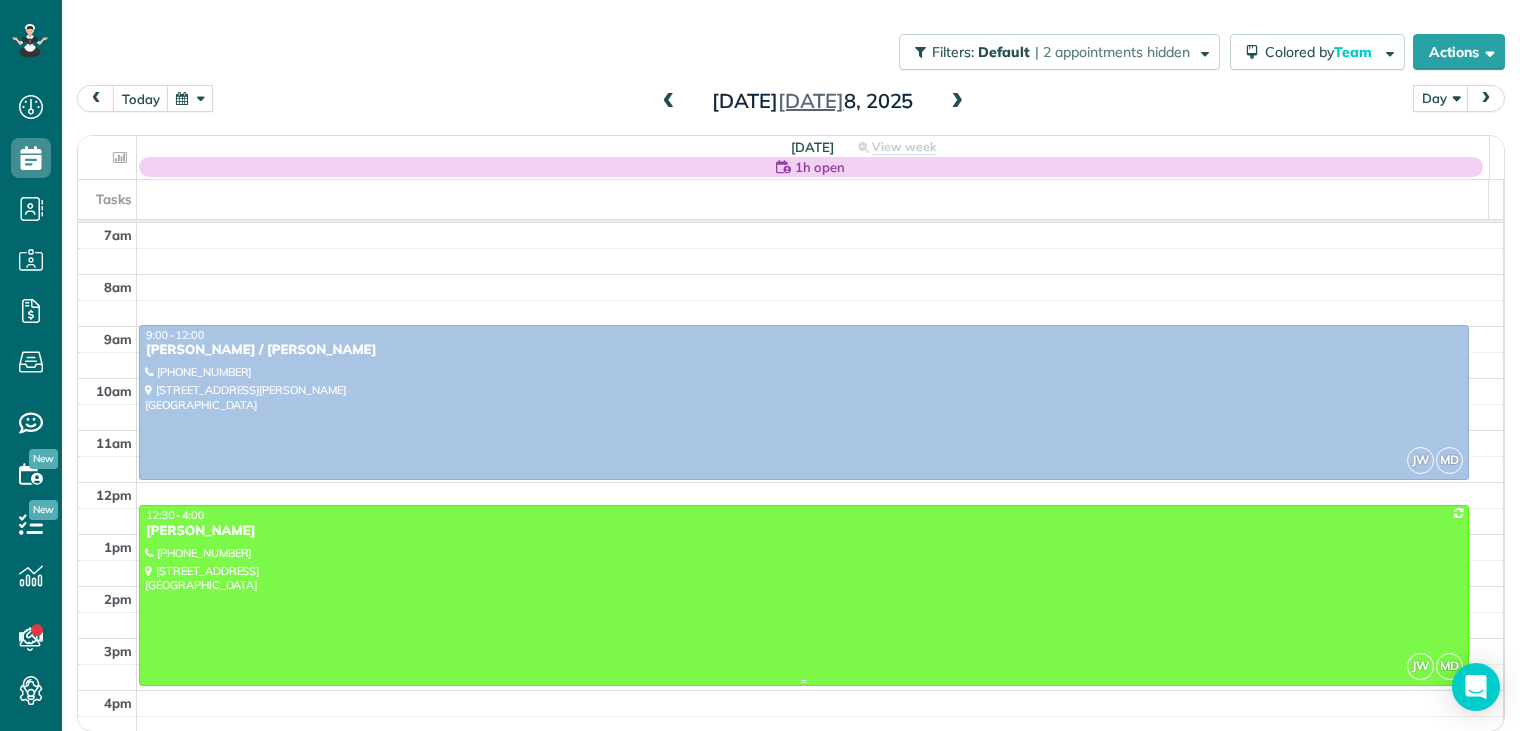 click at bounding box center [804, 595] 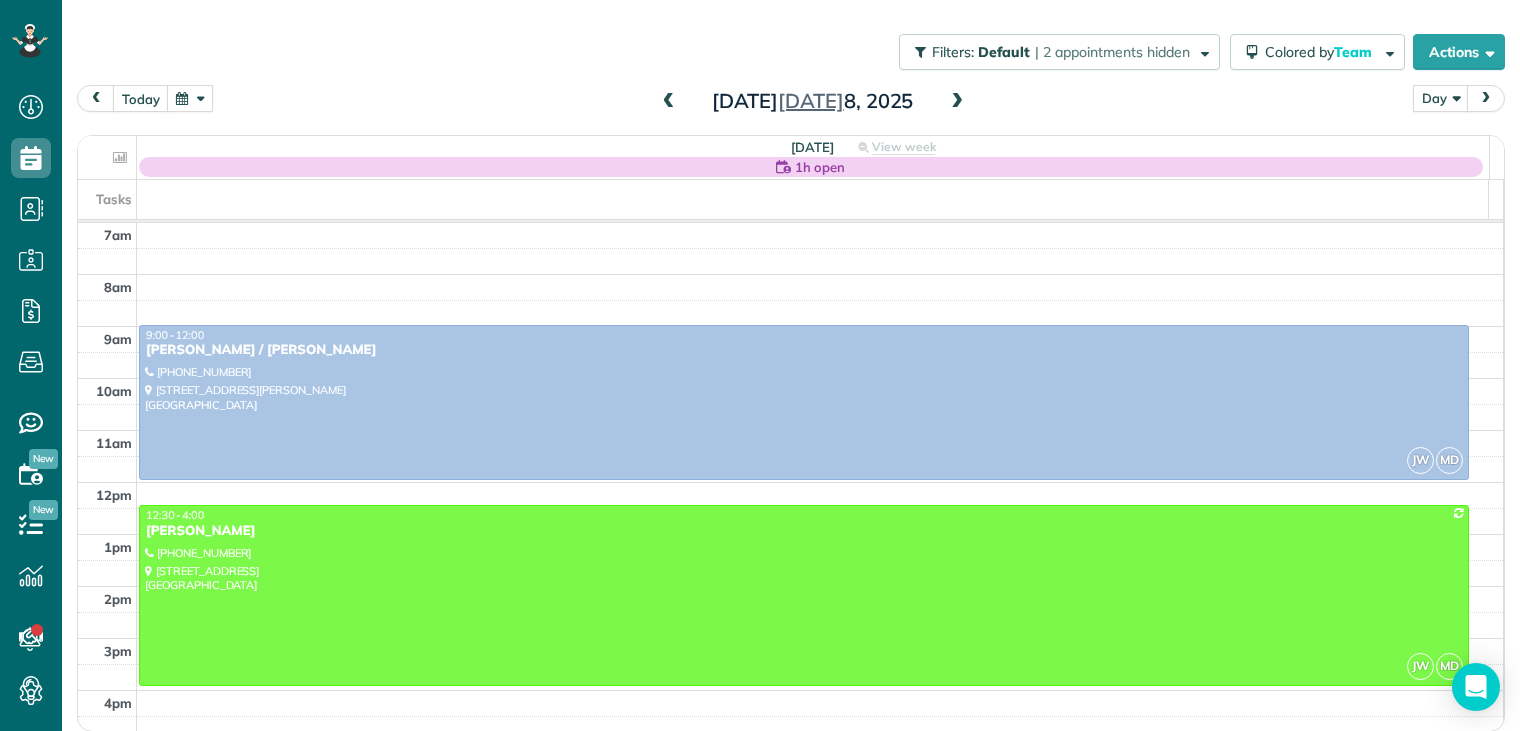 click at bounding box center [804, 595] 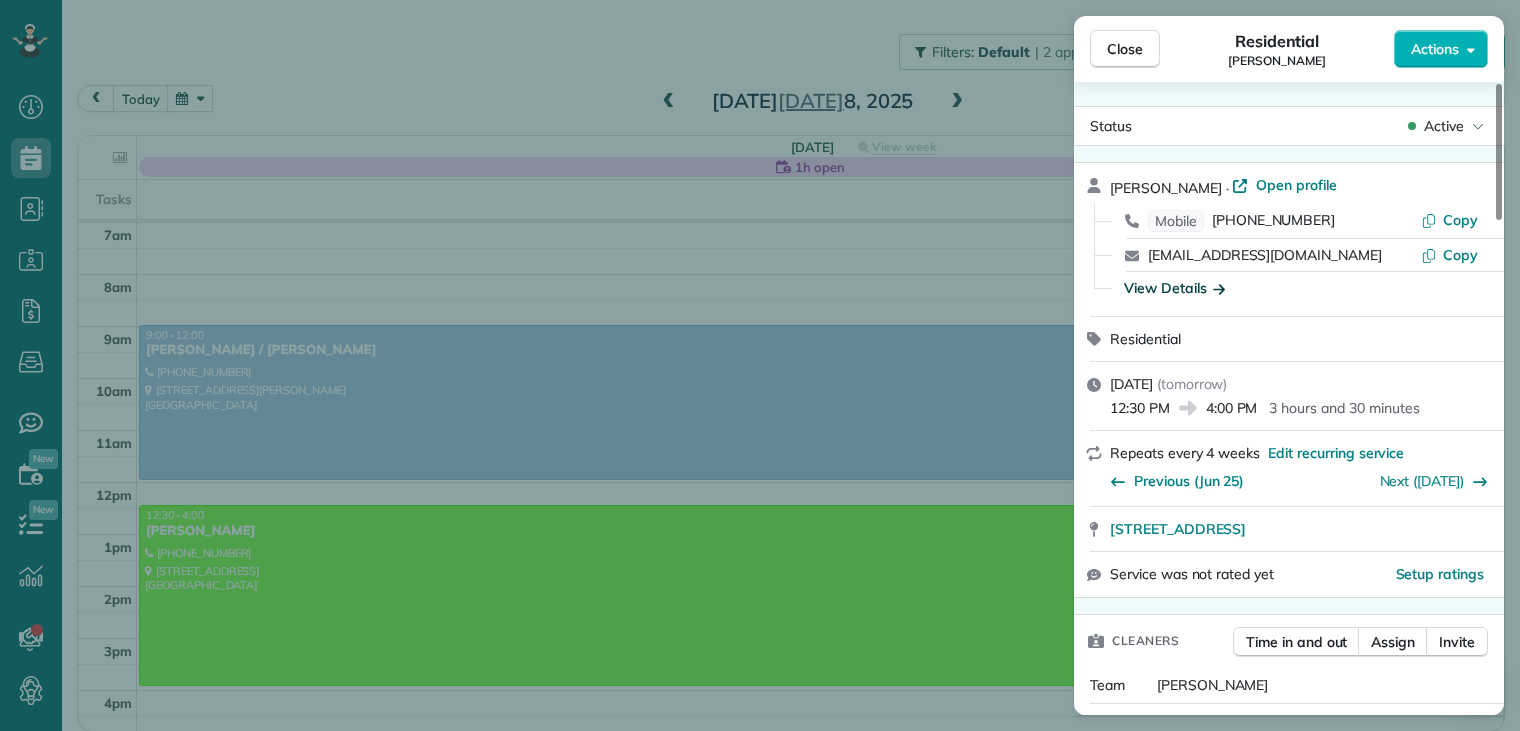 click 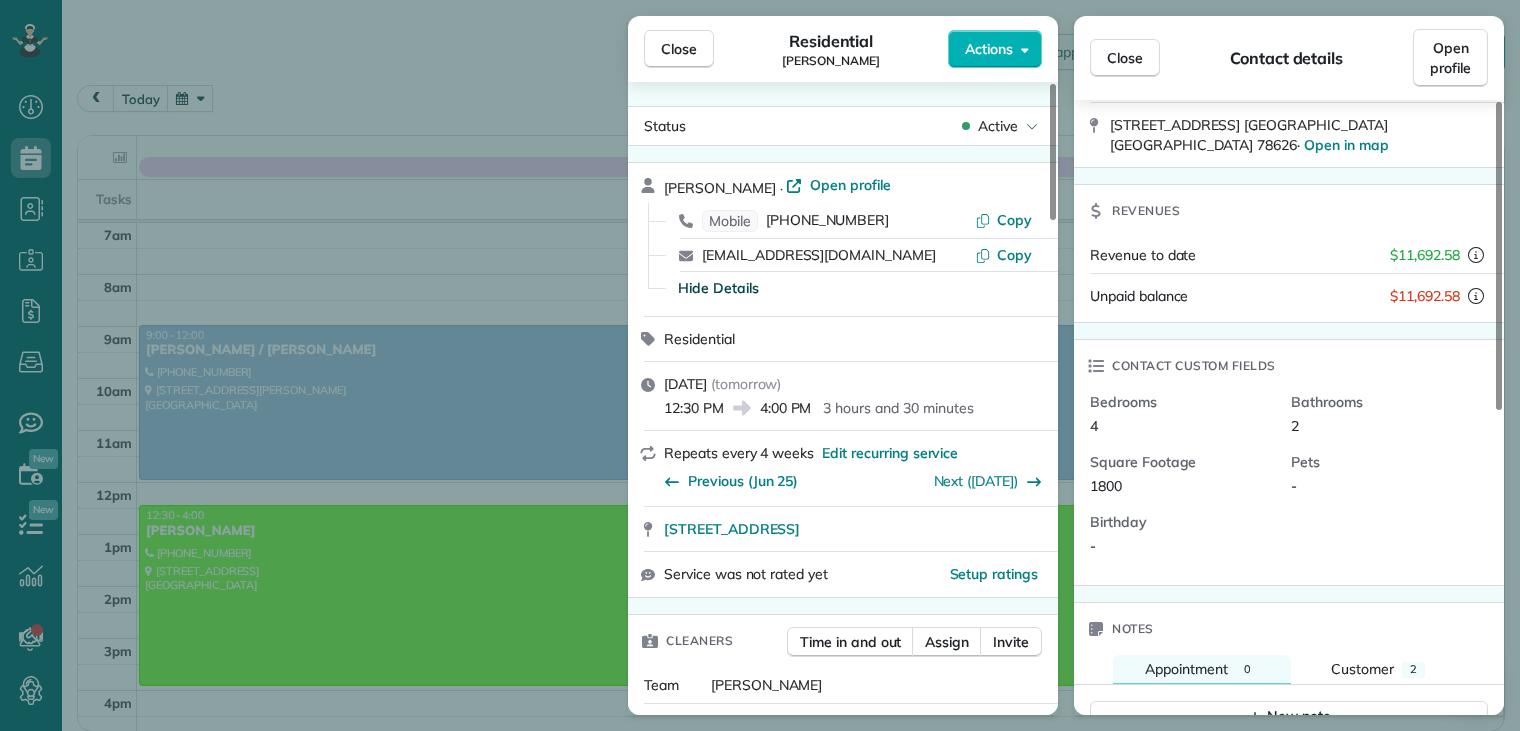 scroll, scrollTop: 400, scrollLeft: 0, axis: vertical 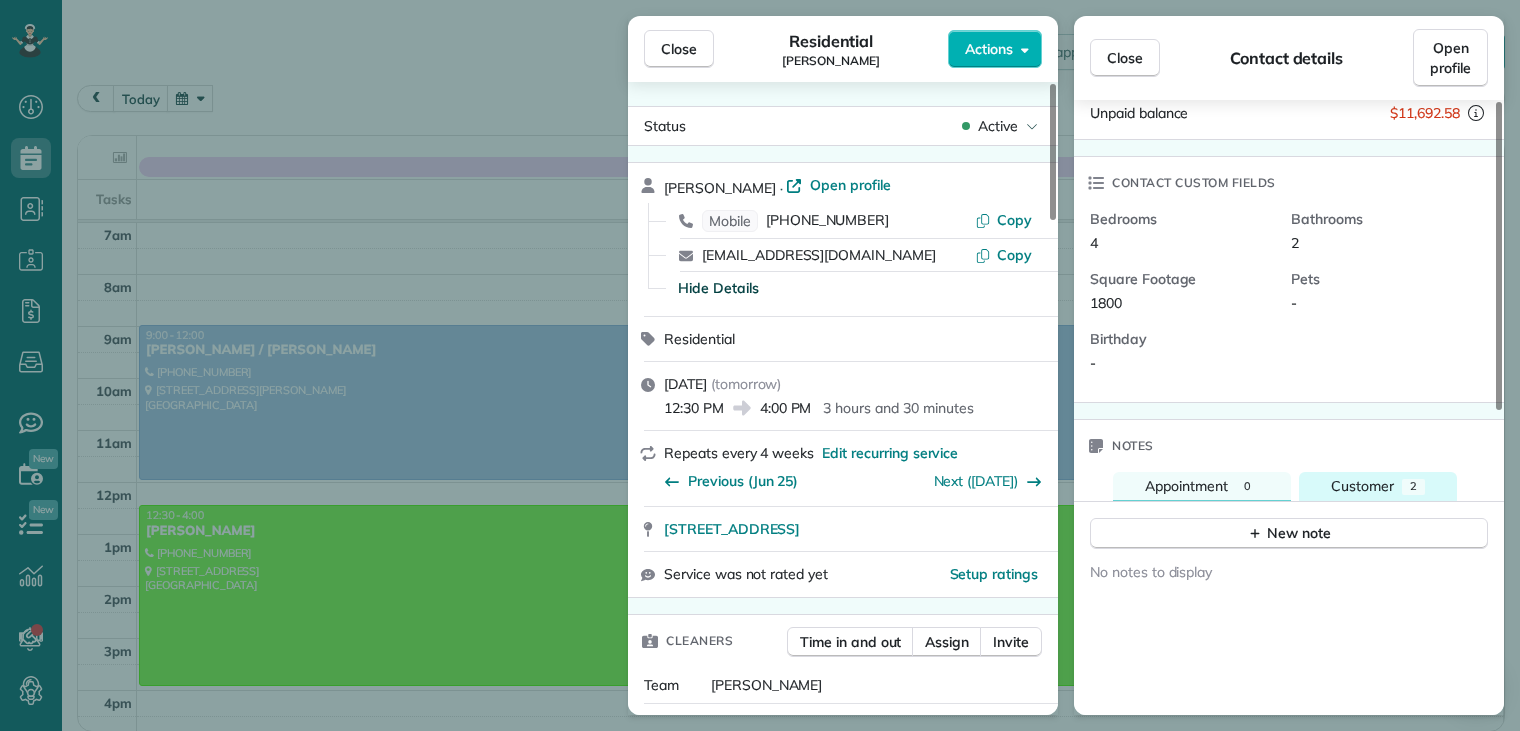 click on "Customer" at bounding box center (1362, 486) 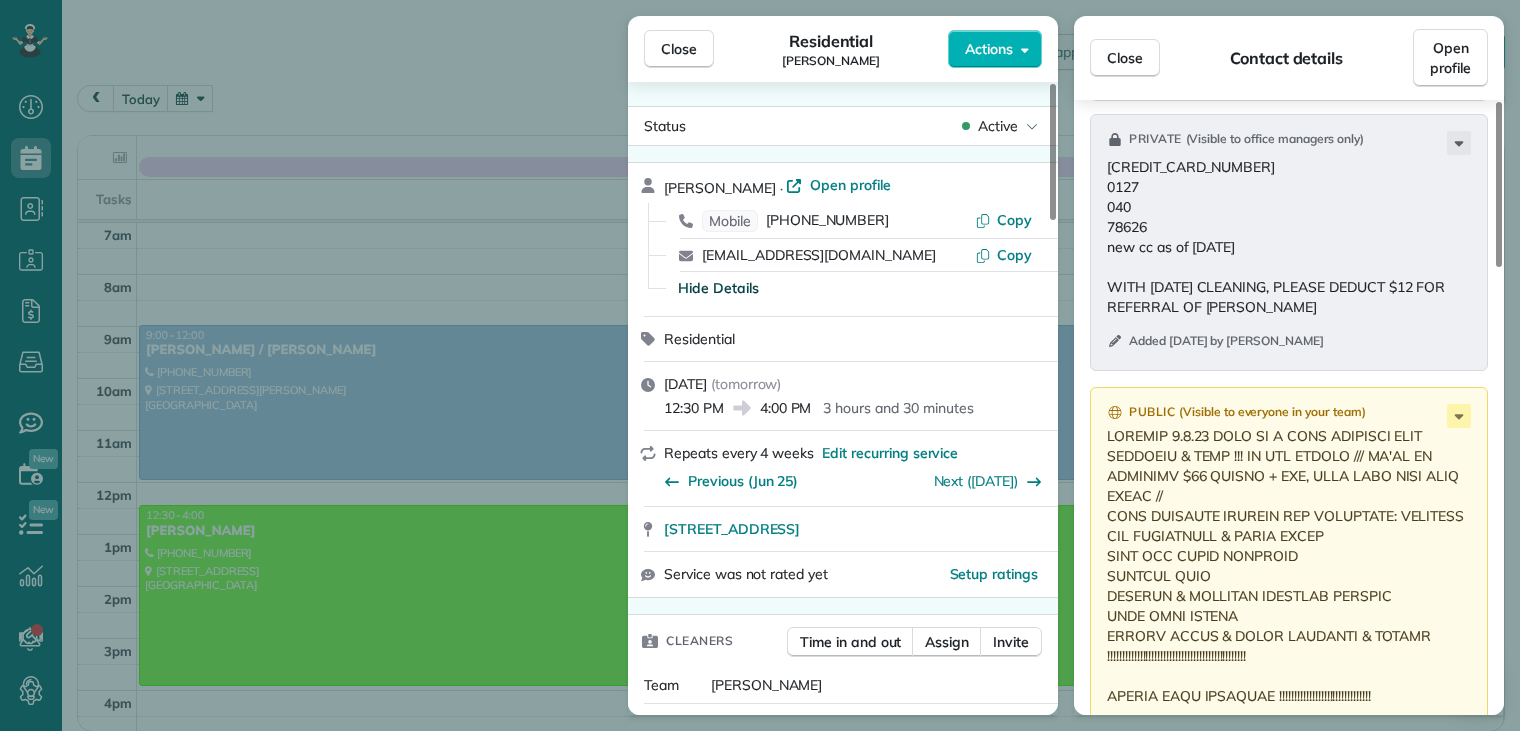 scroll, scrollTop: 900, scrollLeft: 0, axis: vertical 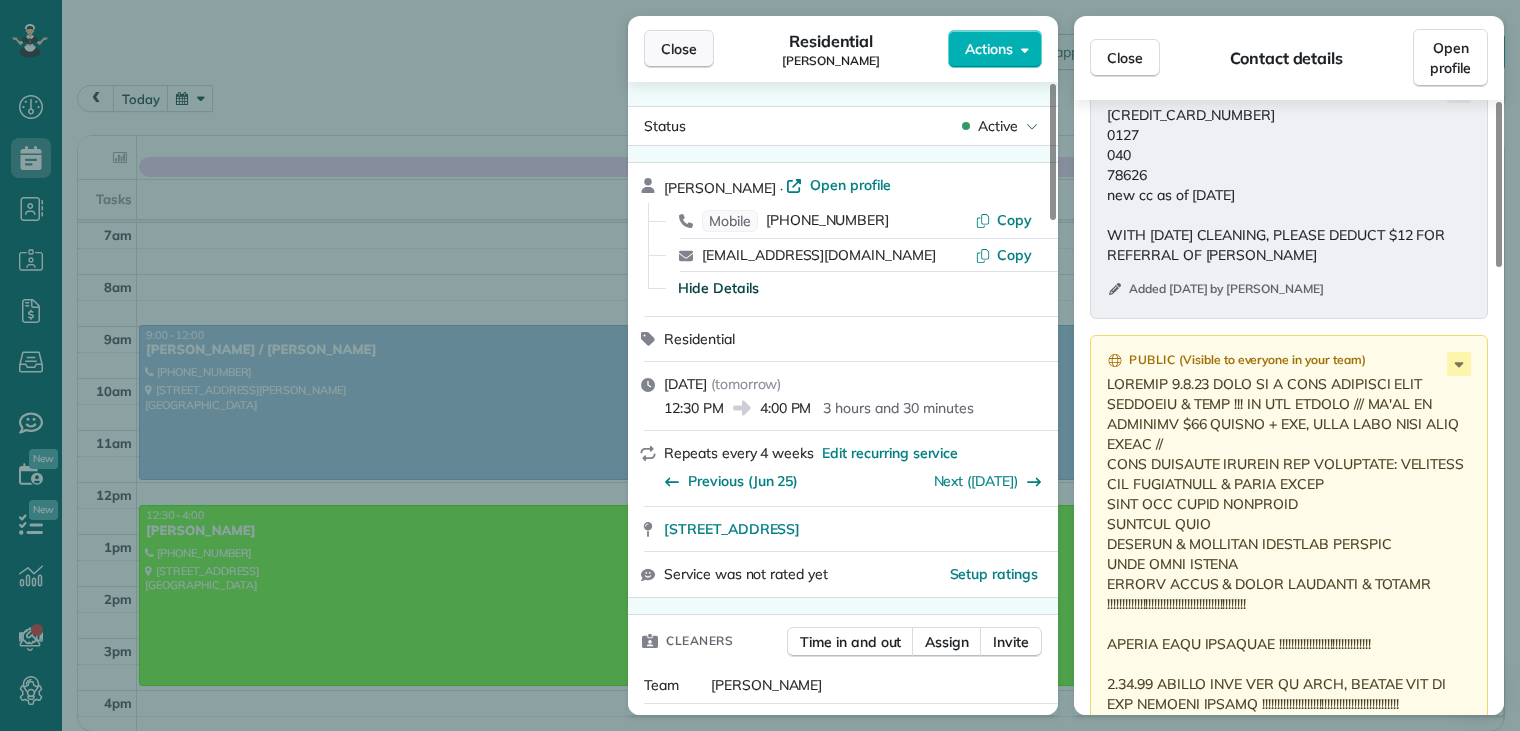 click on "Close" at bounding box center (679, 49) 